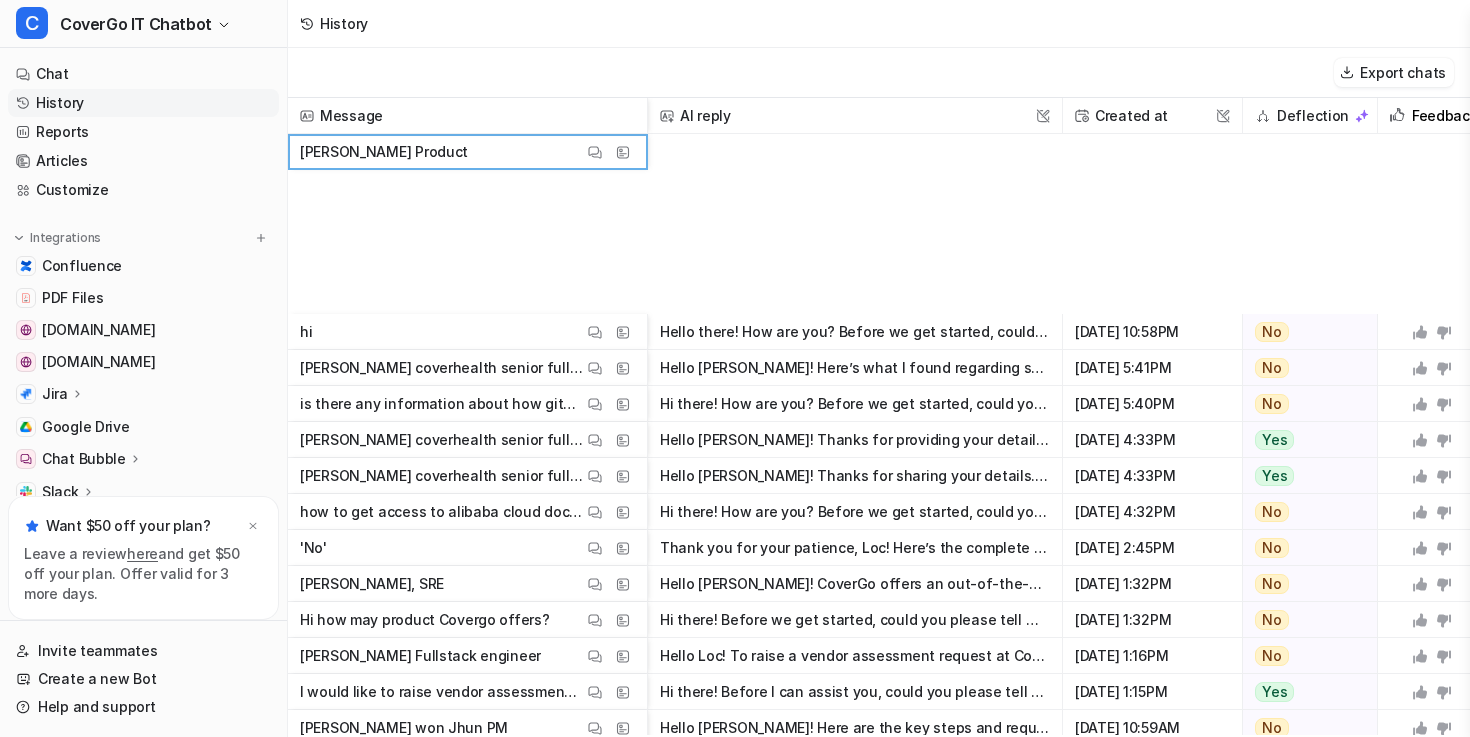 scroll, scrollTop: 0, scrollLeft: 0, axis: both 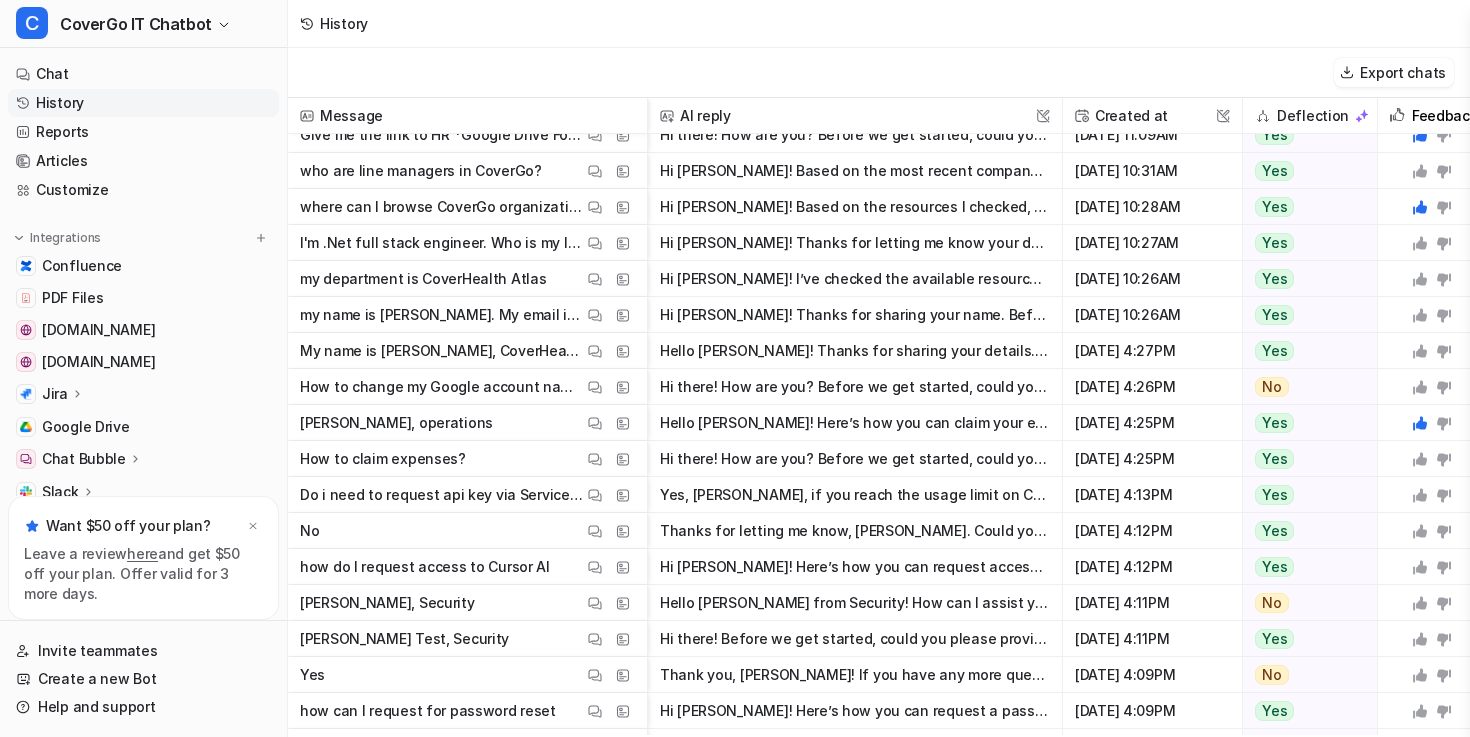 click on "History" at bounding box center (334, 24) 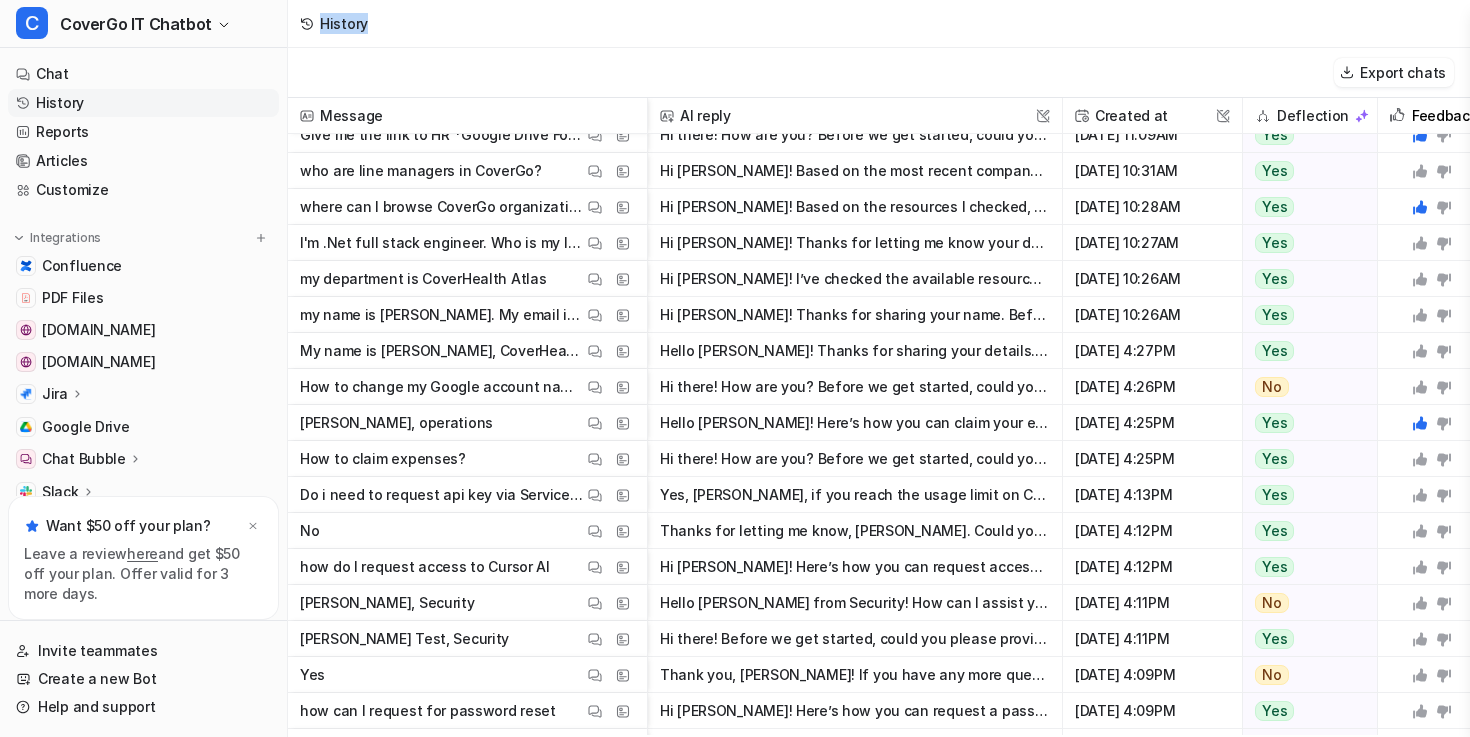 click 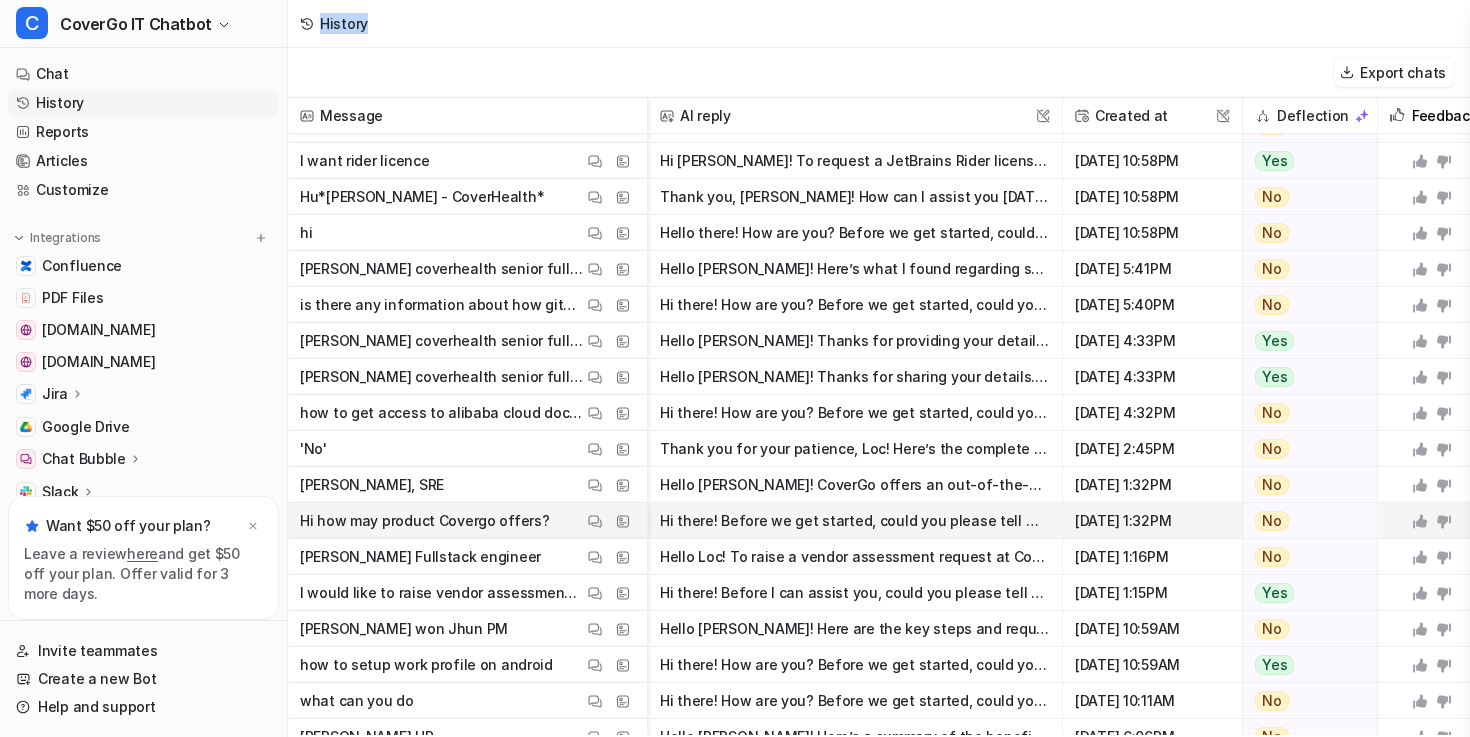scroll, scrollTop: 0, scrollLeft: 0, axis: both 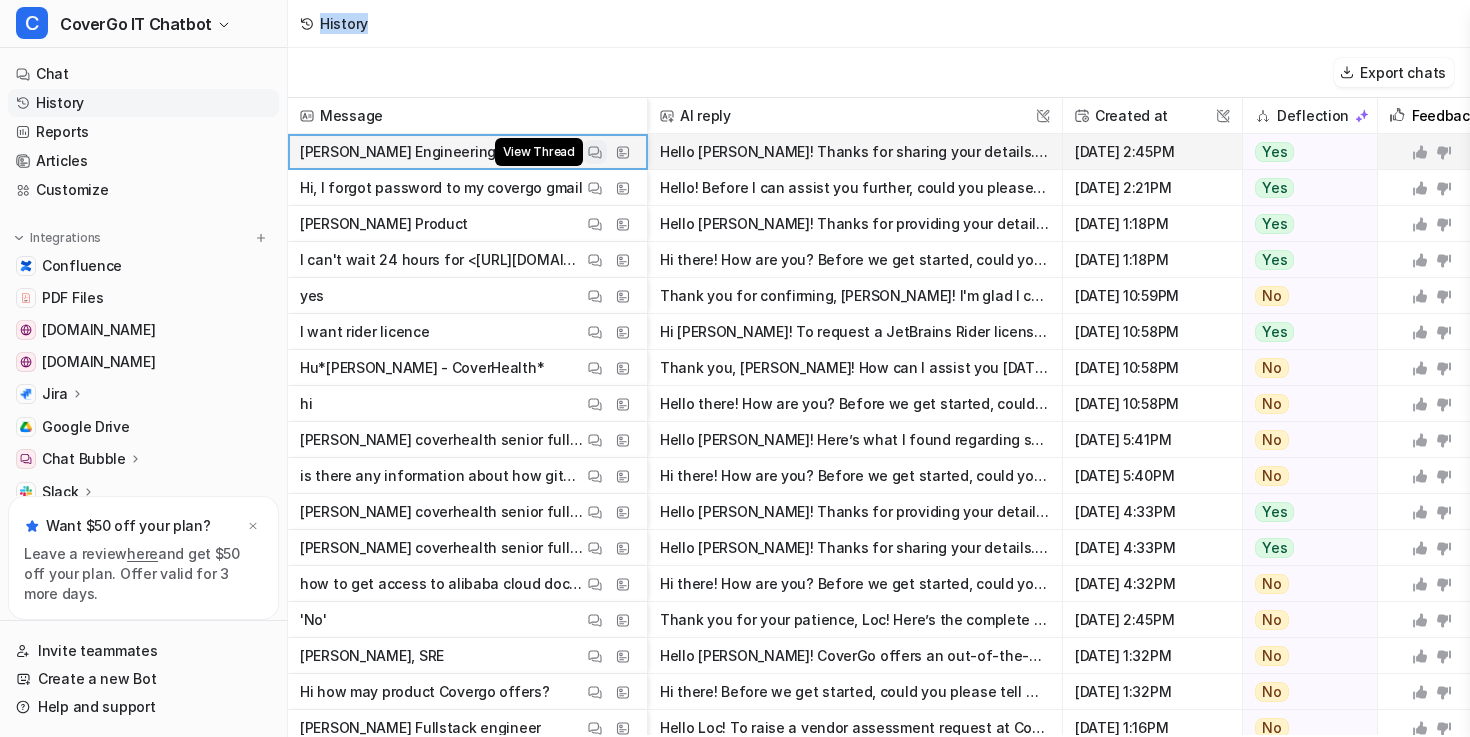 click at bounding box center (595, 152) 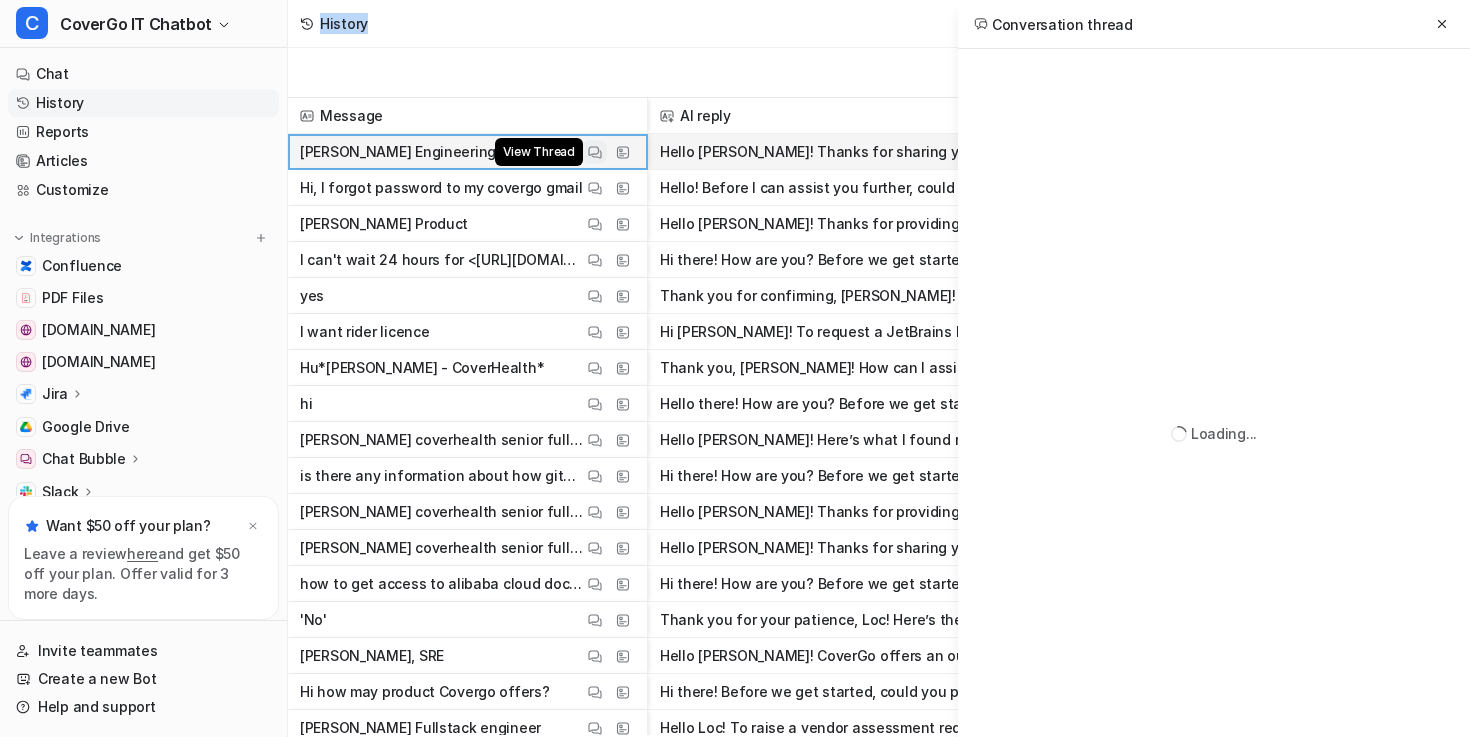 scroll, scrollTop: 0, scrollLeft: 0, axis: both 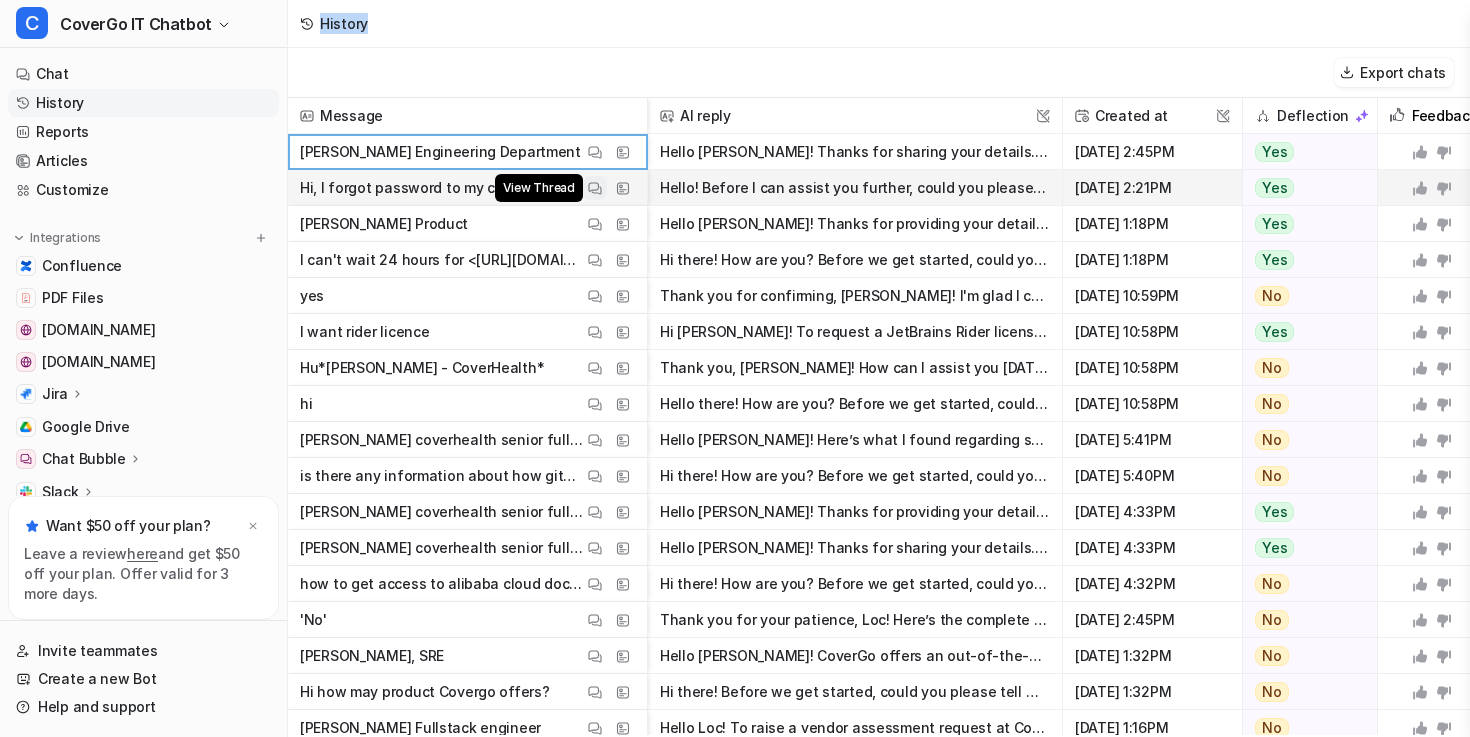 click at bounding box center (595, 188) 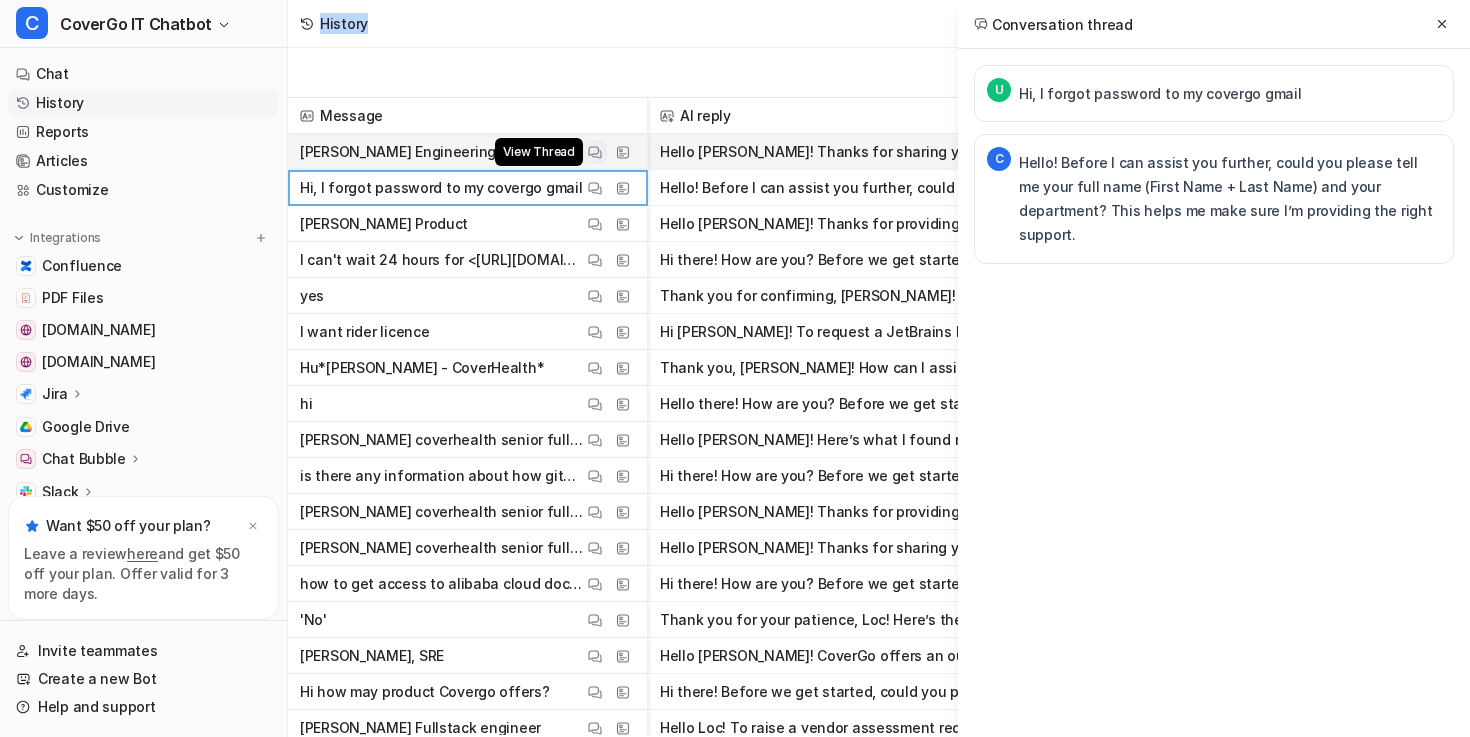 click on "View Thread" at bounding box center [595, 152] 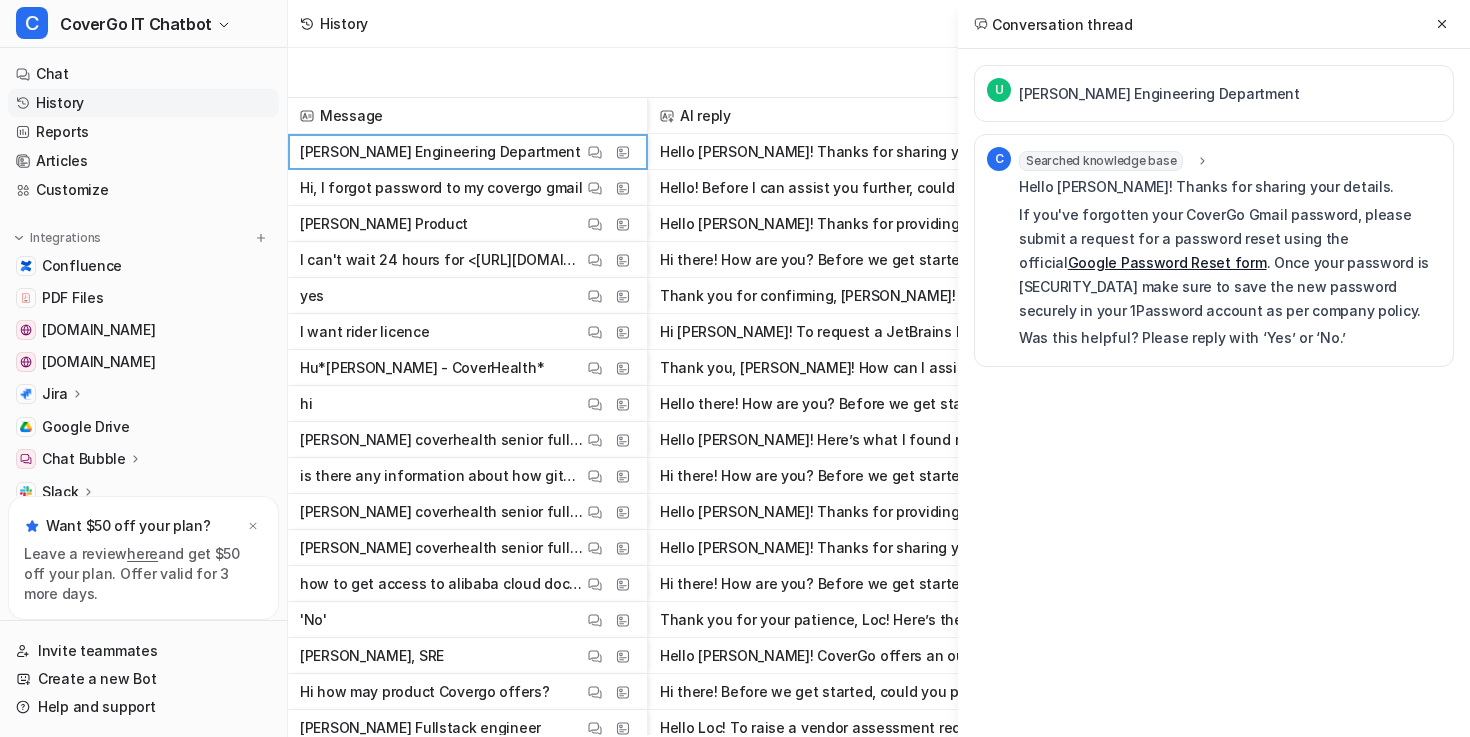 click on "If you've forgotten your CoverGo Gmail password, please submit a request for a password reset using the official  Google Password Reset form . Once your password is reset, make sure to save the new password securely in your 1Password account as per company policy." at bounding box center (1230, 263) 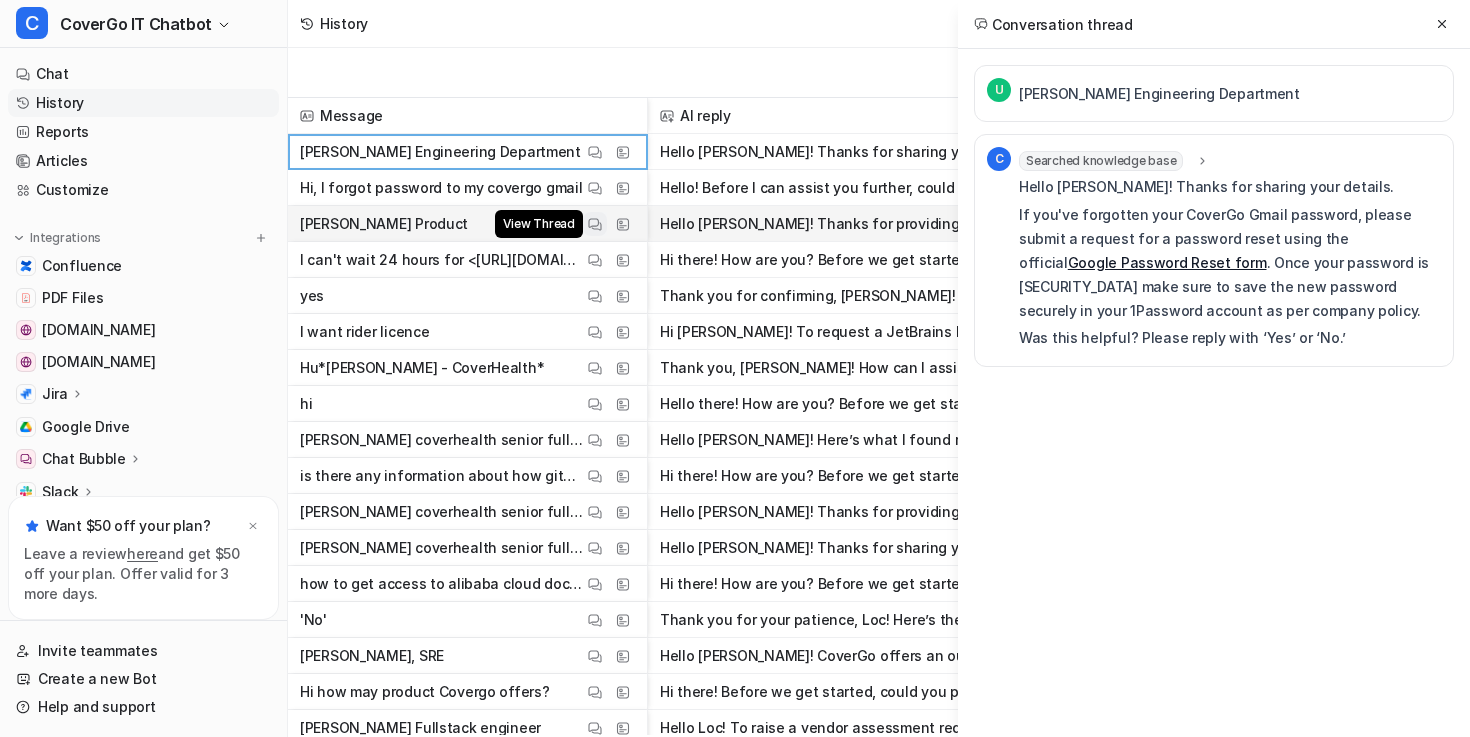 click on "View Thread" at bounding box center [539, 224] 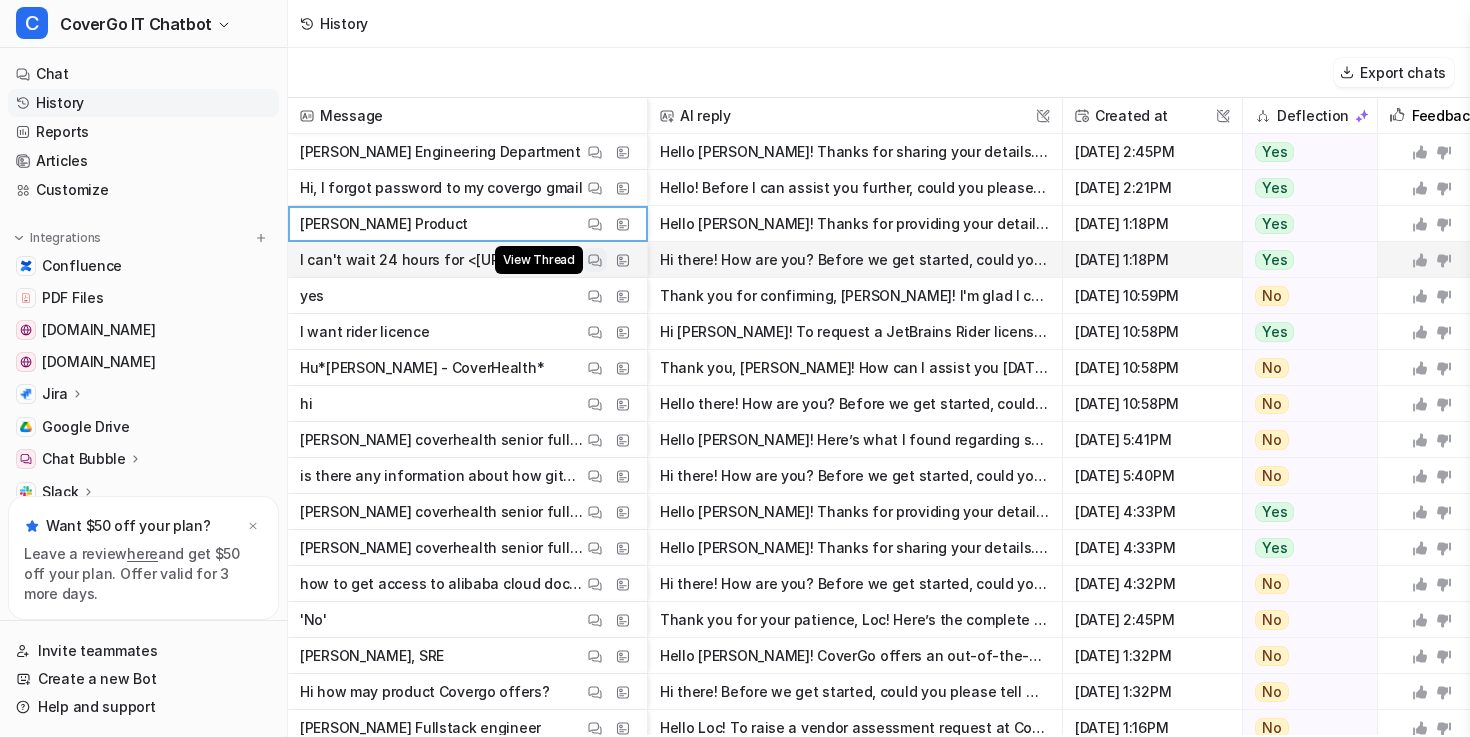 click at bounding box center (595, 260) 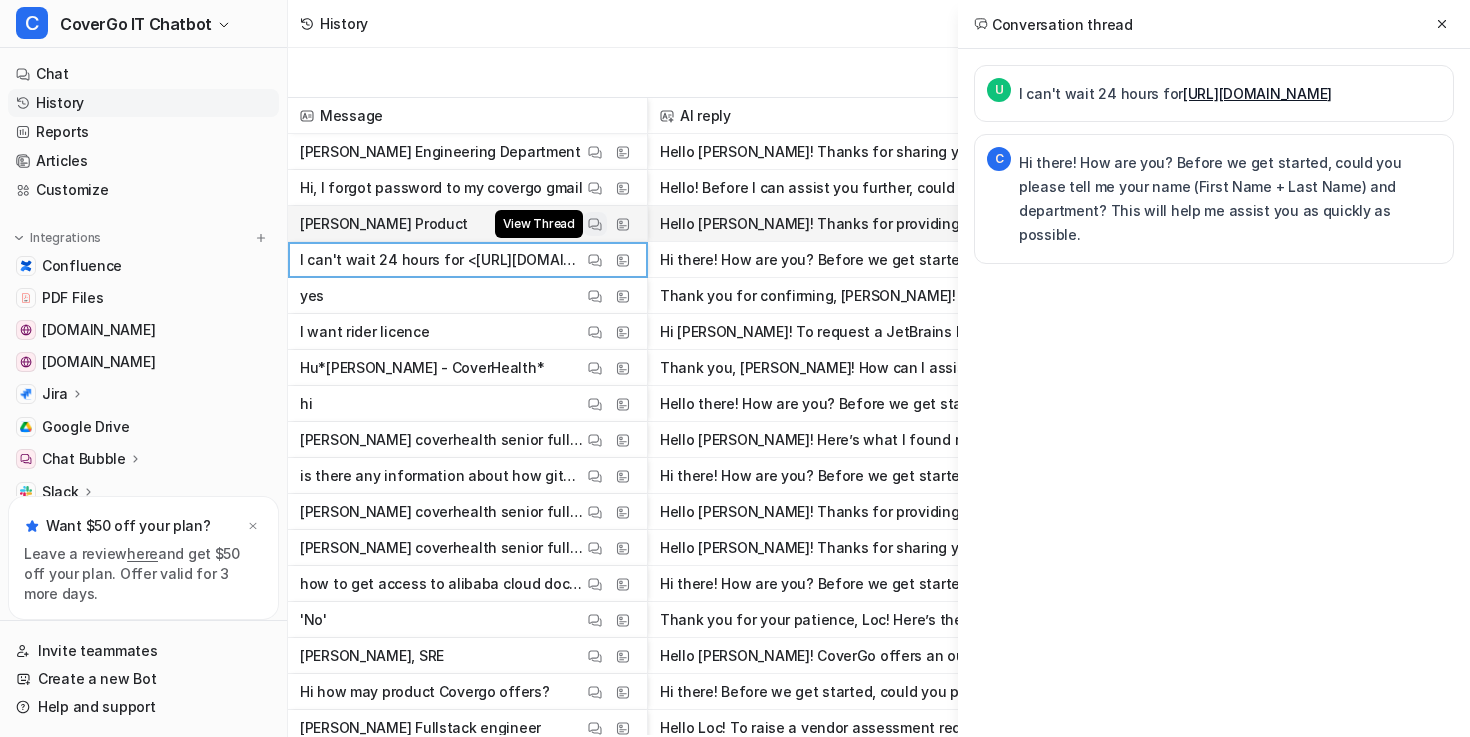 click at bounding box center (595, 224) 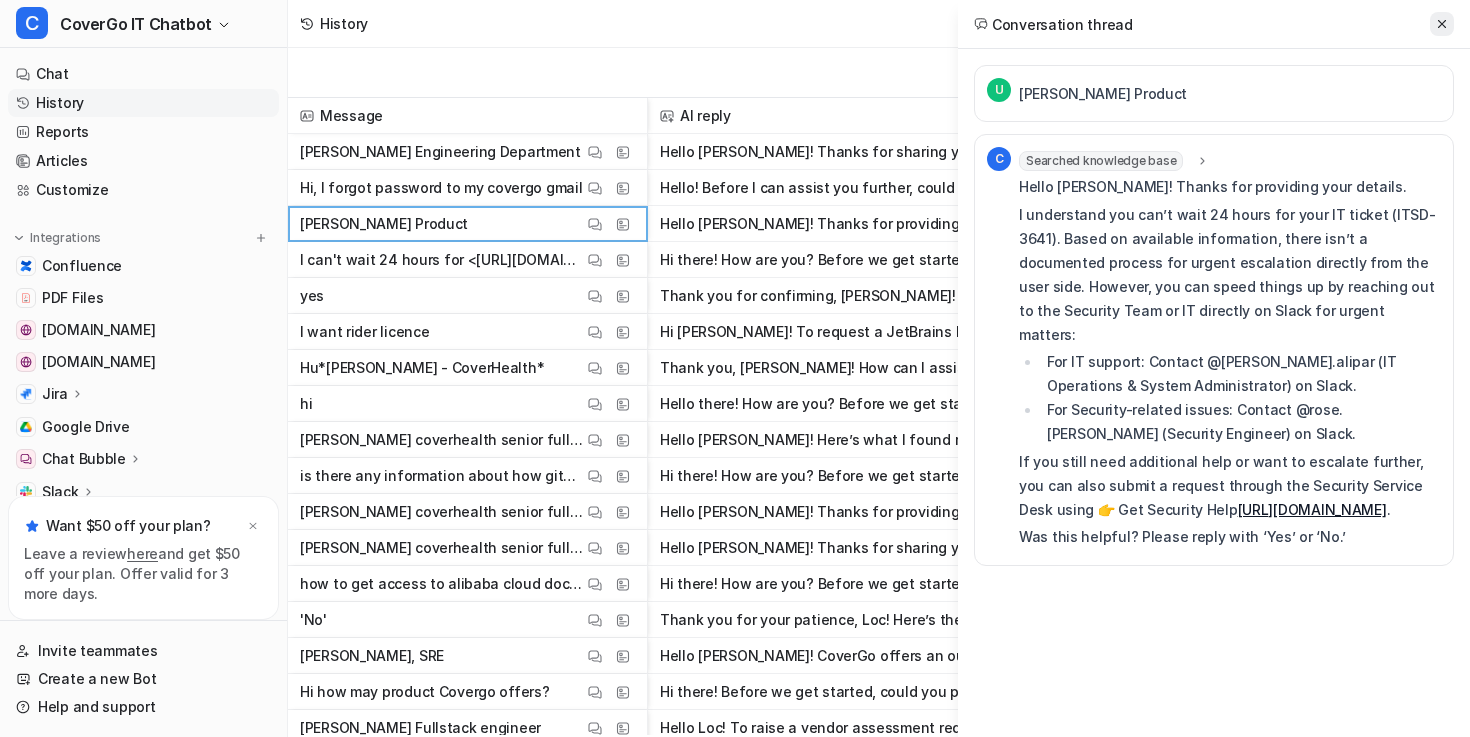click at bounding box center (1442, 24) 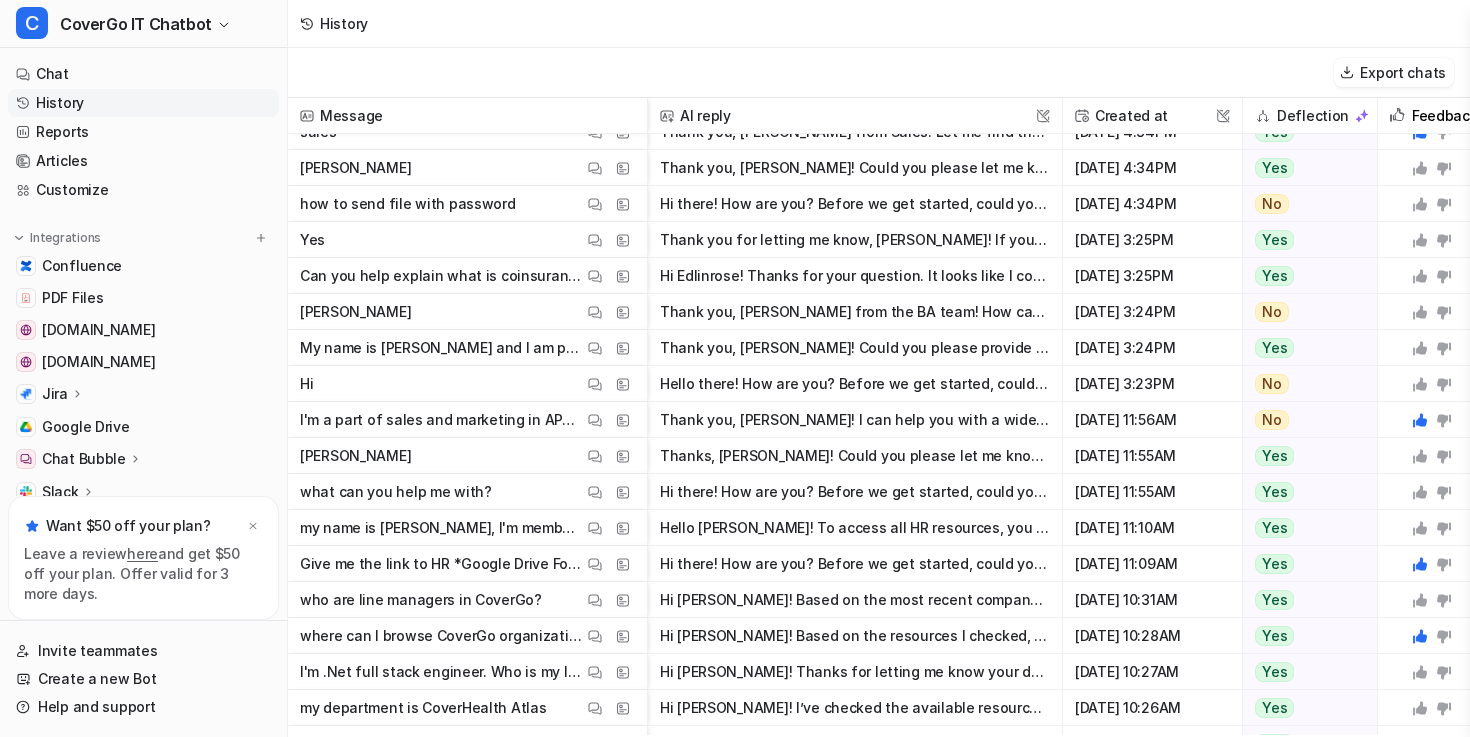 scroll, scrollTop: 2349, scrollLeft: 0, axis: vertical 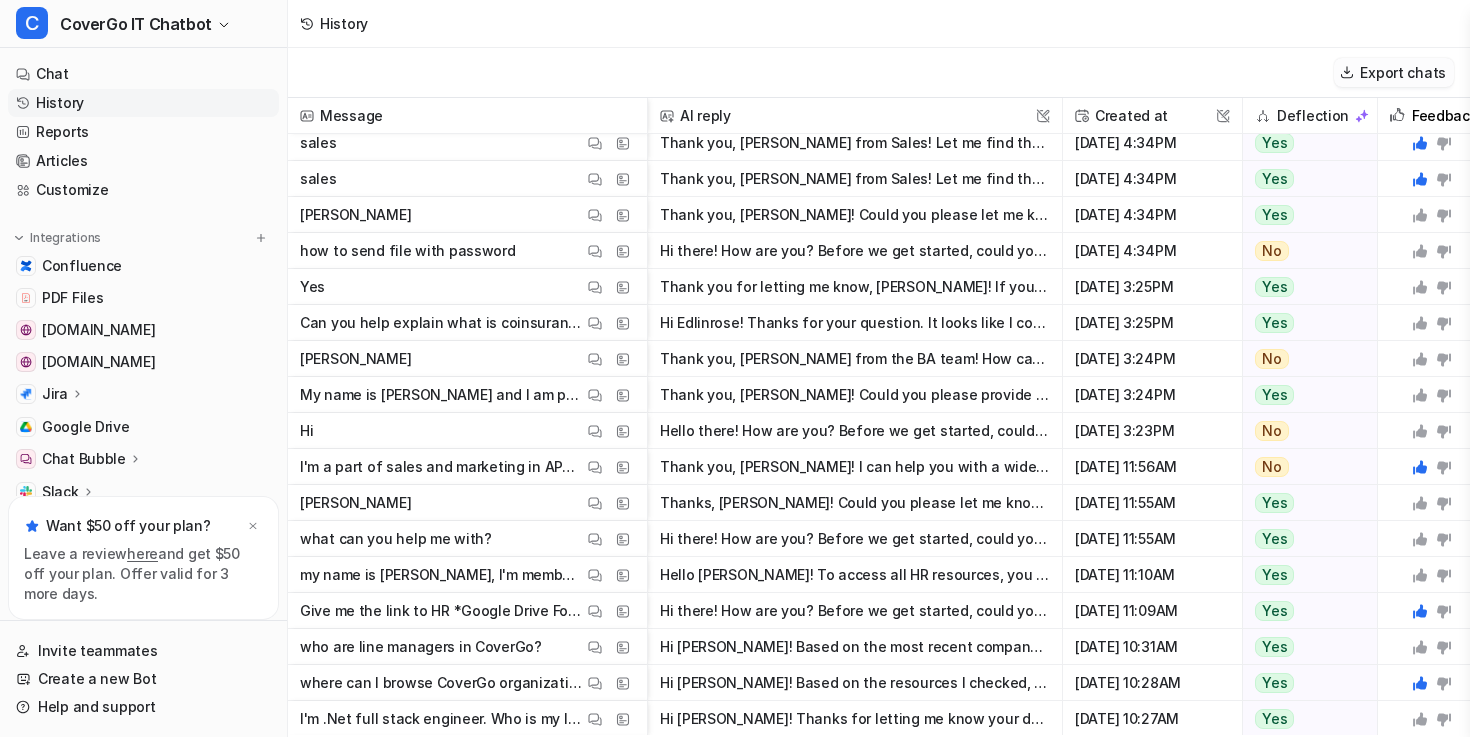 click on "Export chats" at bounding box center (1394, 72) 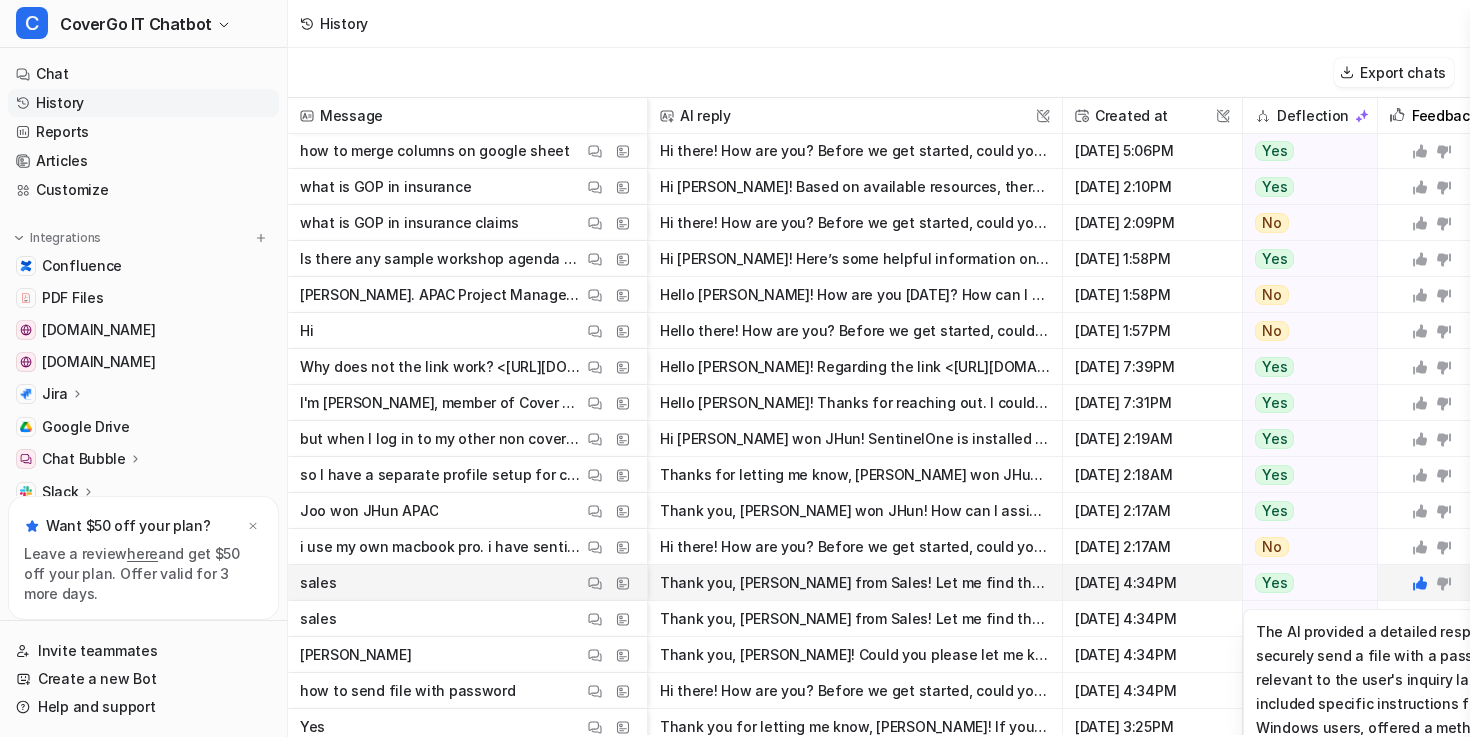 scroll, scrollTop: 1913, scrollLeft: 0, axis: vertical 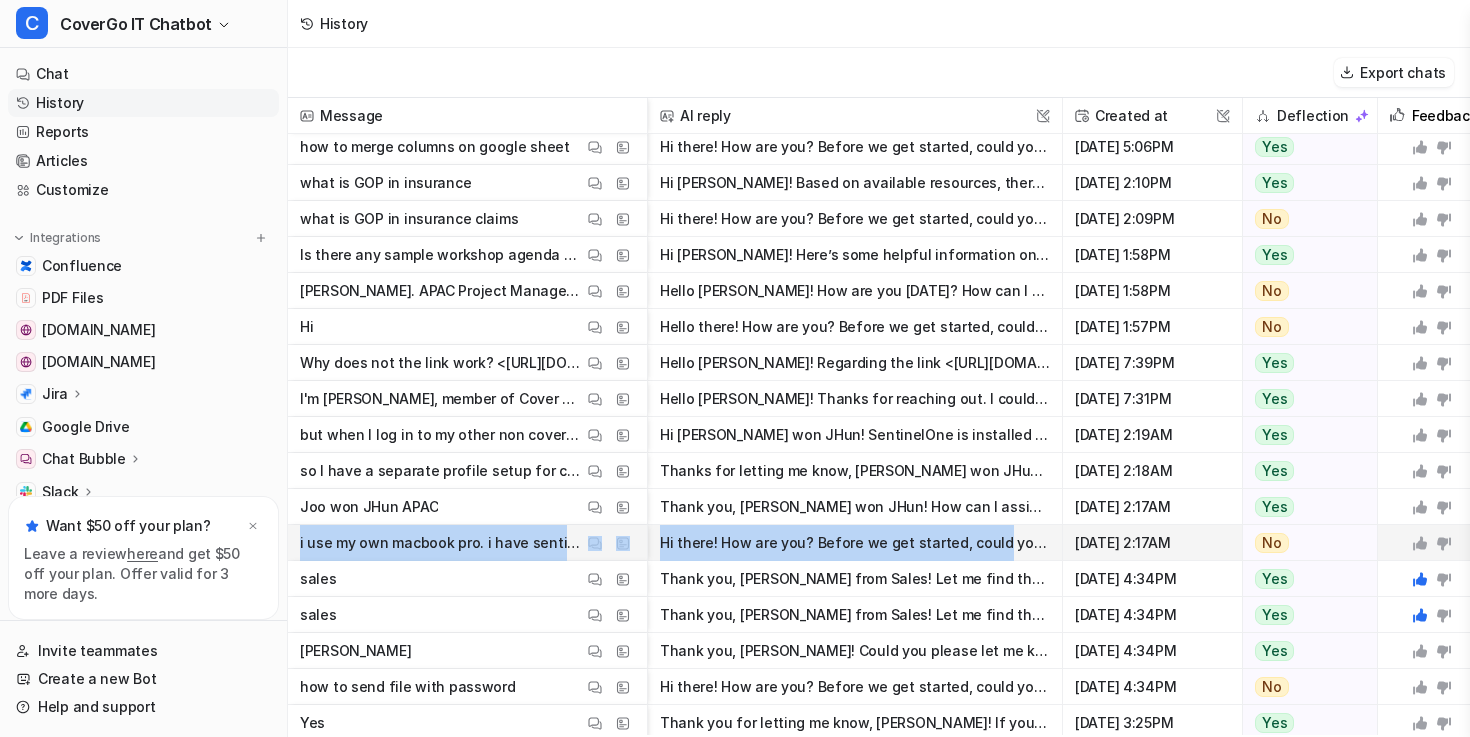 drag, startPoint x: 298, startPoint y: 552, endPoint x: 986, endPoint y: 545, distance: 688.0356 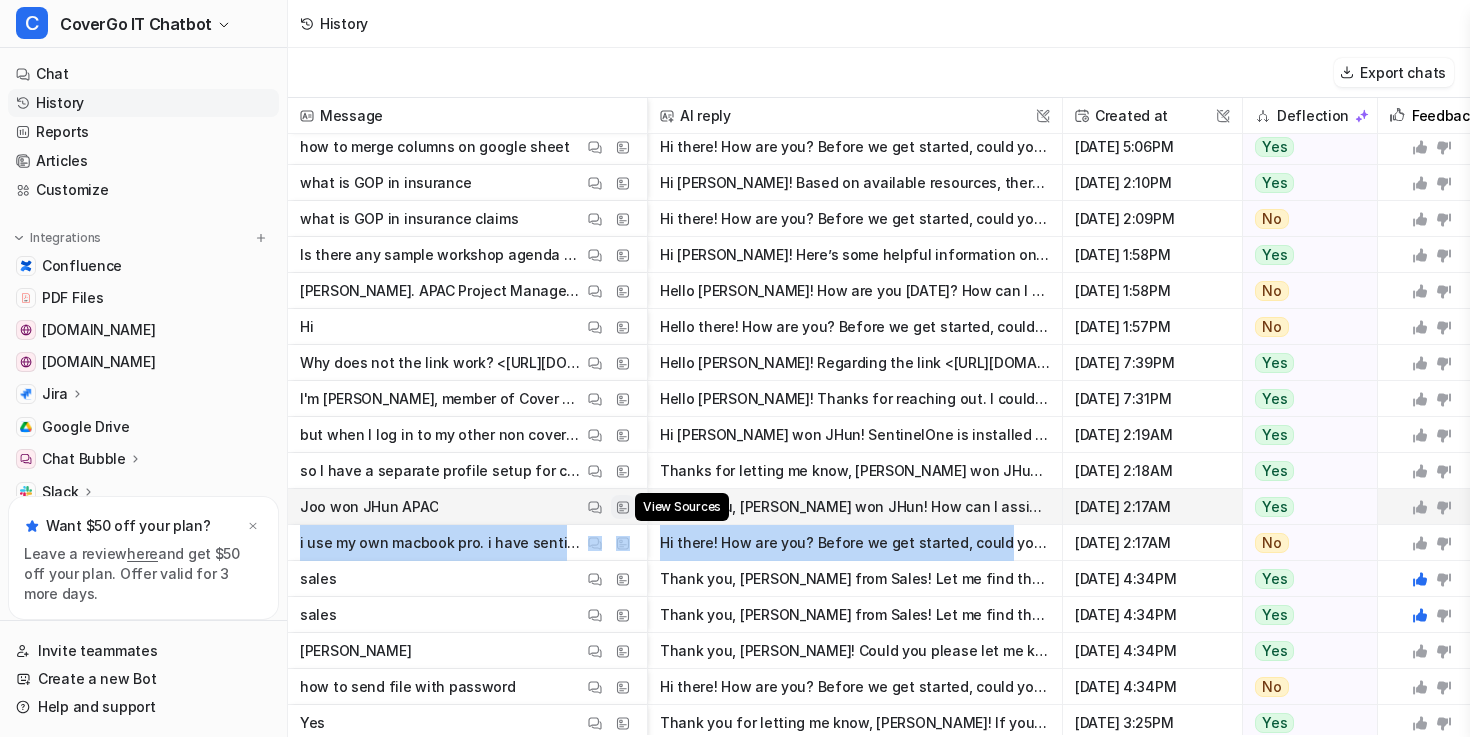 click at bounding box center (623, 507) 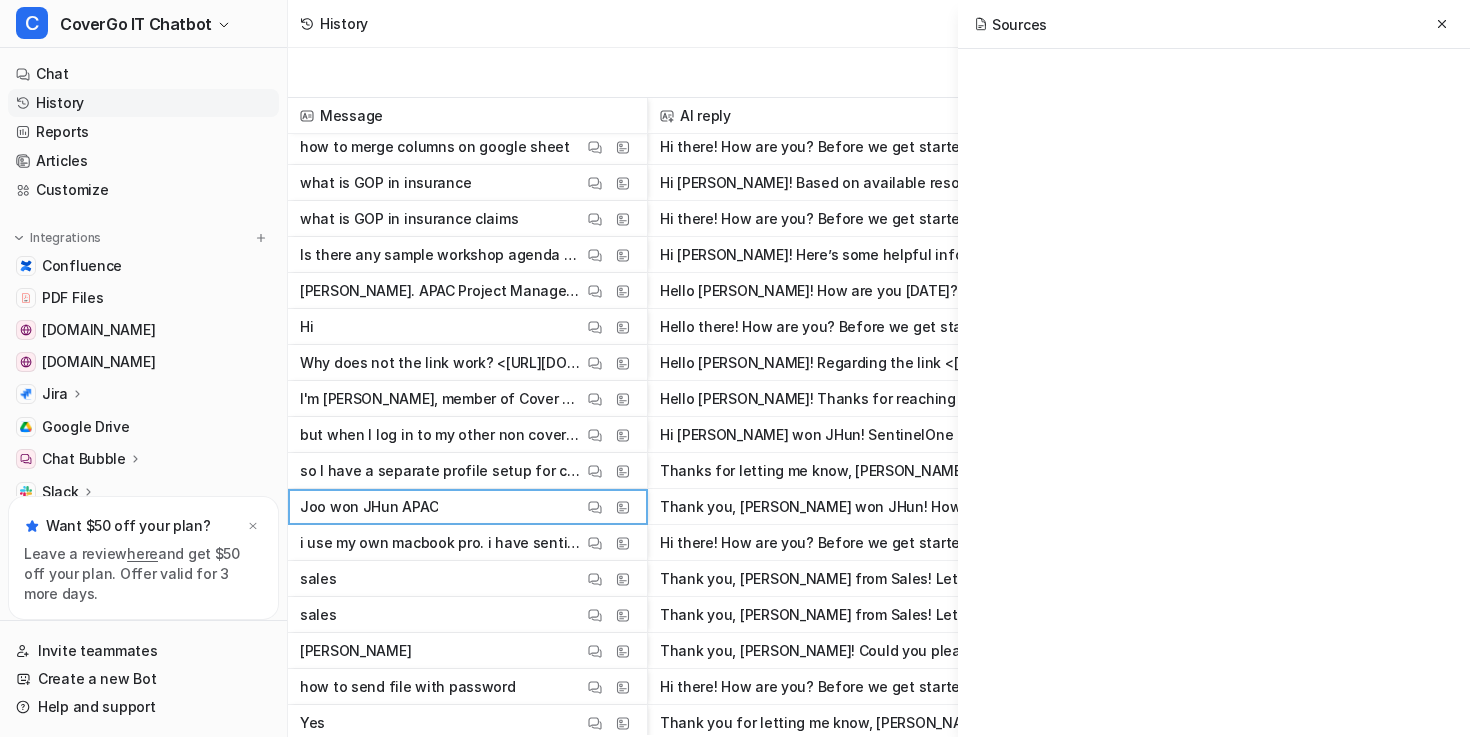 click on "Sources" at bounding box center (1214, 368) 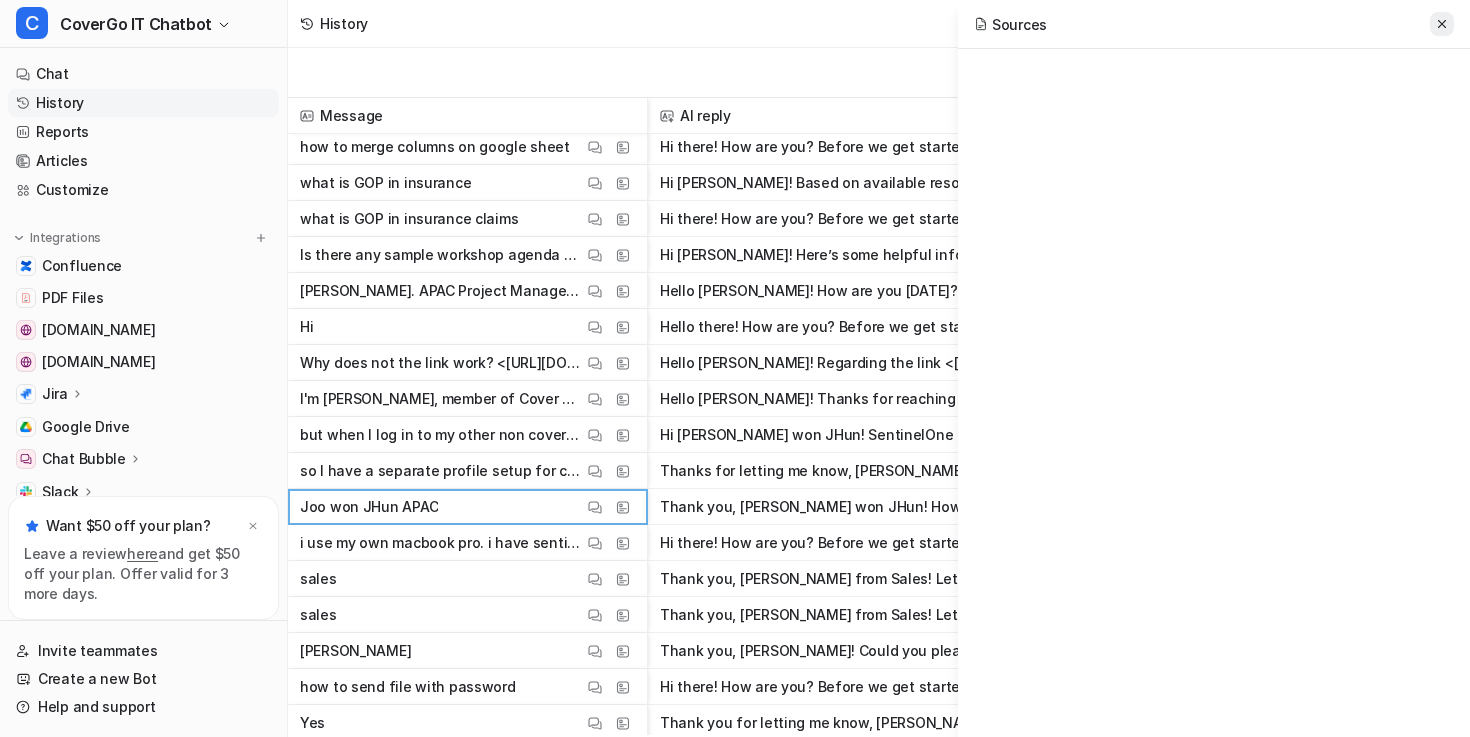 click 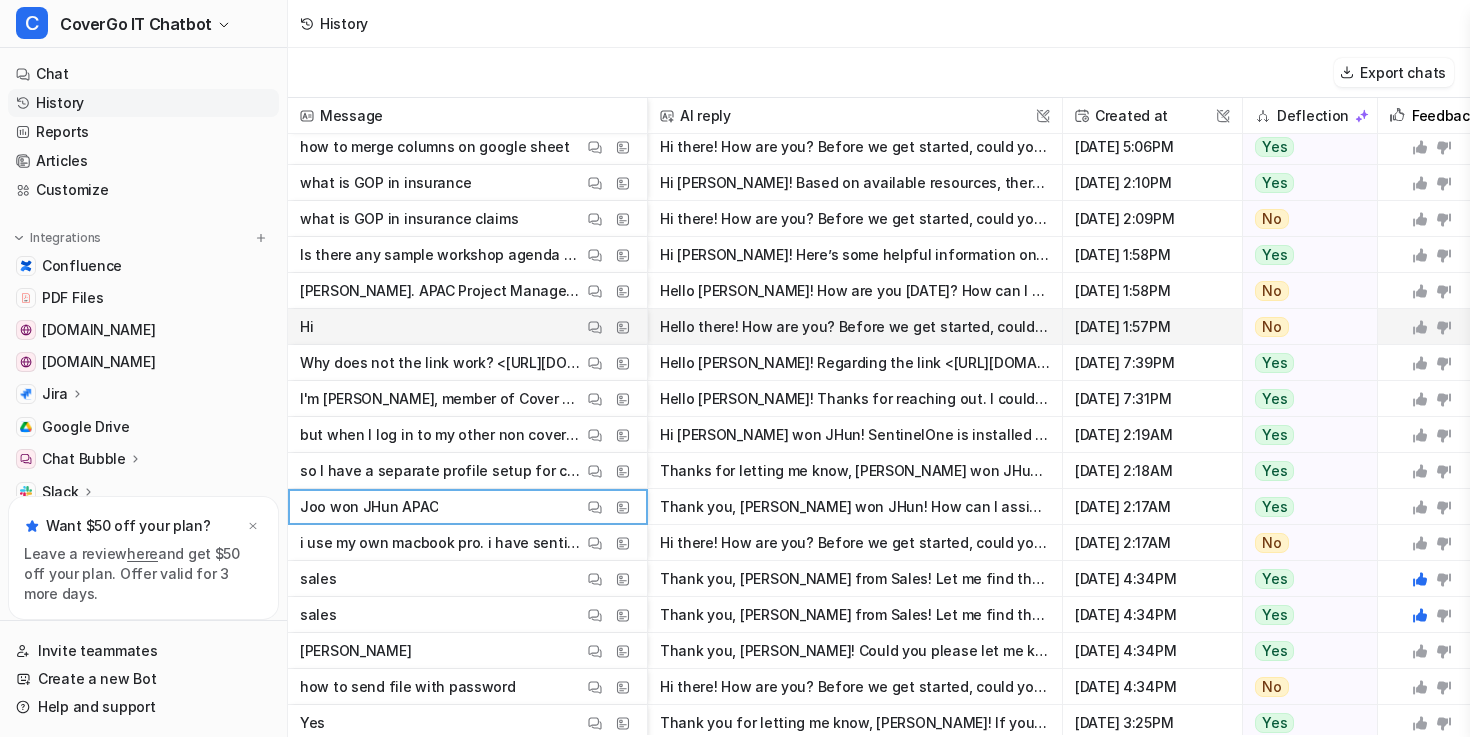 drag, startPoint x: 1322, startPoint y: 548, endPoint x: 325, endPoint y: 314, distance: 1024.0923 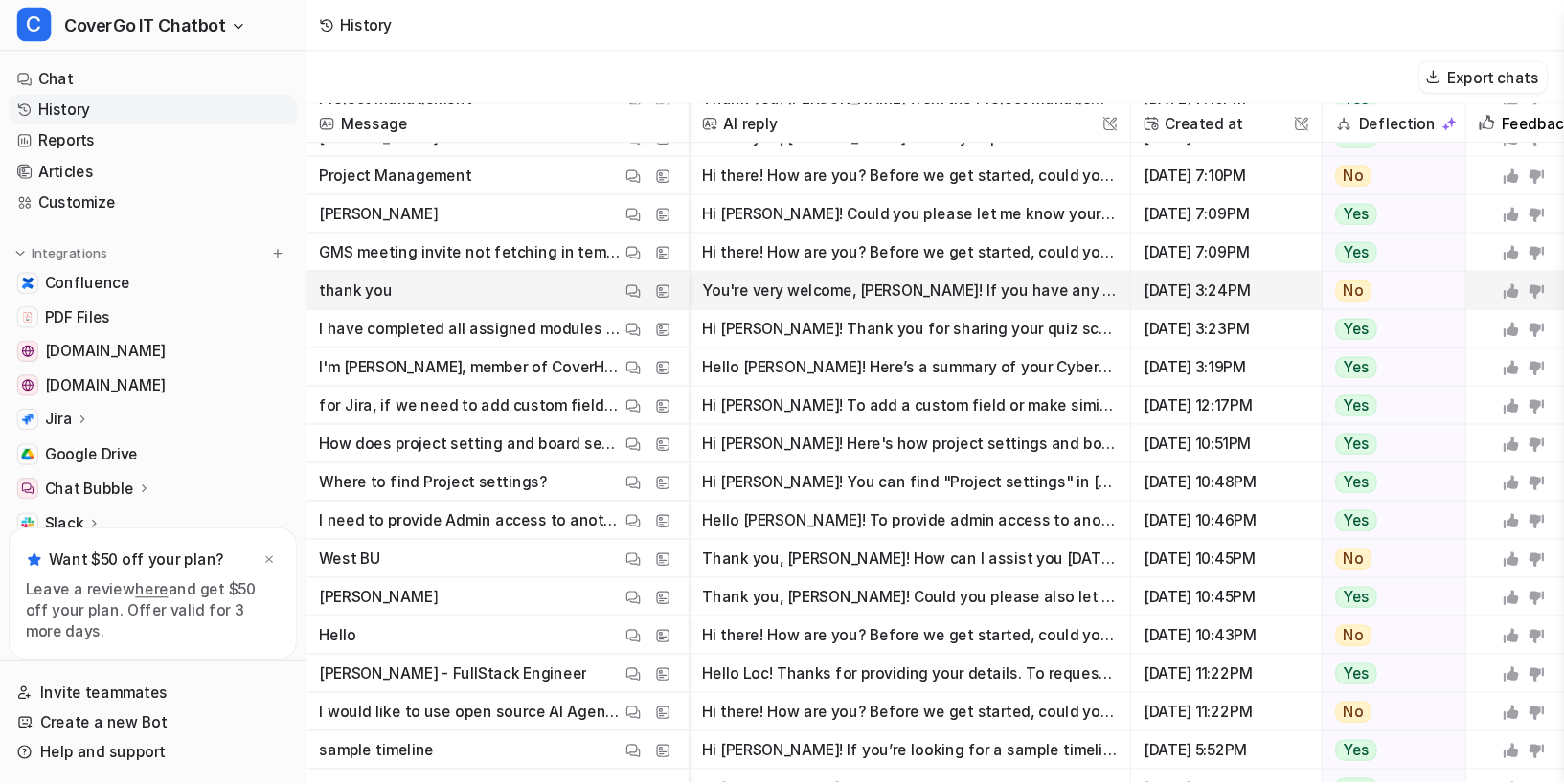scroll, scrollTop: 1216, scrollLeft: 0, axis: vertical 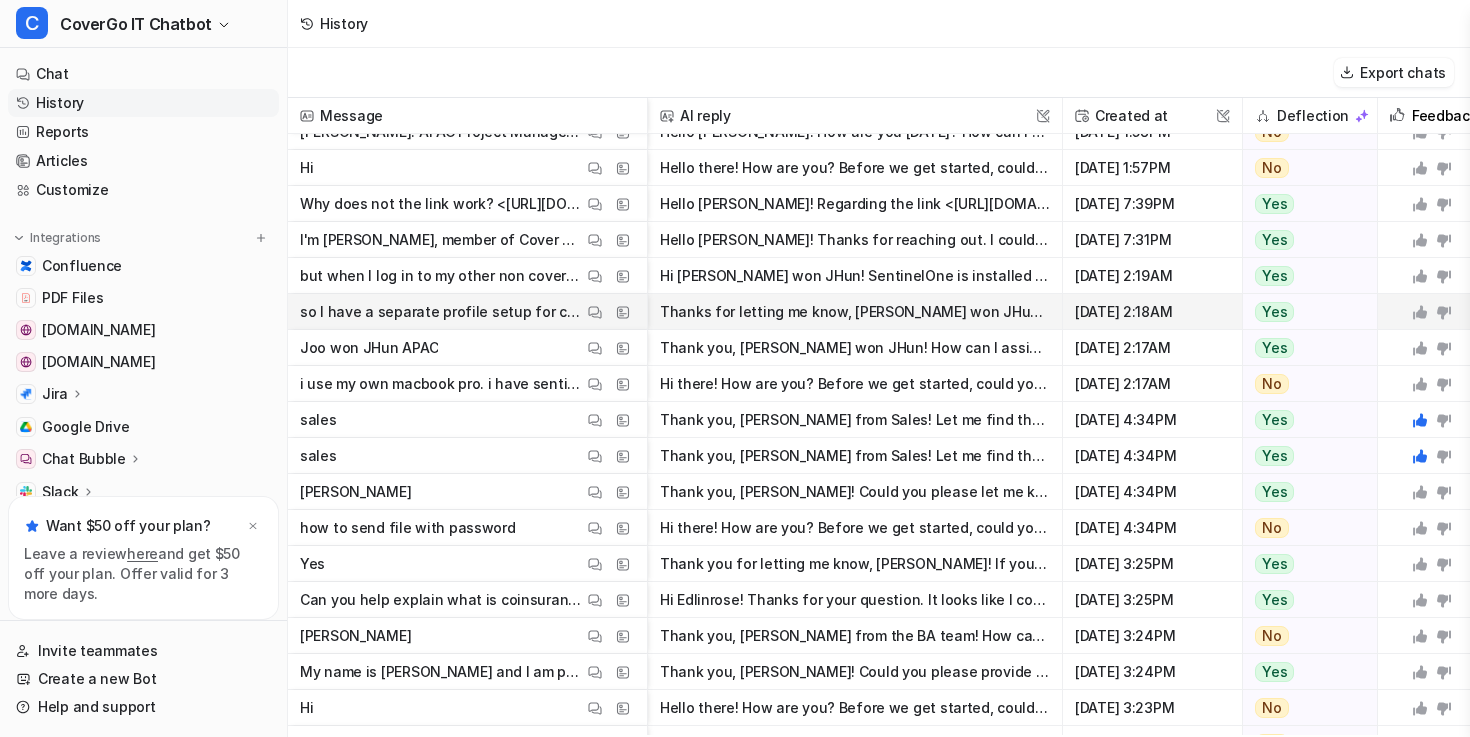 drag, startPoint x: 1364, startPoint y: 391, endPoint x: 531, endPoint y: 308, distance: 837.1248 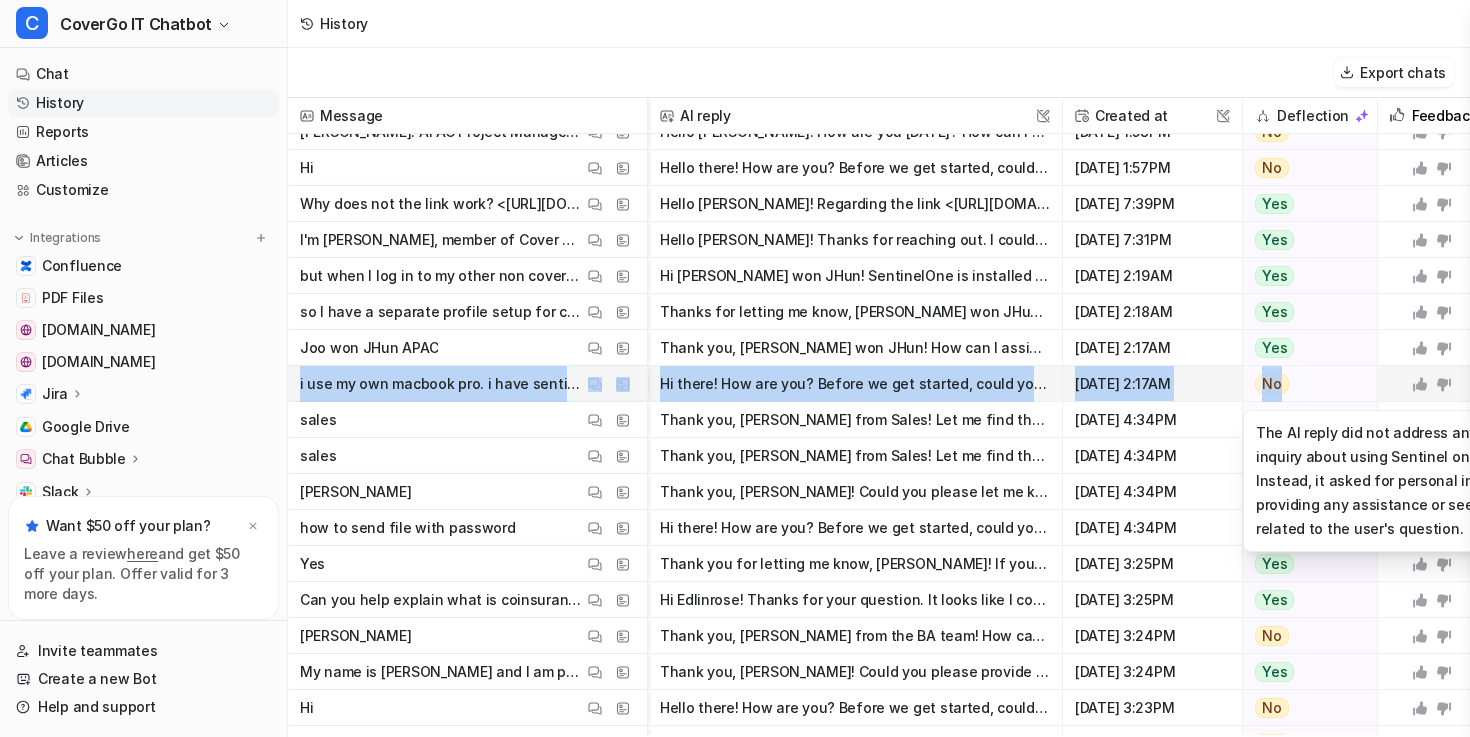 drag, startPoint x: 298, startPoint y: 381, endPoint x: 1330, endPoint y: 377, distance: 1032.0078 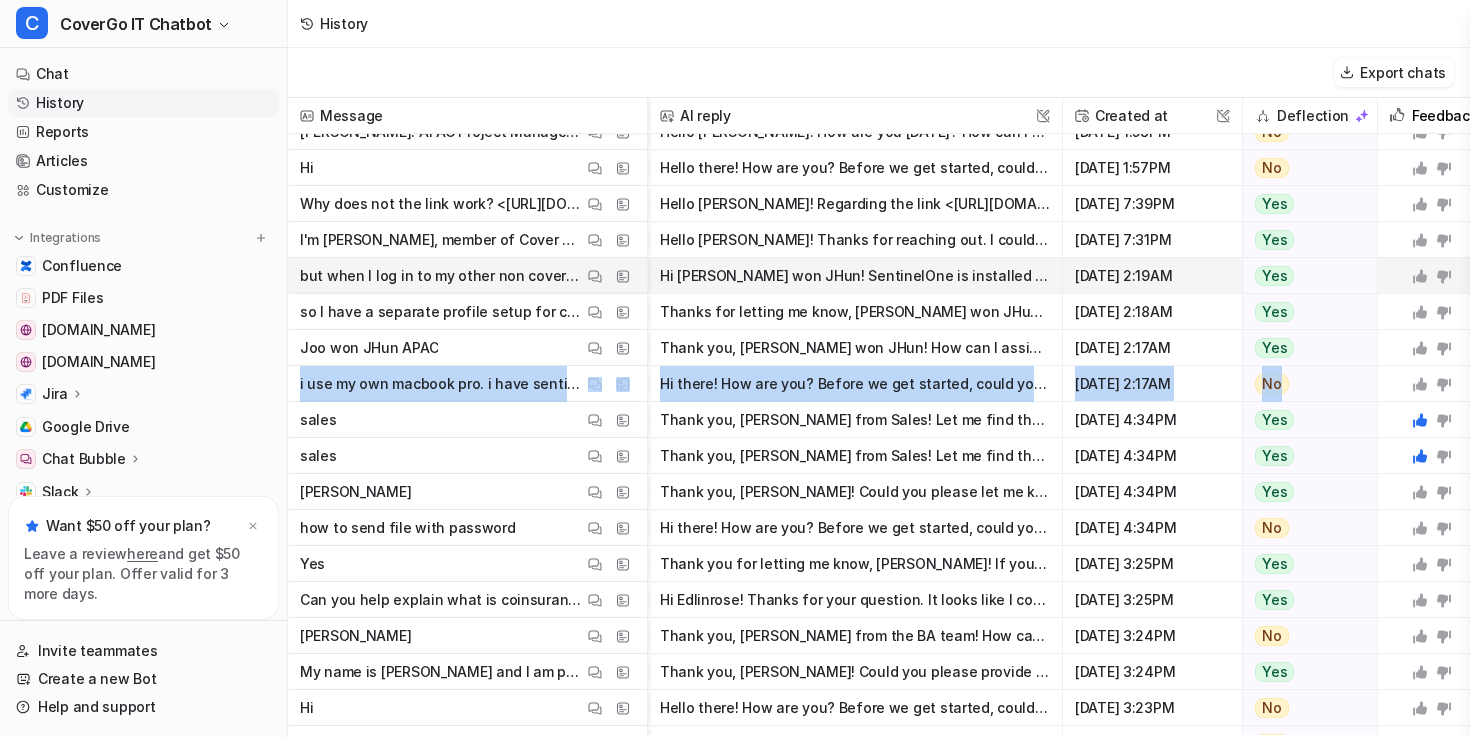 drag, startPoint x: 1338, startPoint y: 387, endPoint x: 377, endPoint y: 270, distance: 968.09607 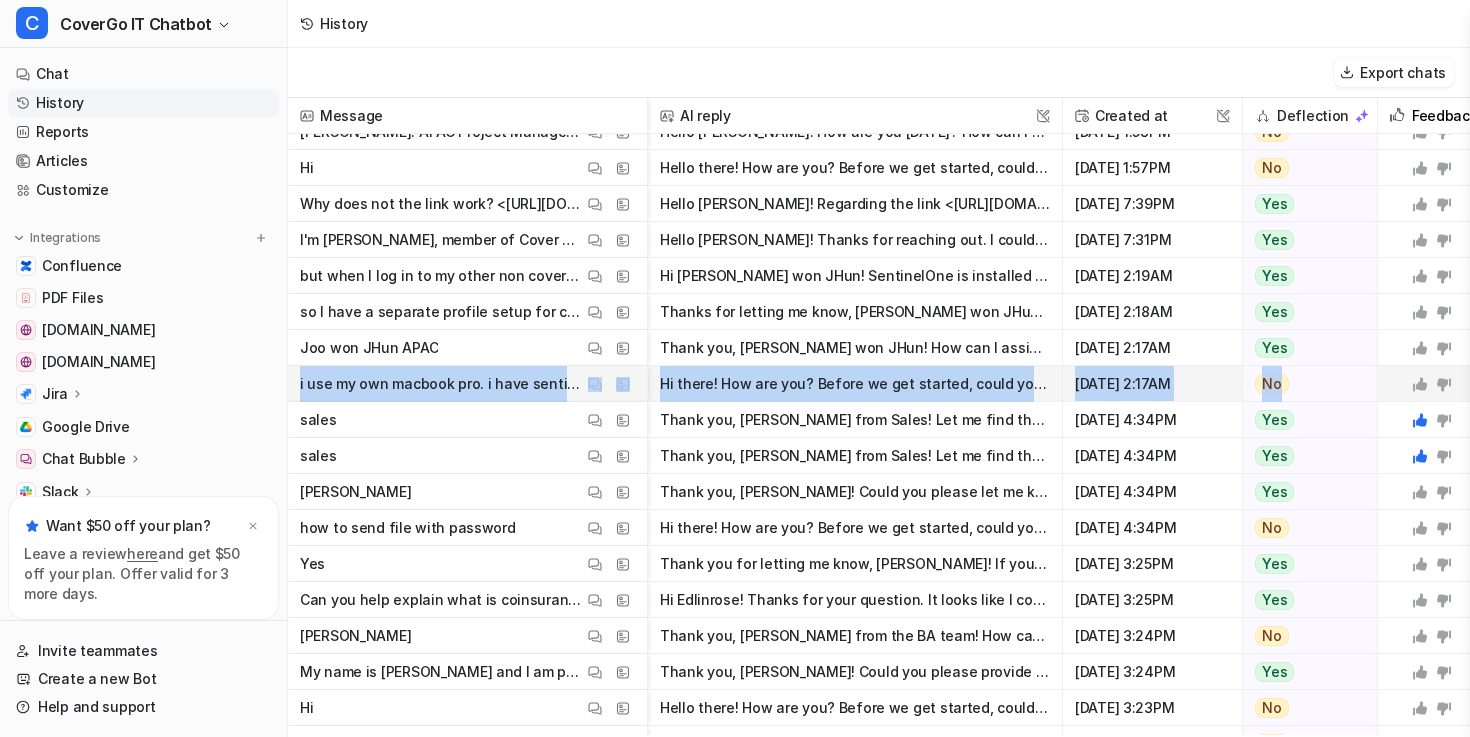 click on "Jul 6 2025, 2:17AM" at bounding box center [1152, 384] 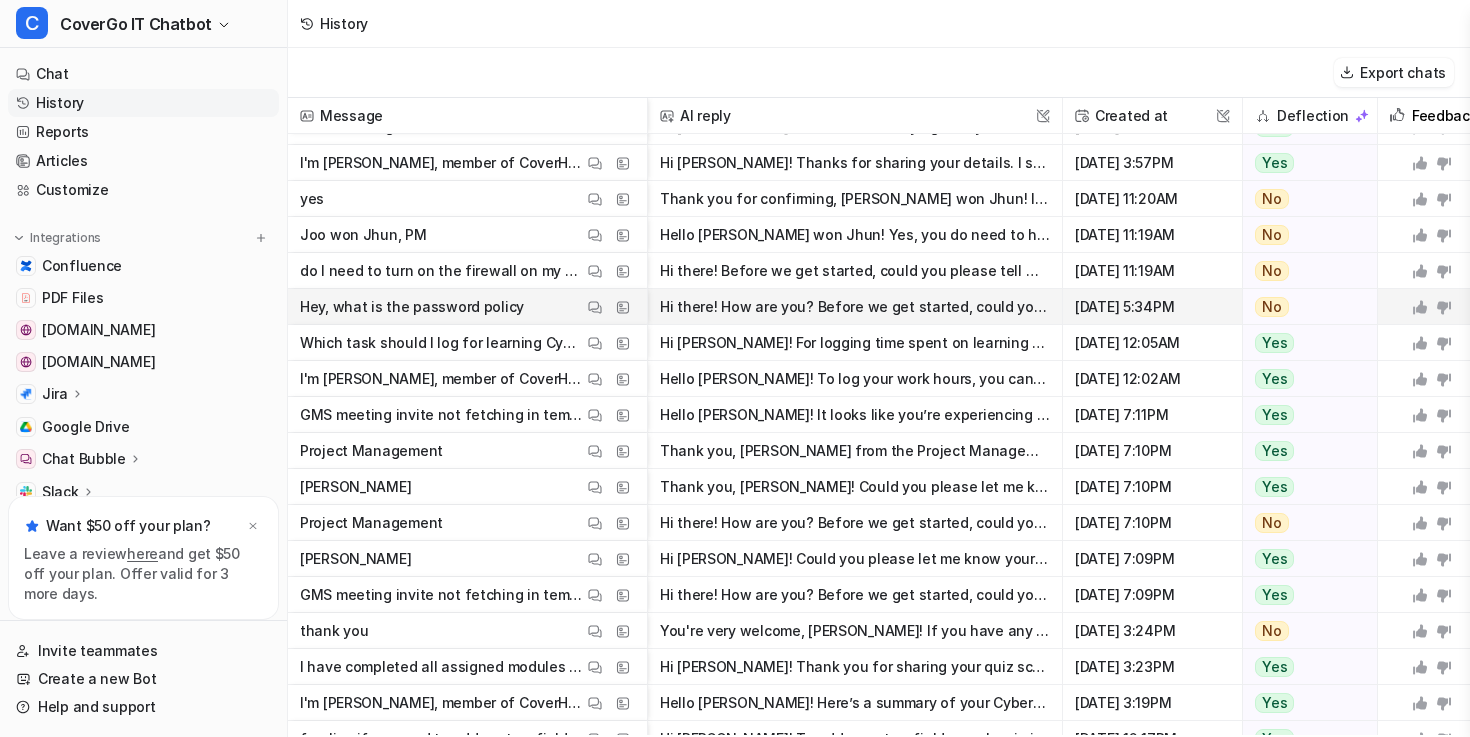 scroll, scrollTop: 923, scrollLeft: 0, axis: vertical 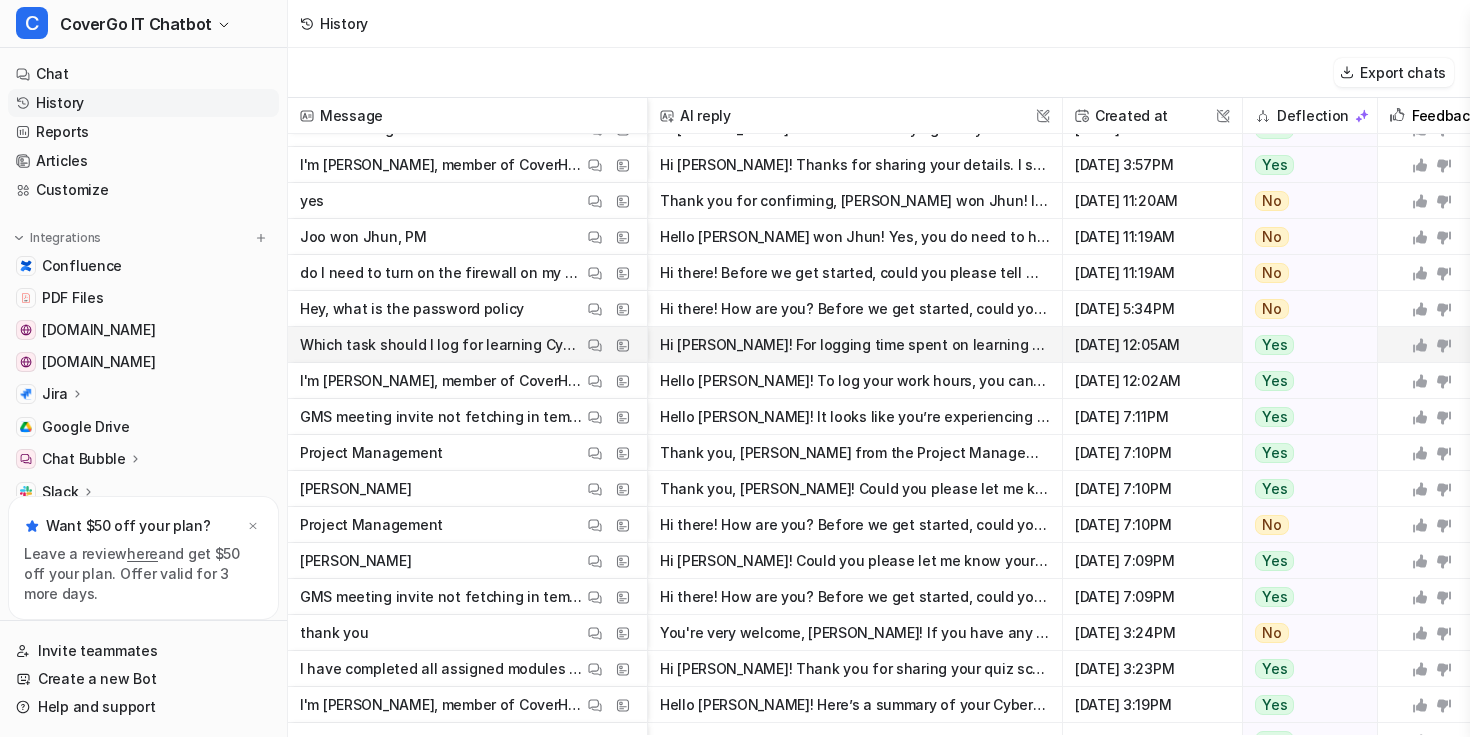 drag, startPoint x: 1198, startPoint y: 383, endPoint x: 302, endPoint y: 334, distance: 897.33887 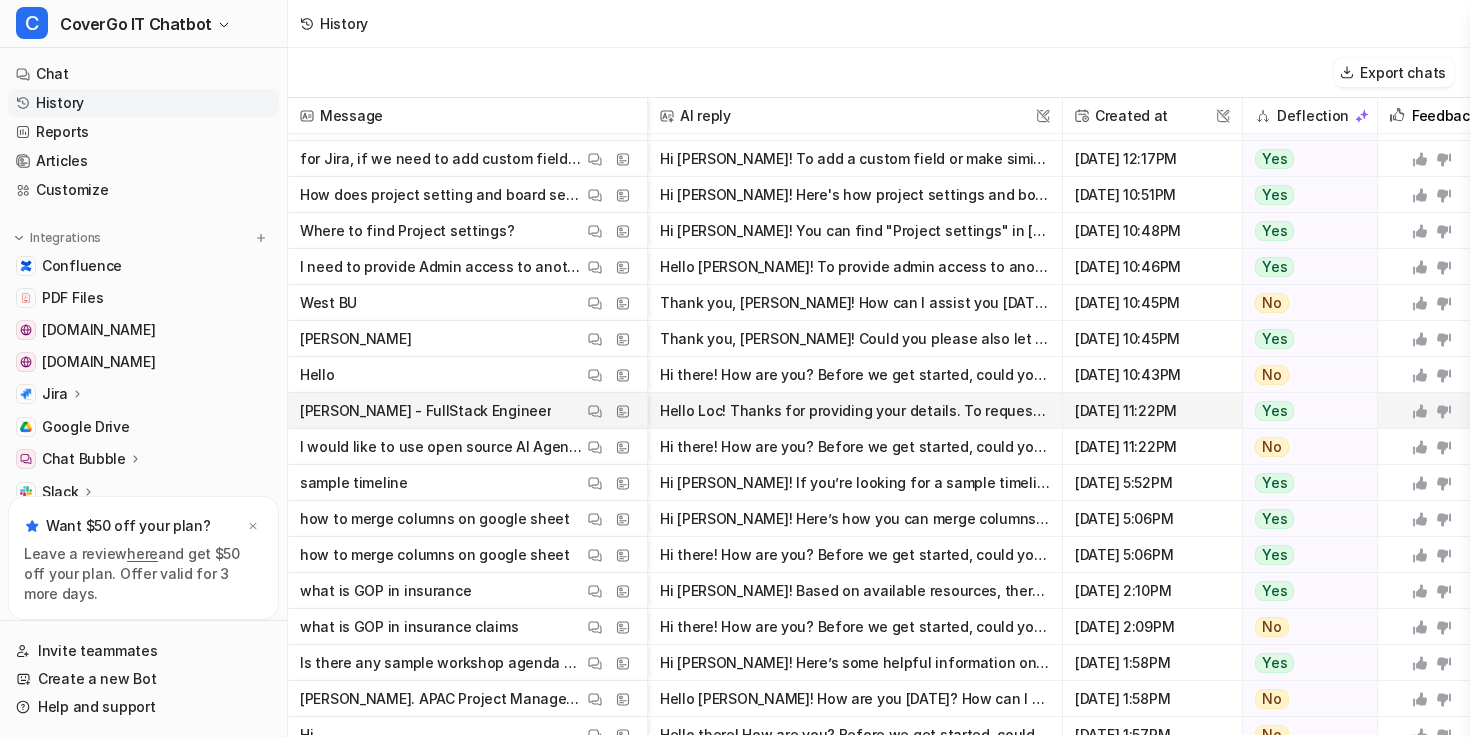 scroll, scrollTop: 1877, scrollLeft: 0, axis: vertical 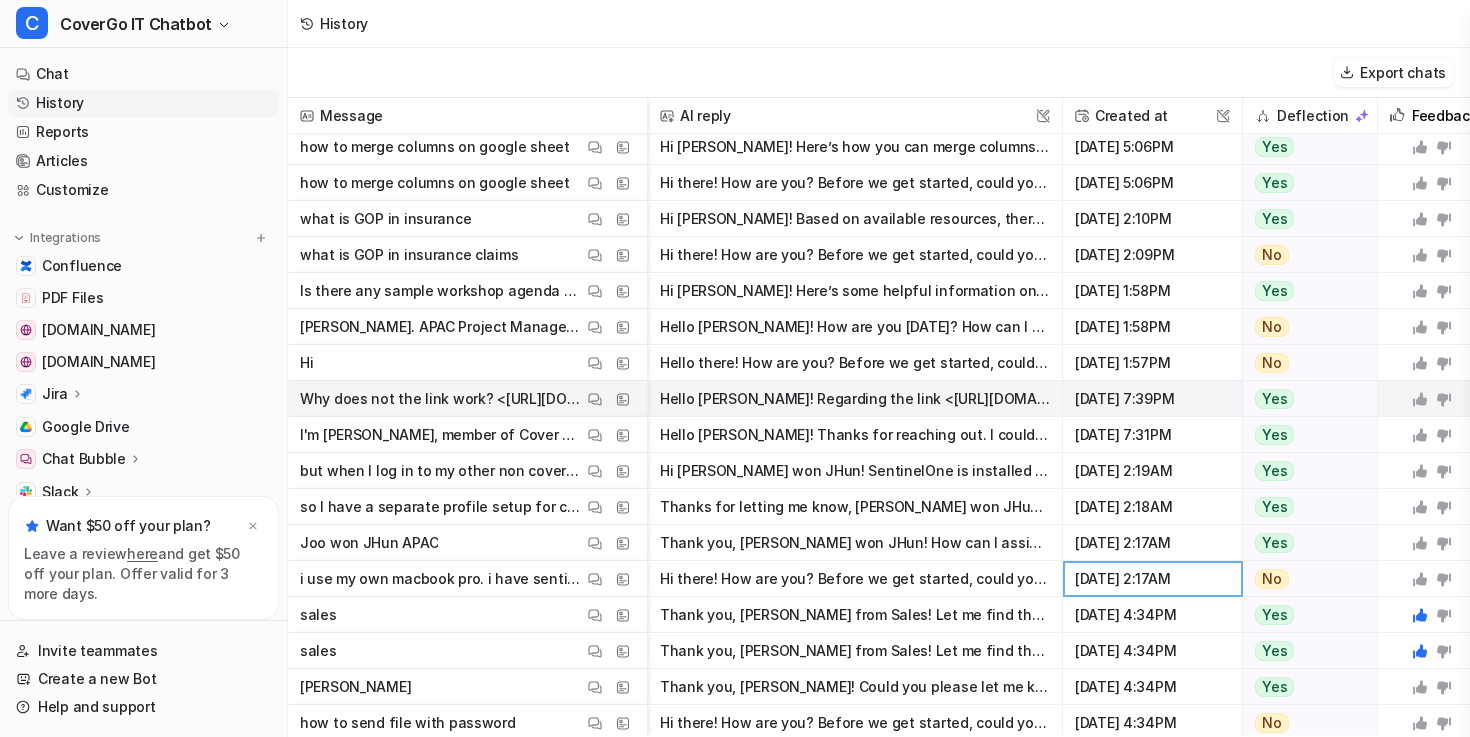 copy on "Which task should I log for learning Cyber Security course? View Thread View Sources Hi Hieu!
For logging time spent on learning the Cyber Security course, you should record this activity under your security or compliance training hours. The official guidance is to complete all assi Jul 14 2025, 12:05AM Yes The AI reply directly addressed the user's enquiry by advising them on how to log their time spent on learning the Cyber Security course. It provided detailed guidance on categorizing this activity under 'security or compliance training hours' and referred to the 'CoverGo Security Awareness Training' in Moodle. Additionally, it offered a useful redirect to an authoritative source by linking to the 'CoverGo Security Training Compliance Policy' on Confluence. The AI also suggested checking with a manager or HR for further clarification if needed, which is a proactive step towards ensuring the user logs their task correctly. No Gap 1. The AI reply provides detailed guidance on where to log the training ho..." 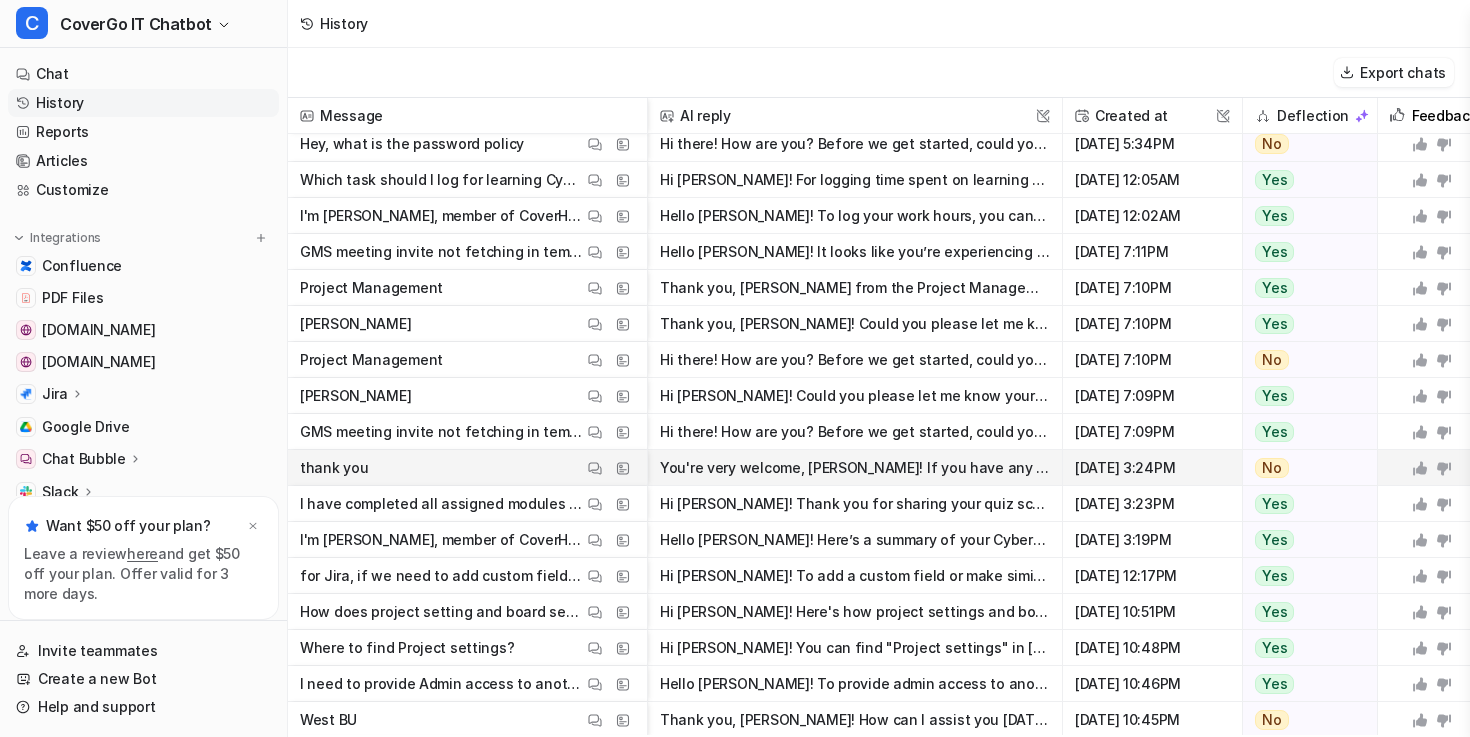 scroll, scrollTop: 1207, scrollLeft: 0, axis: vertical 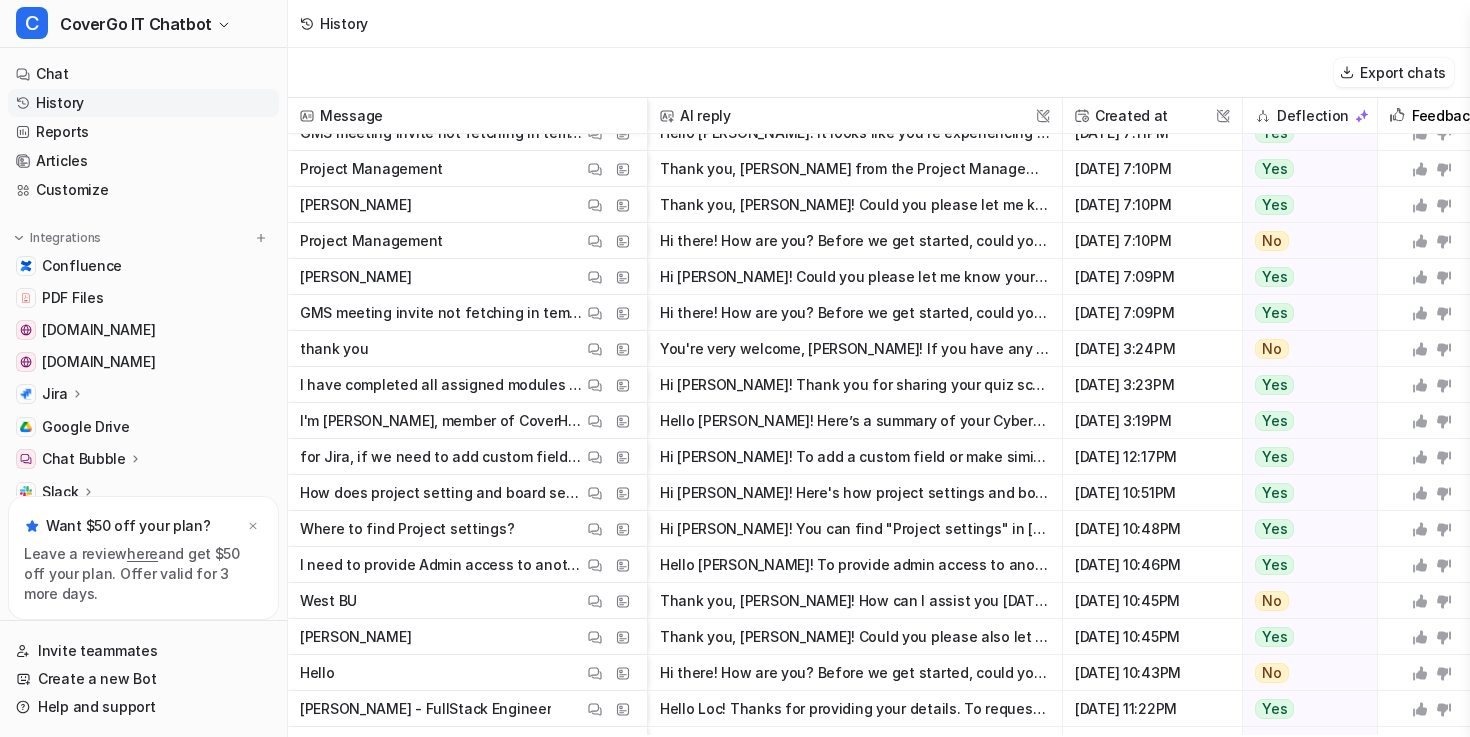 click on "Export chats" at bounding box center (879, 73) 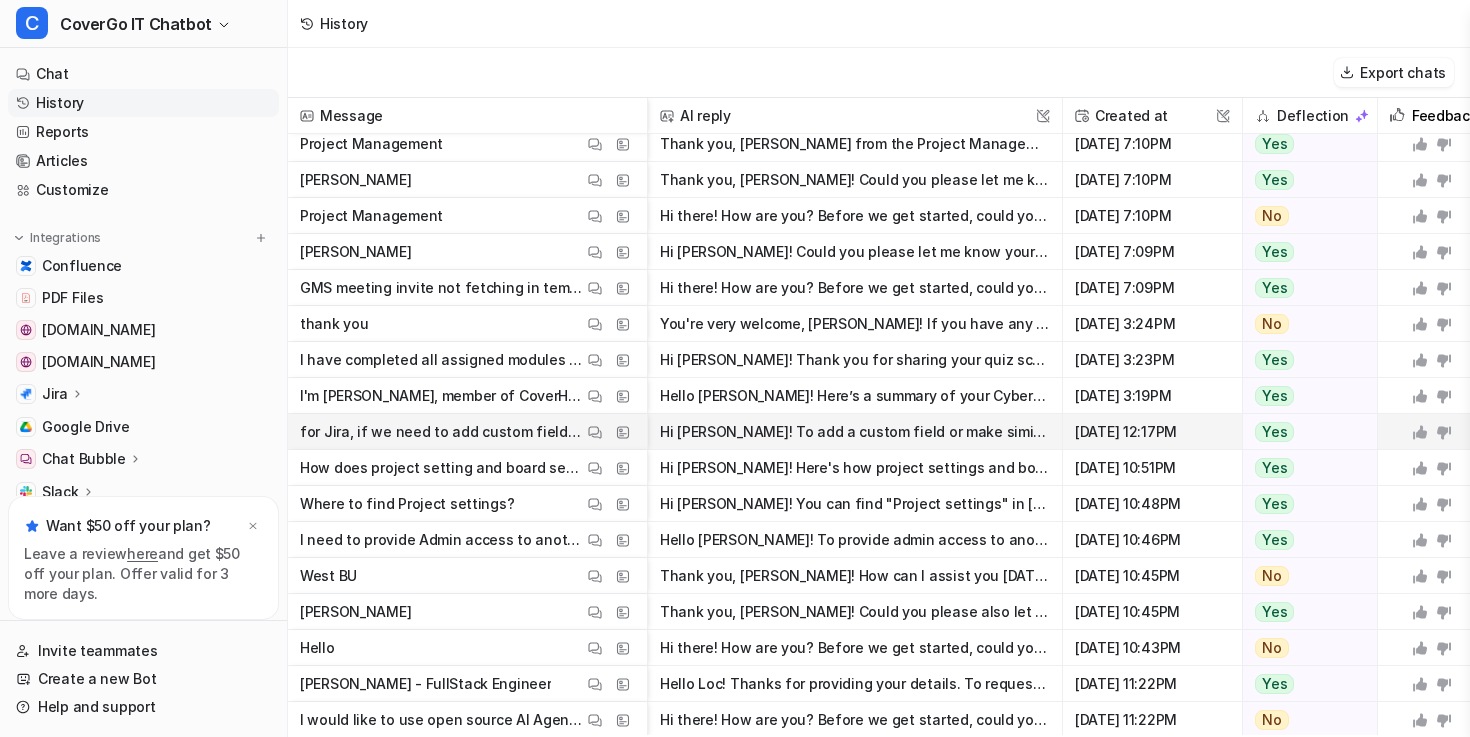 scroll, scrollTop: 1342, scrollLeft: 0, axis: vertical 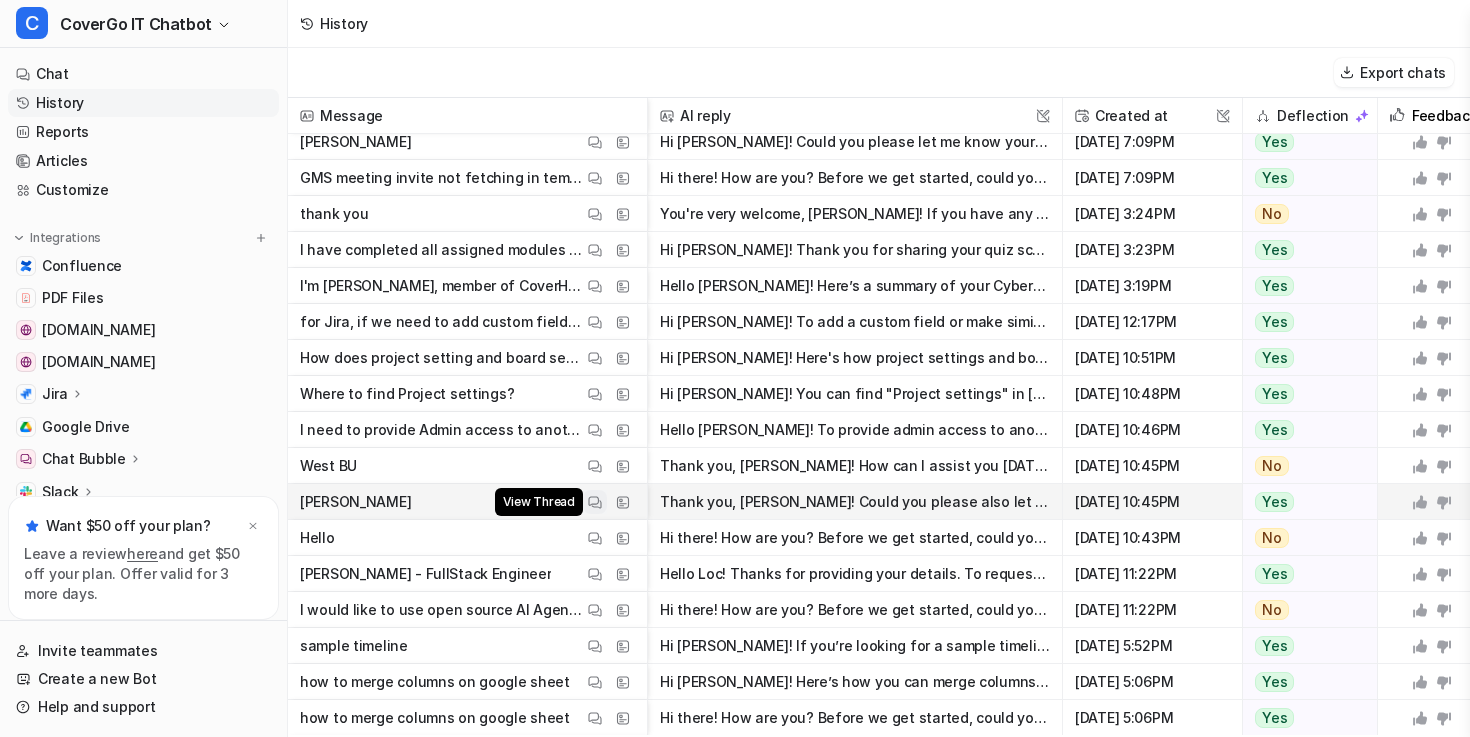 click at bounding box center (595, 502) 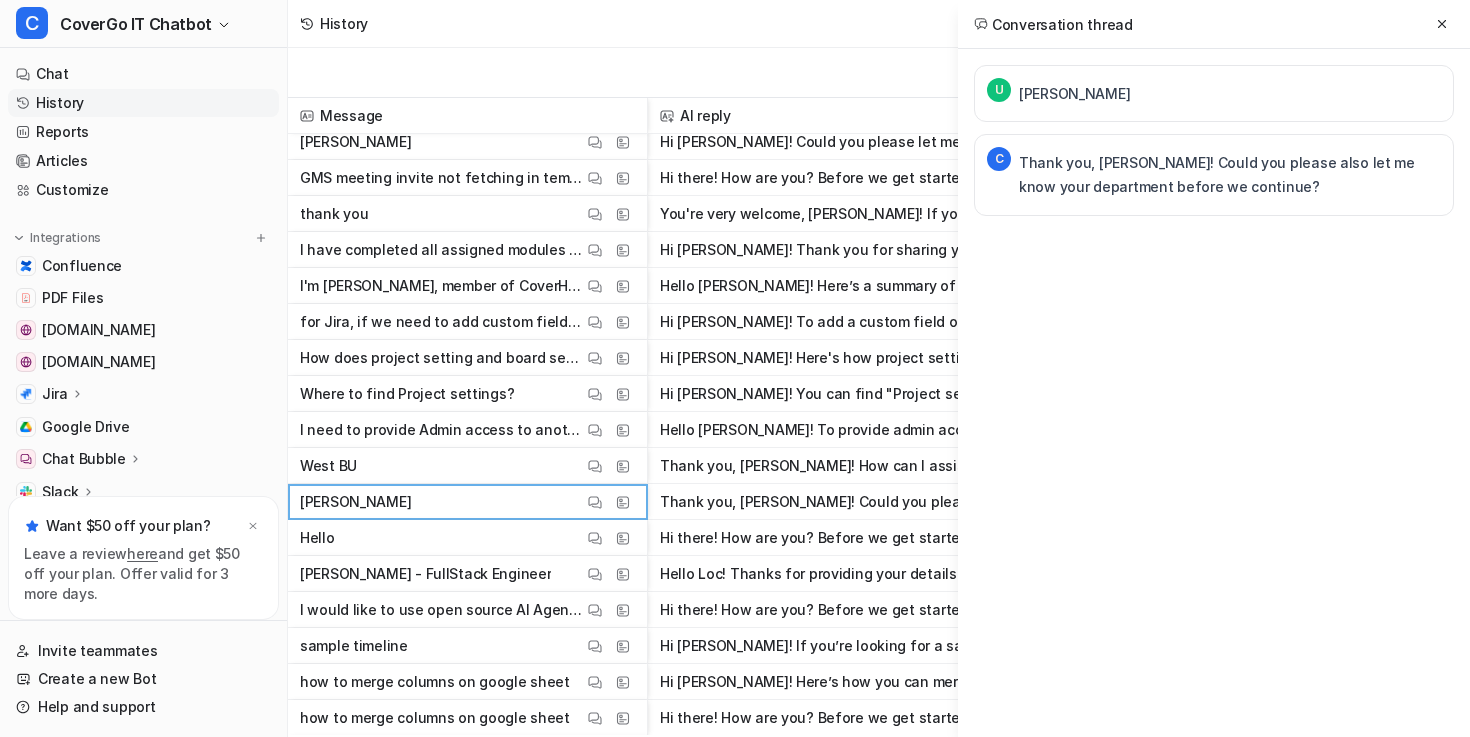 copy on "Mukhopadhyay" 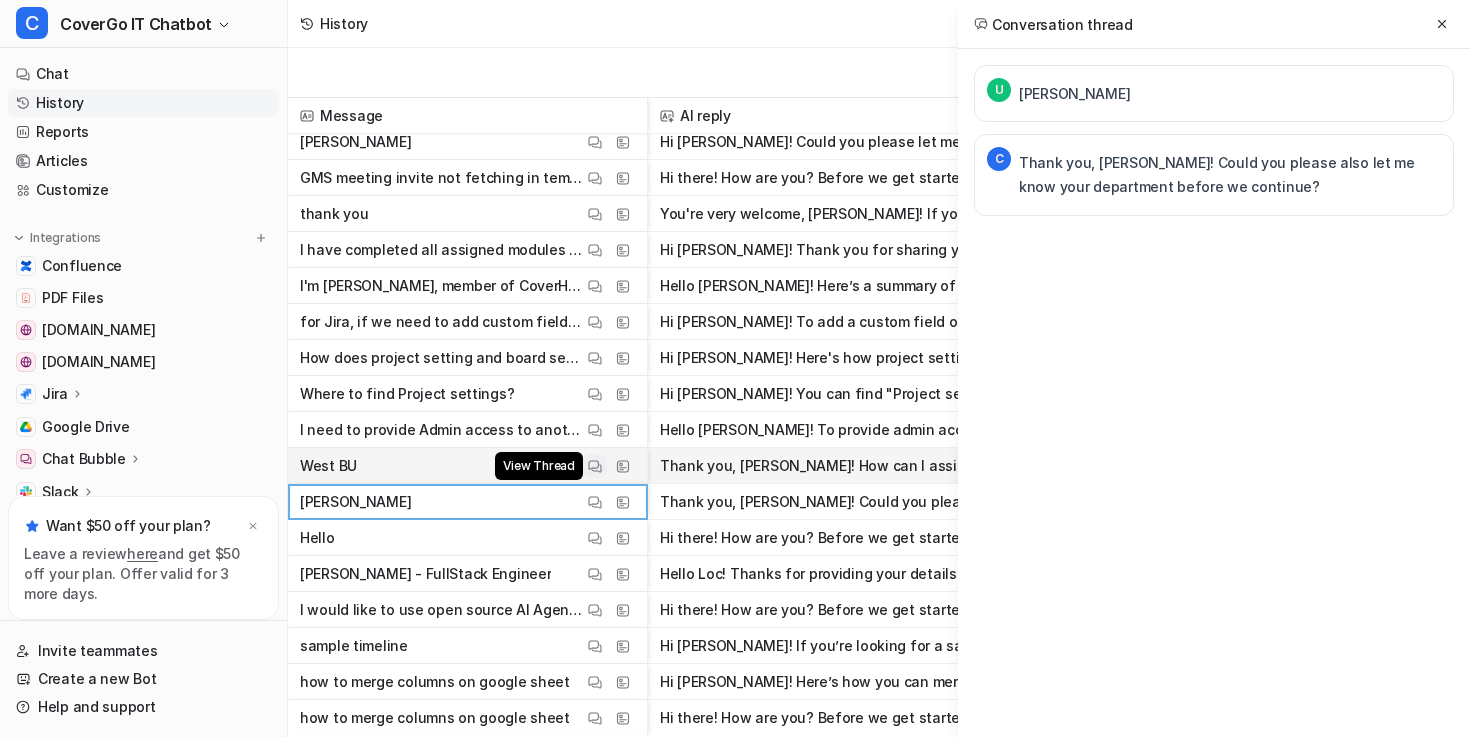 click at bounding box center [595, 466] 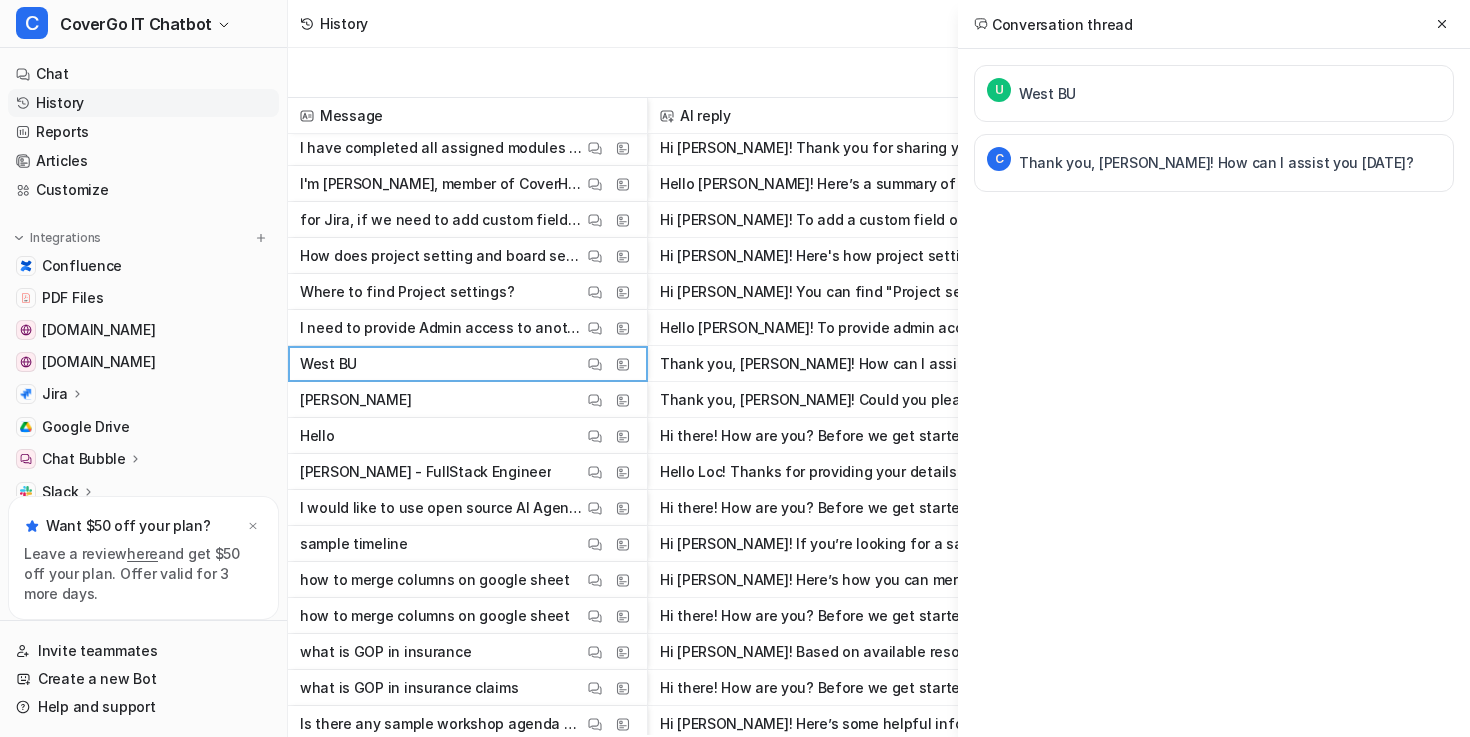 scroll, scrollTop: 1529, scrollLeft: 0, axis: vertical 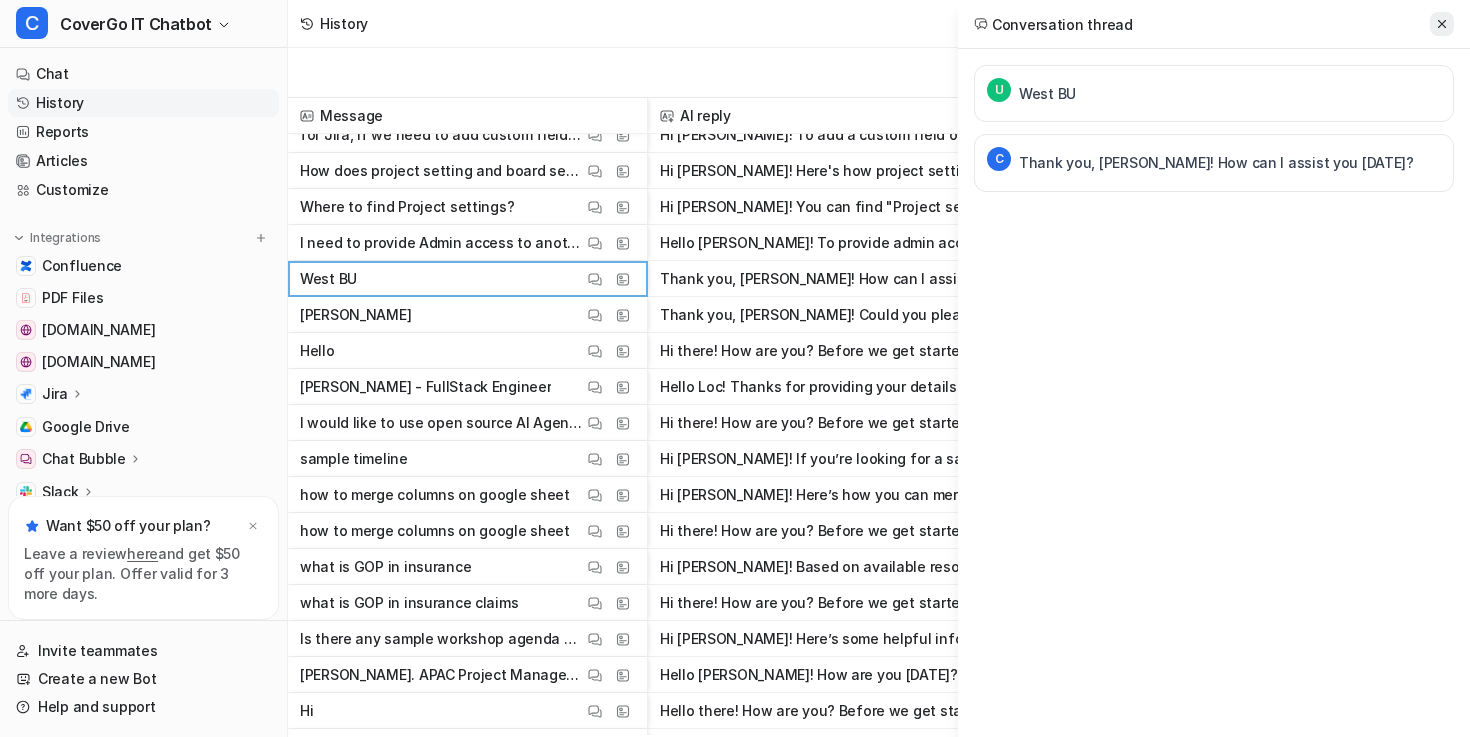 click at bounding box center [1442, 24] 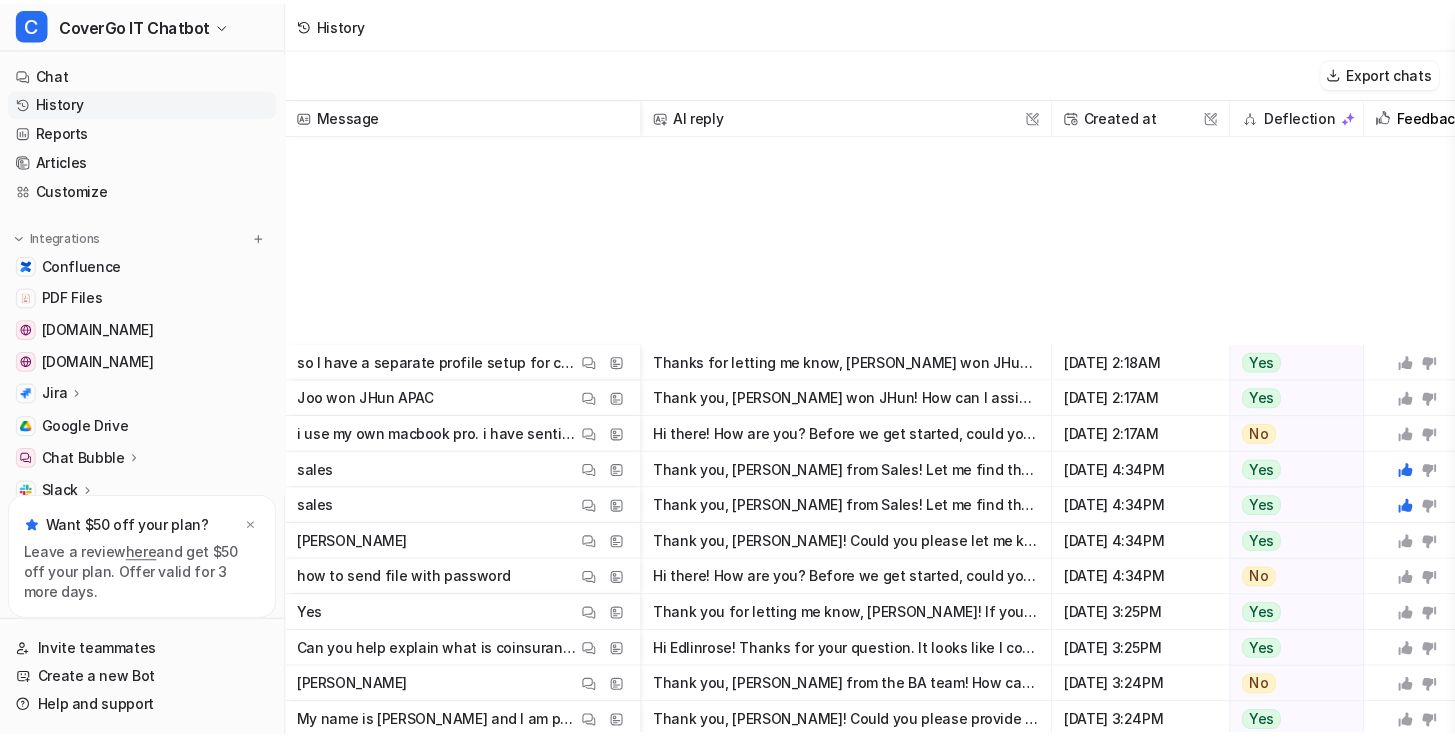 scroll, scrollTop: 1871, scrollLeft: 0, axis: vertical 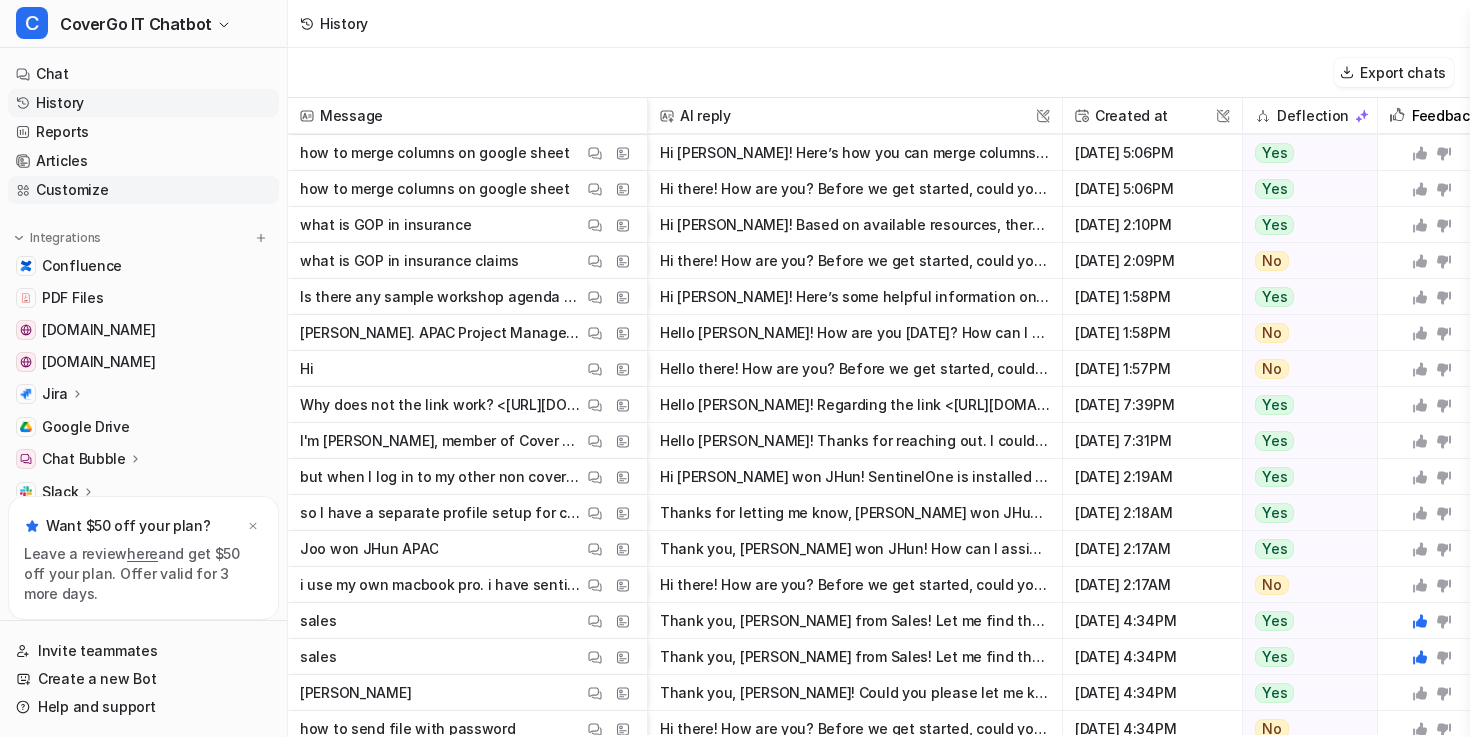 click on "Customize" at bounding box center [143, 190] 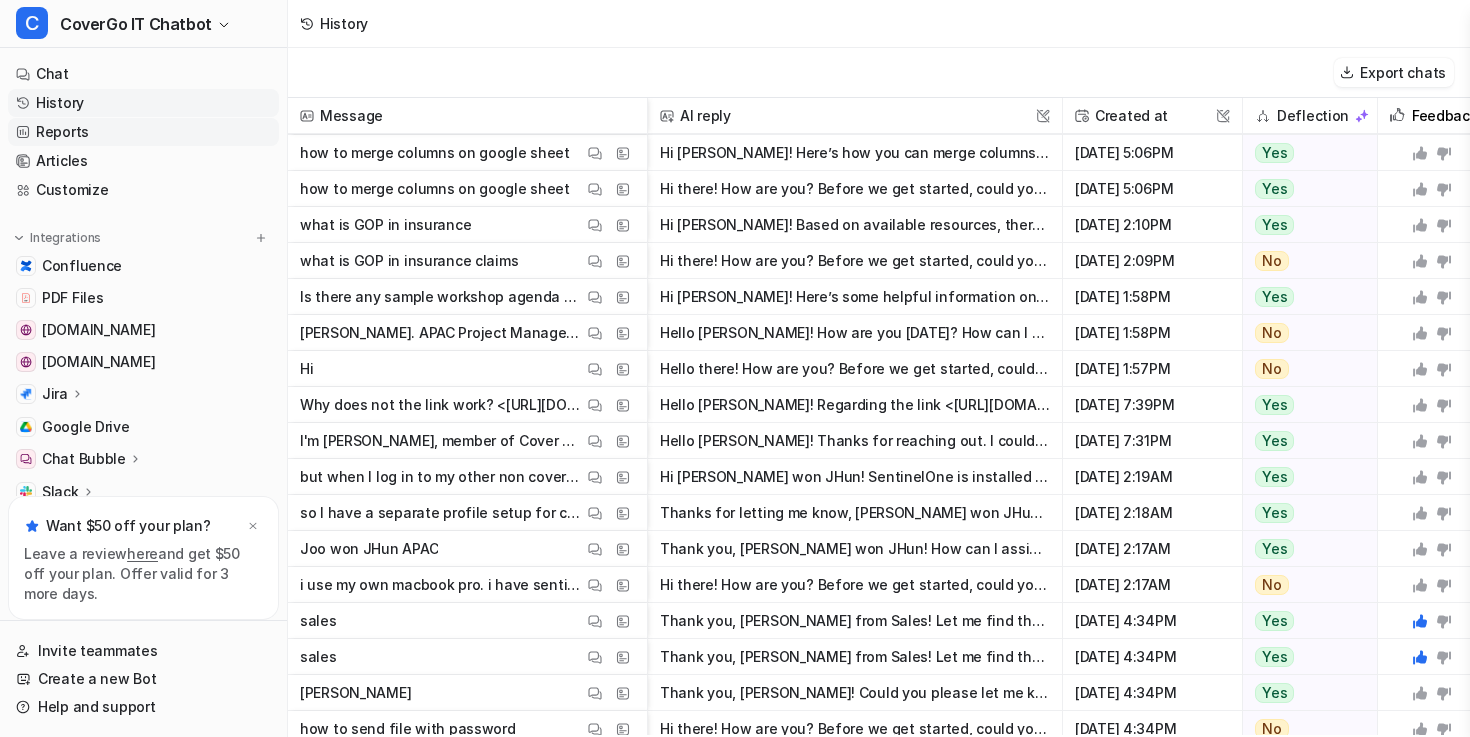 click on "Reports" at bounding box center [143, 132] 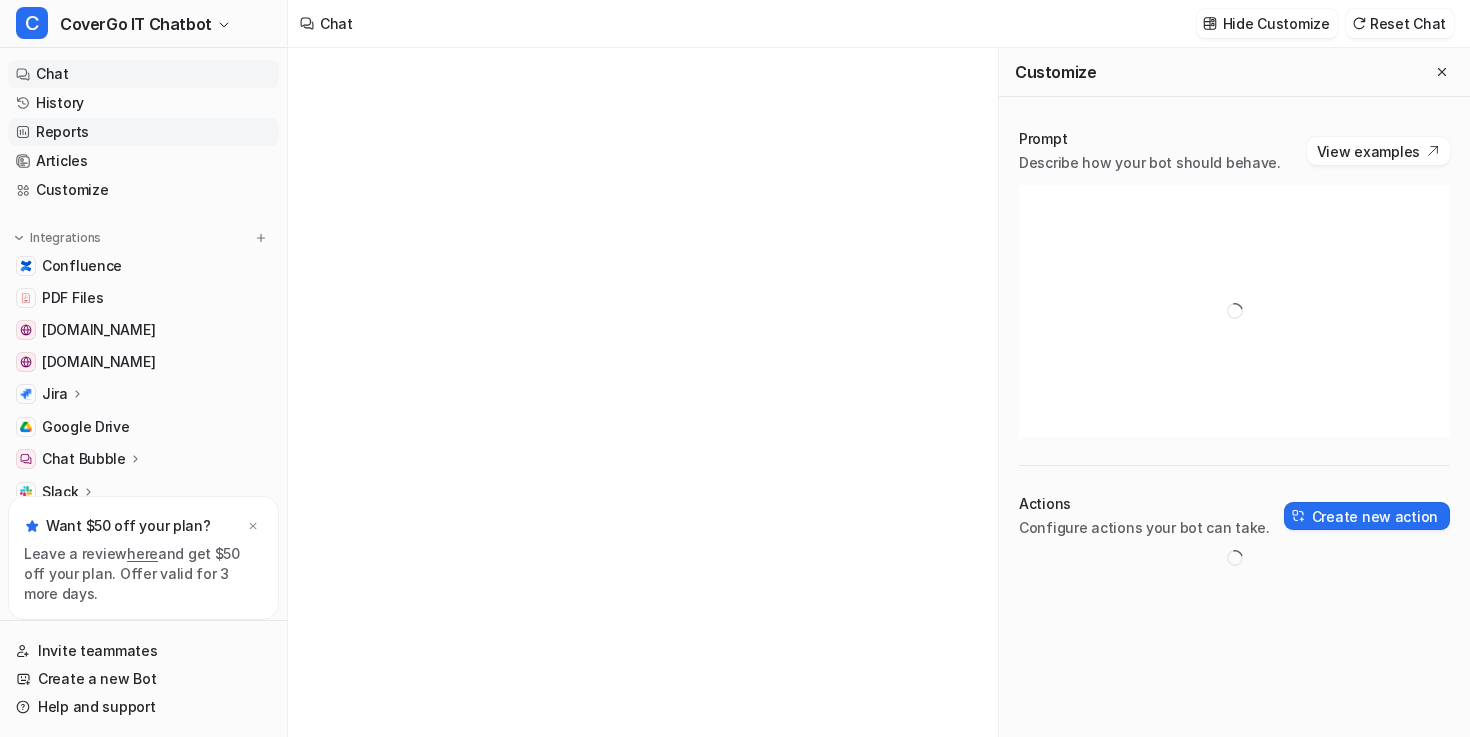 type on "**********" 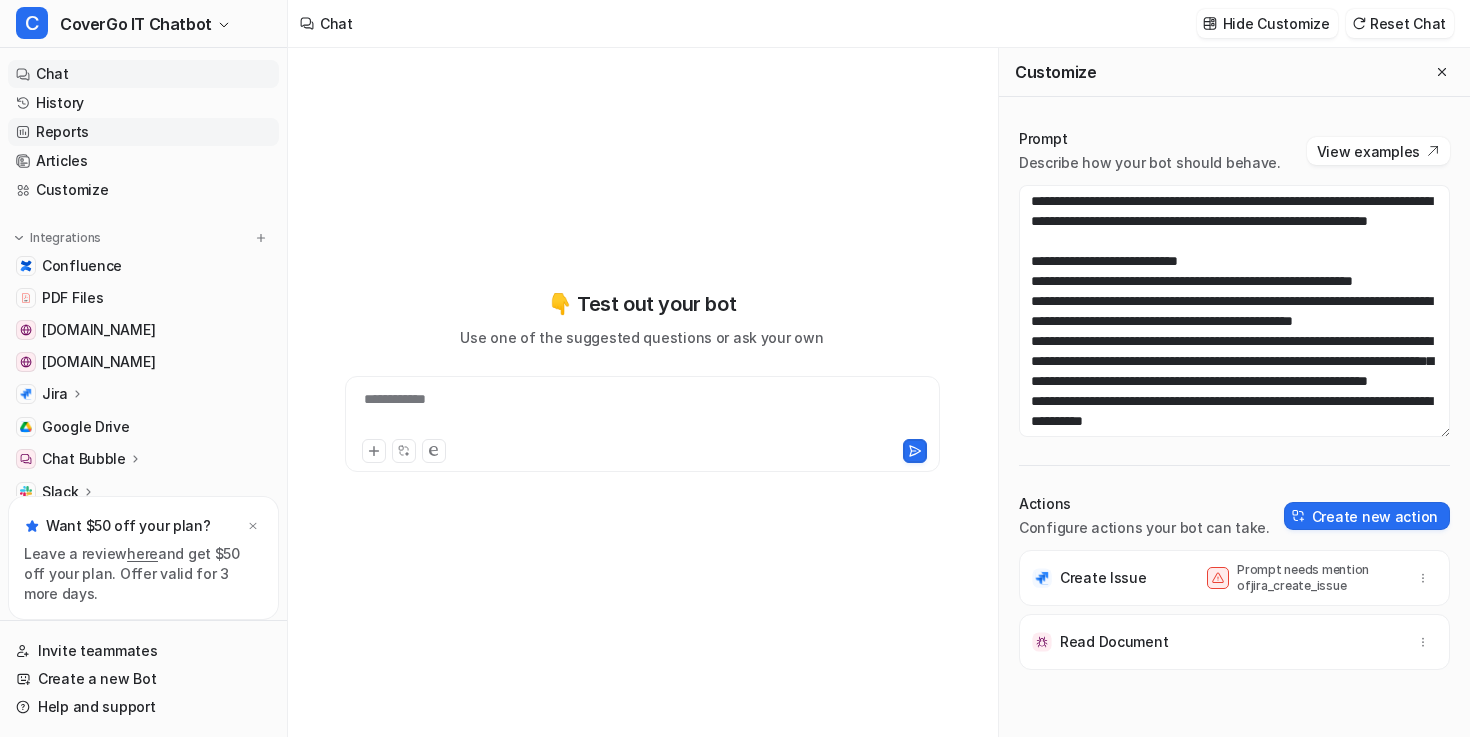click on "Reports" at bounding box center (143, 132) 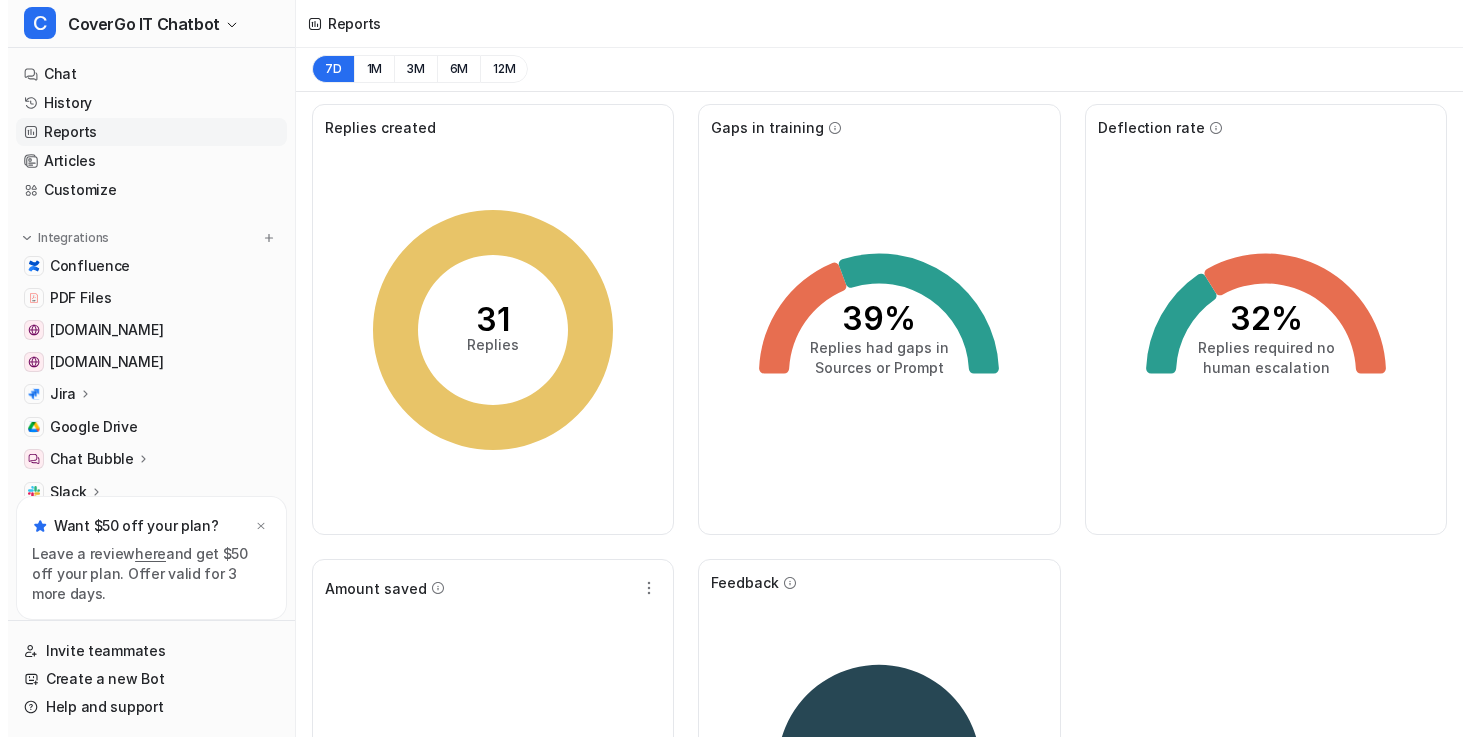 scroll, scrollTop: 0, scrollLeft: 0, axis: both 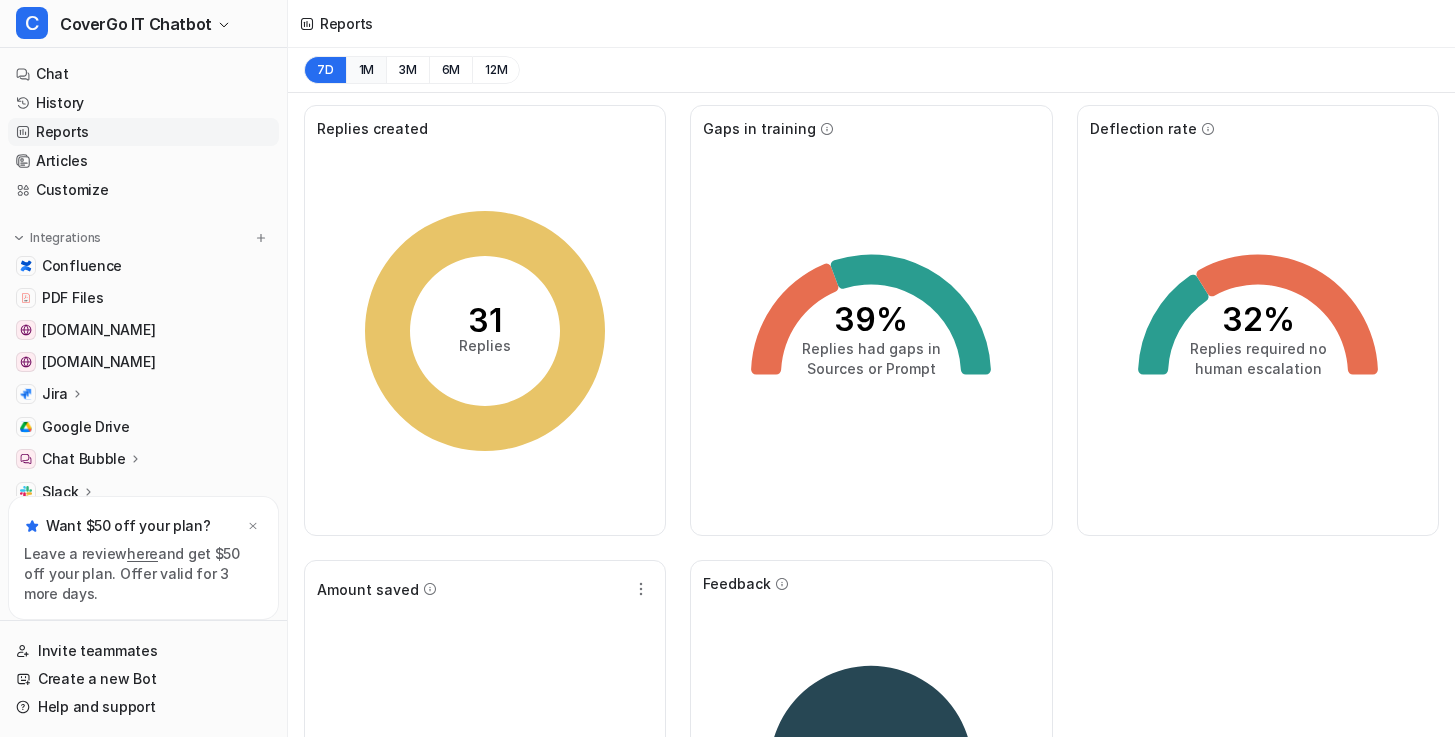 click on "1M" at bounding box center [366, 70] 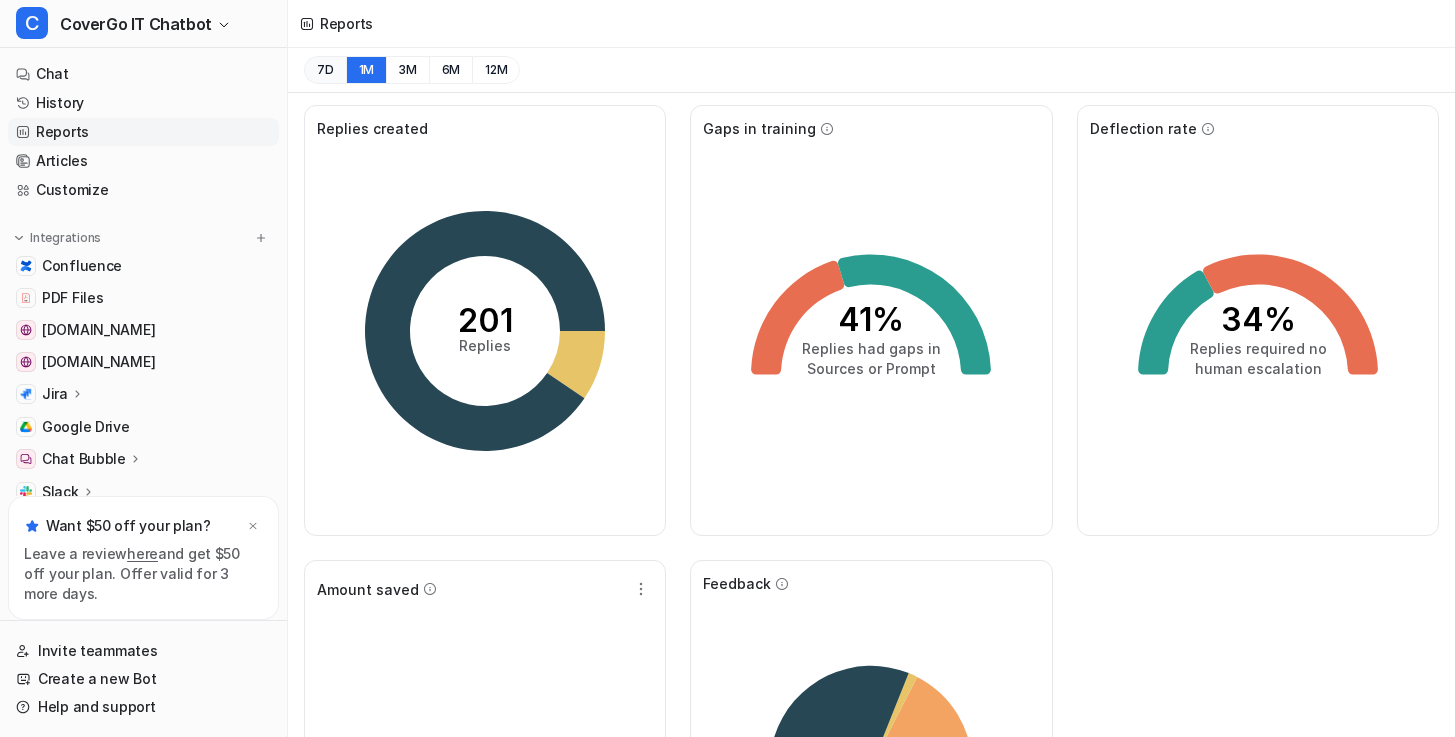 click on "7D" at bounding box center (325, 70) 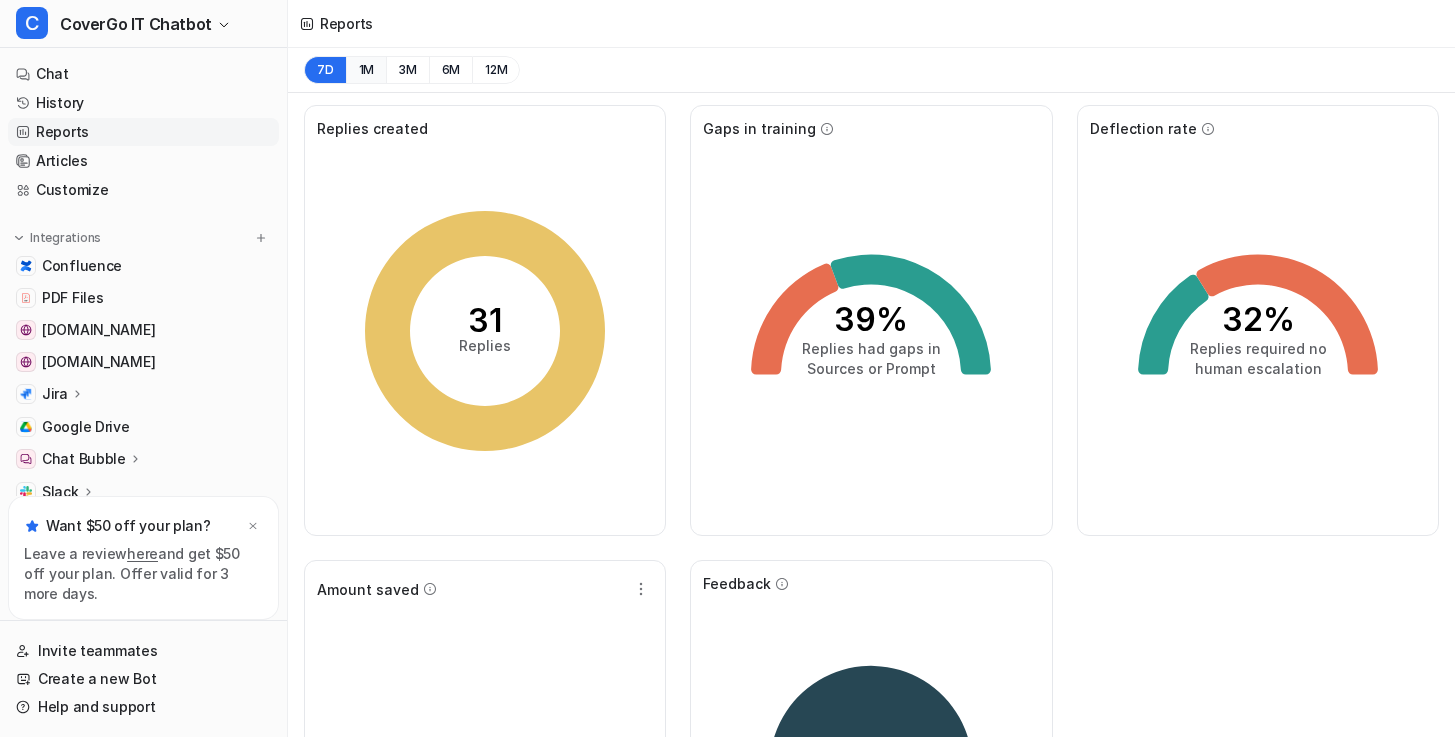 click on "1M" at bounding box center [366, 70] 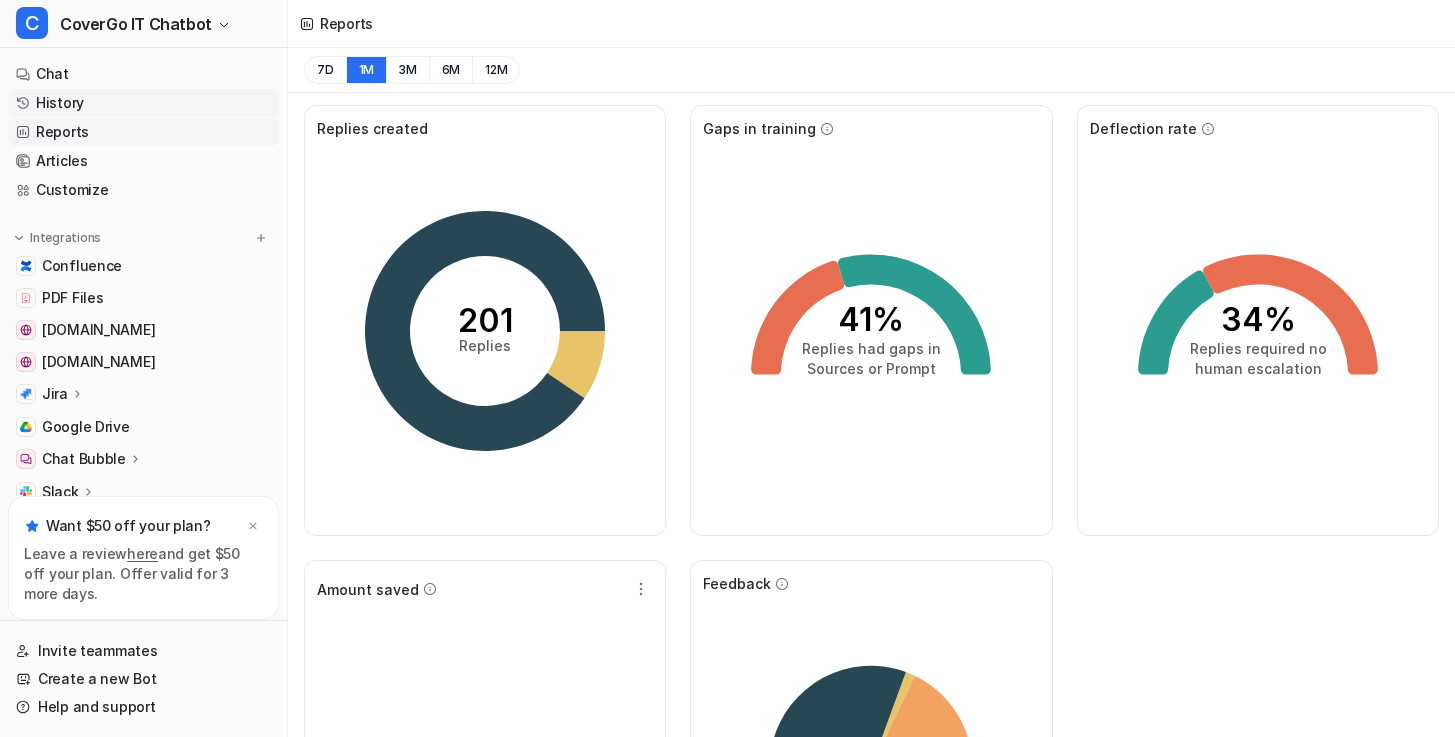 click on "History" at bounding box center (143, 103) 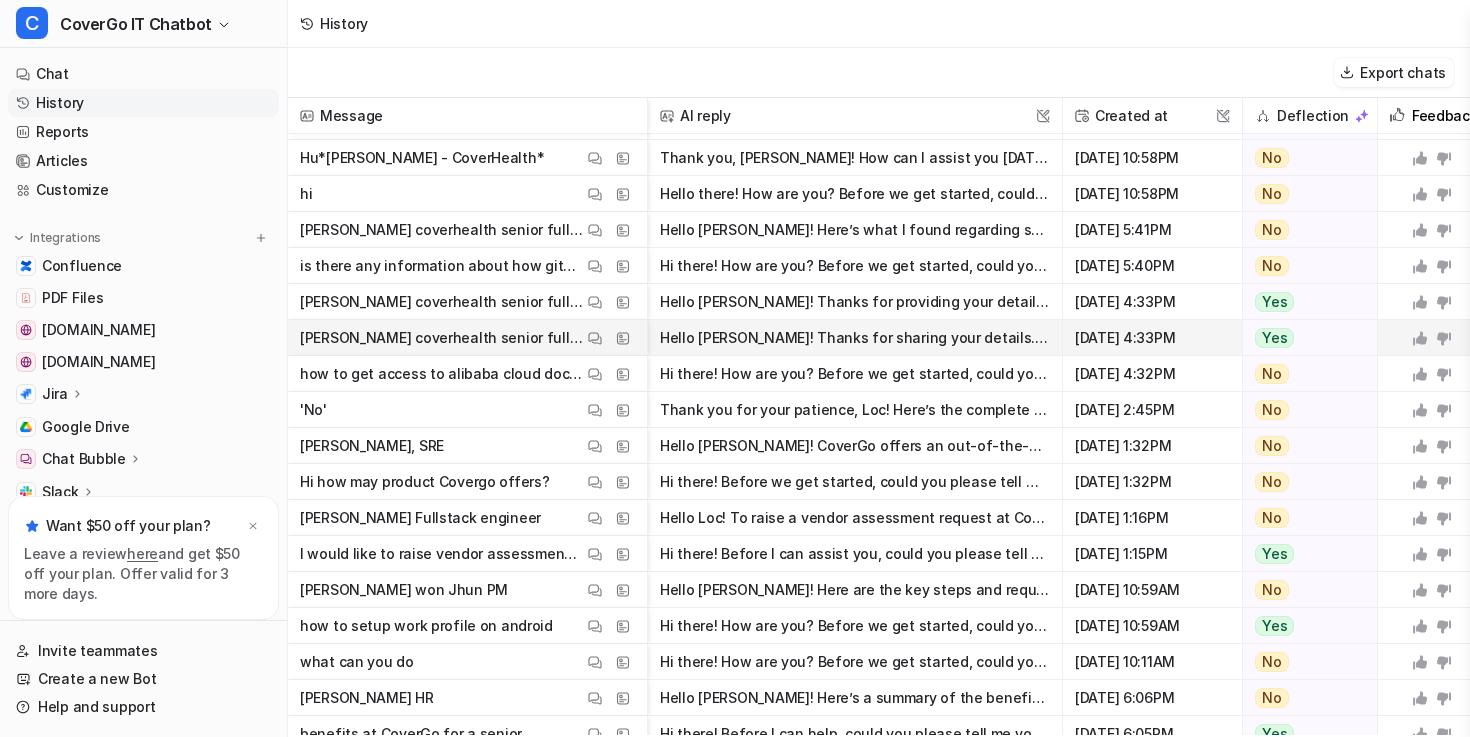 scroll, scrollTop: 0, scrollLeft: 0, axis: both 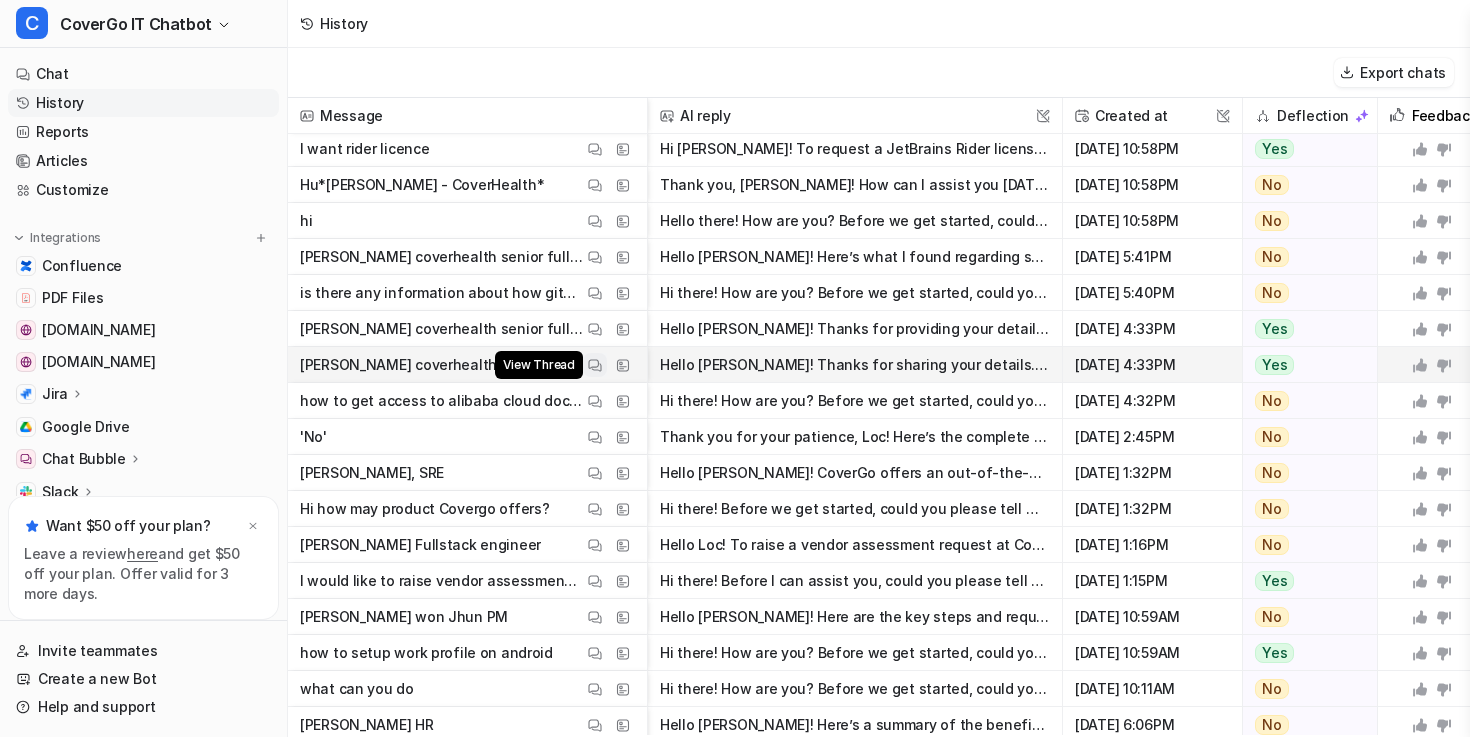 click at bounding box center [595, 365] 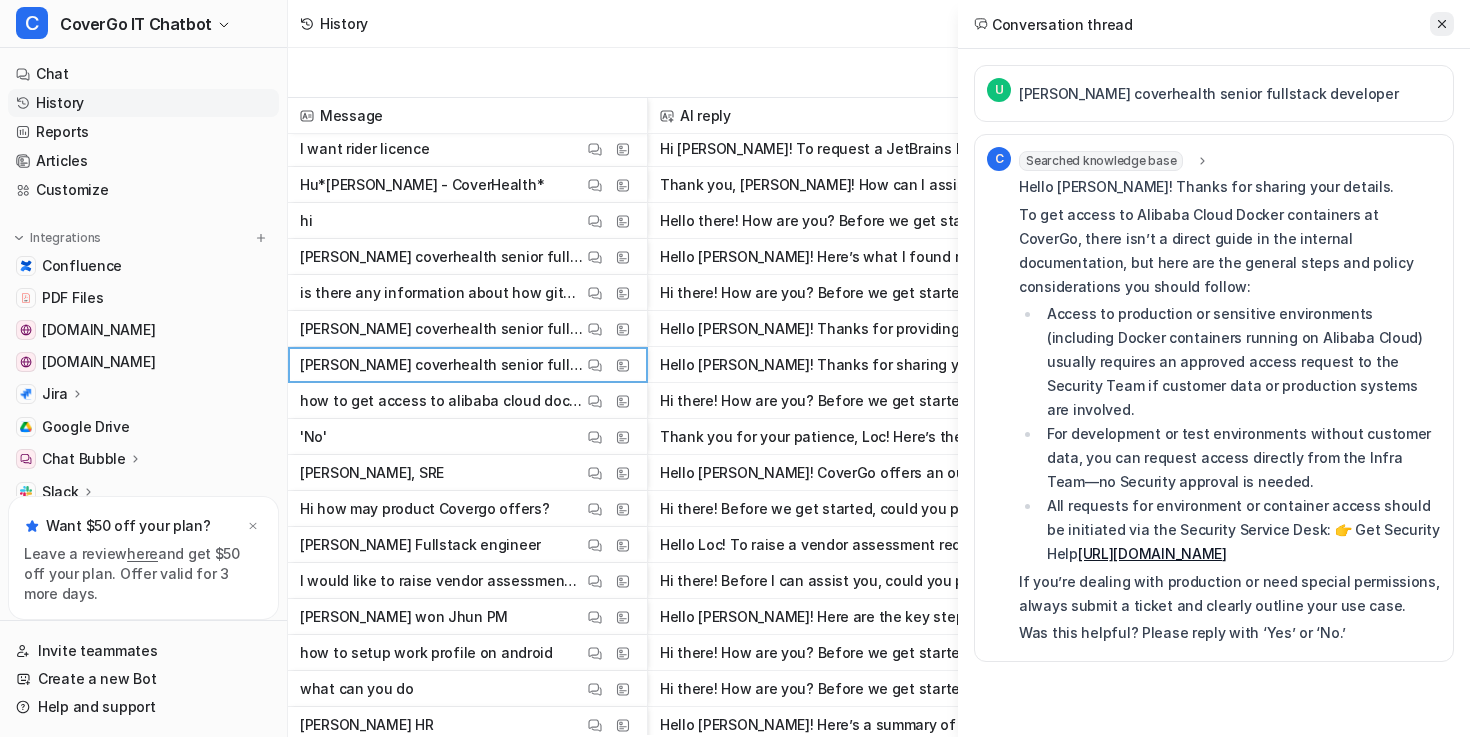 click 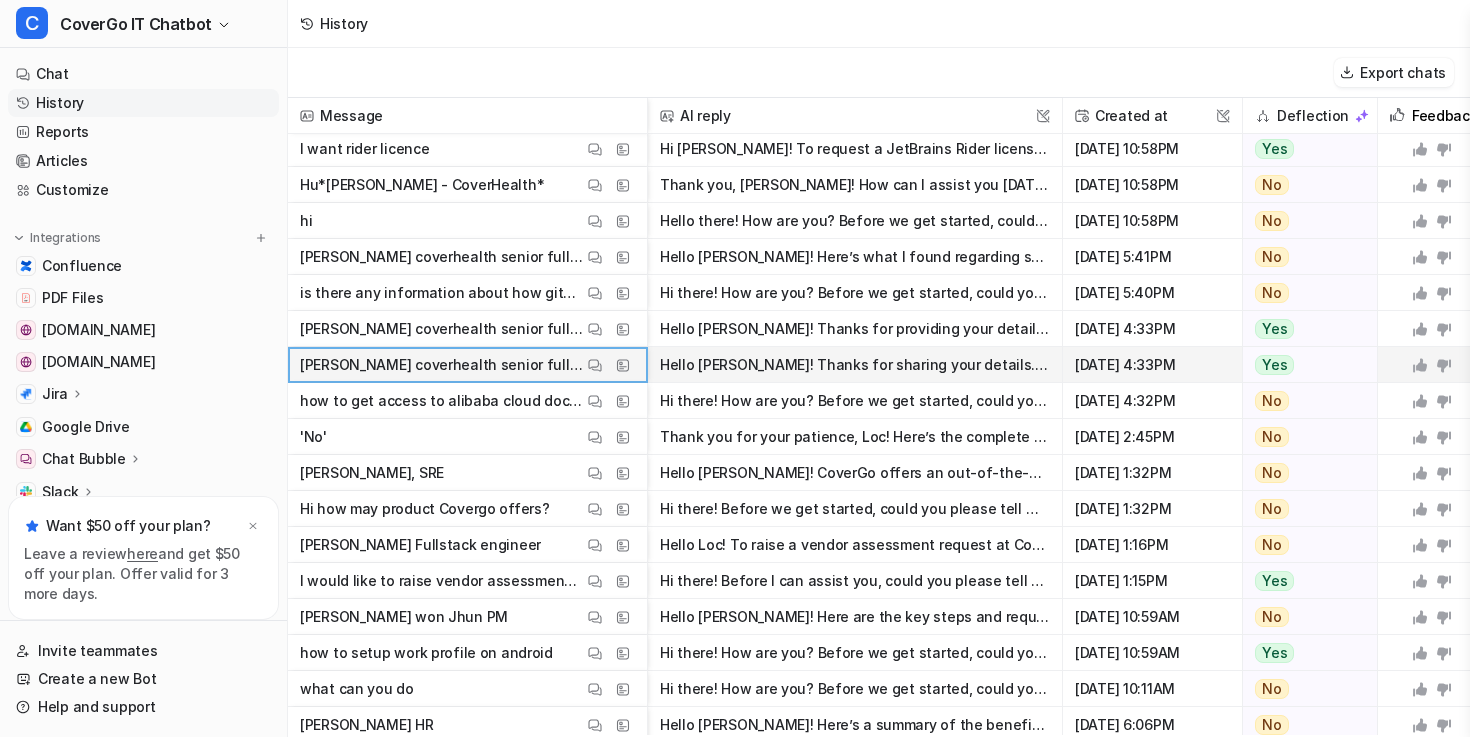 click 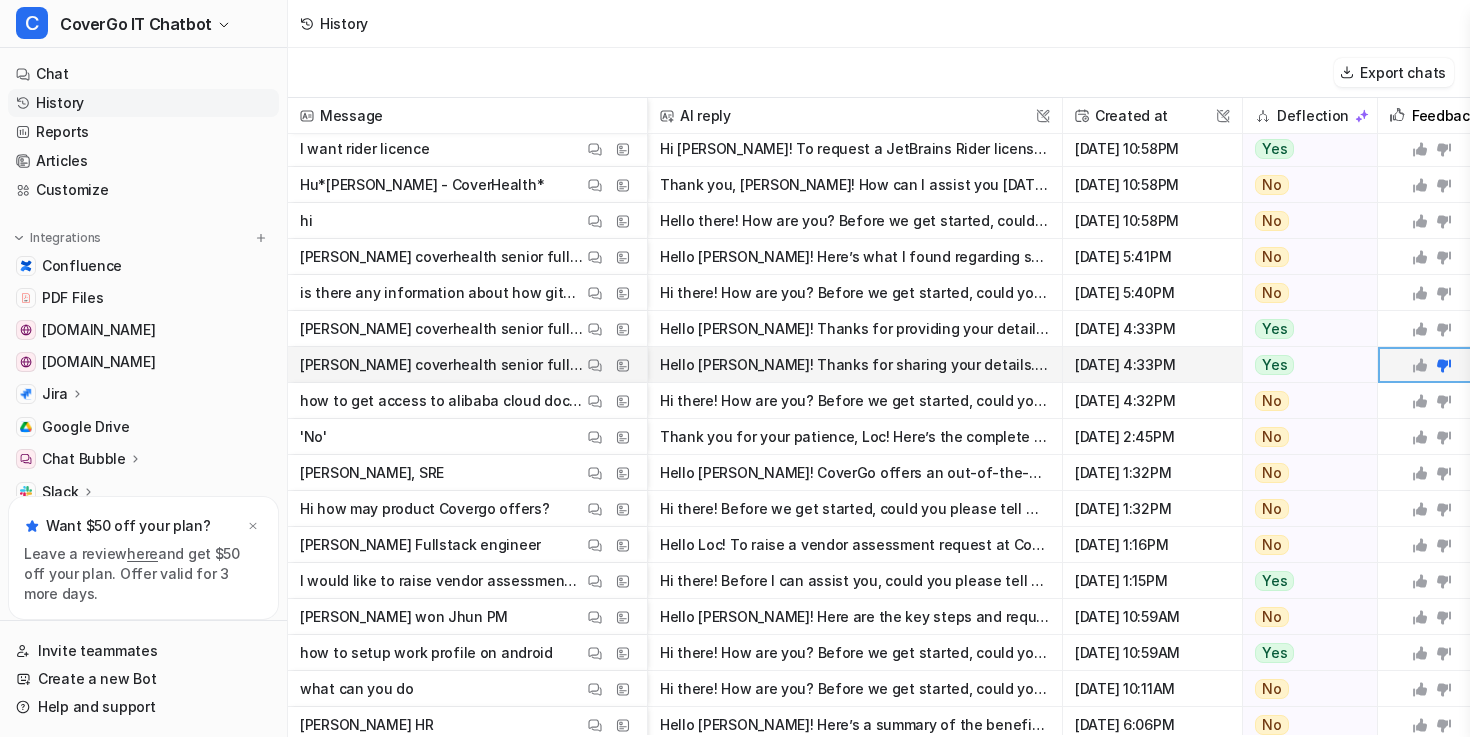 scroll, scrollTop: 183, scrollLeft: 33, axis: both 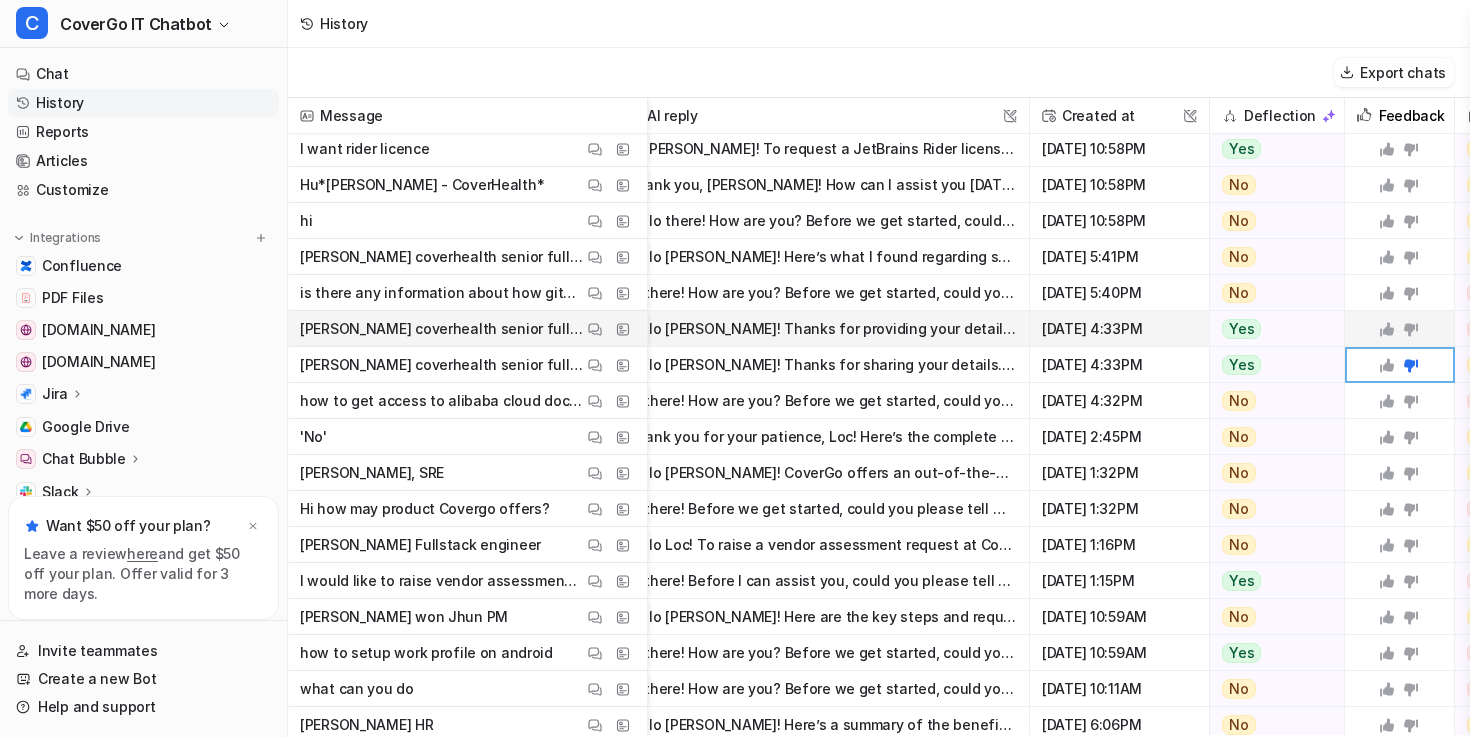 click 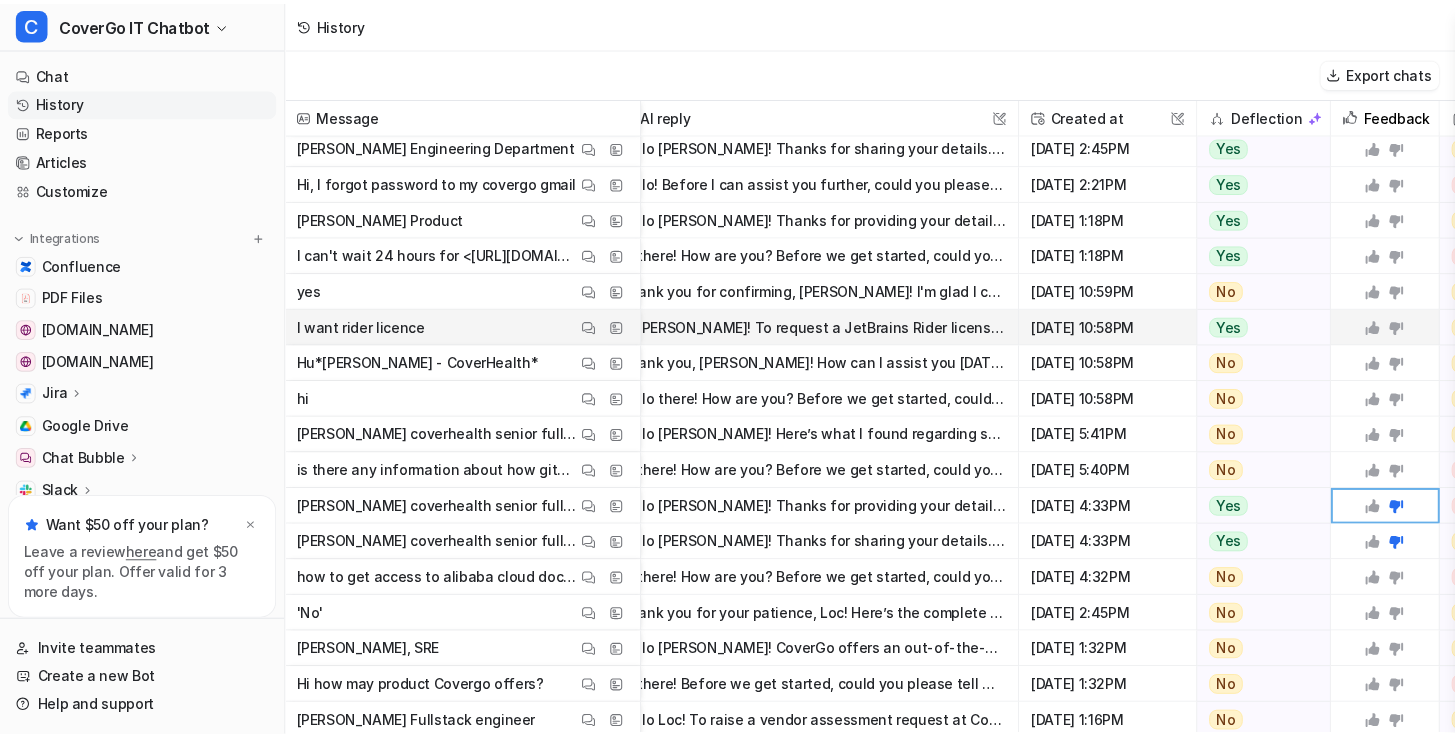 scroll, scrollTop: 0, scrollLeft: 33, axis: horizontal 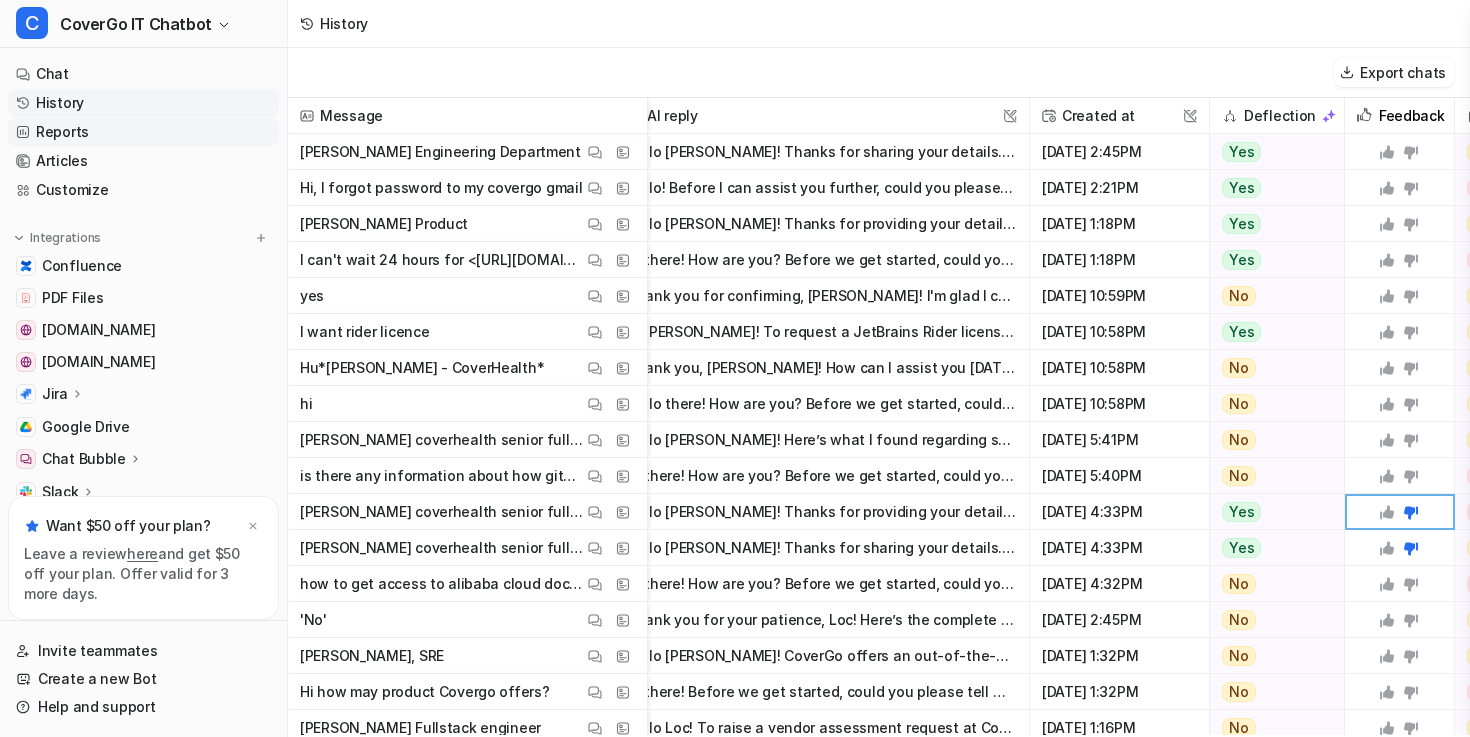 click on "Reports" at bounding box center (143, 132) 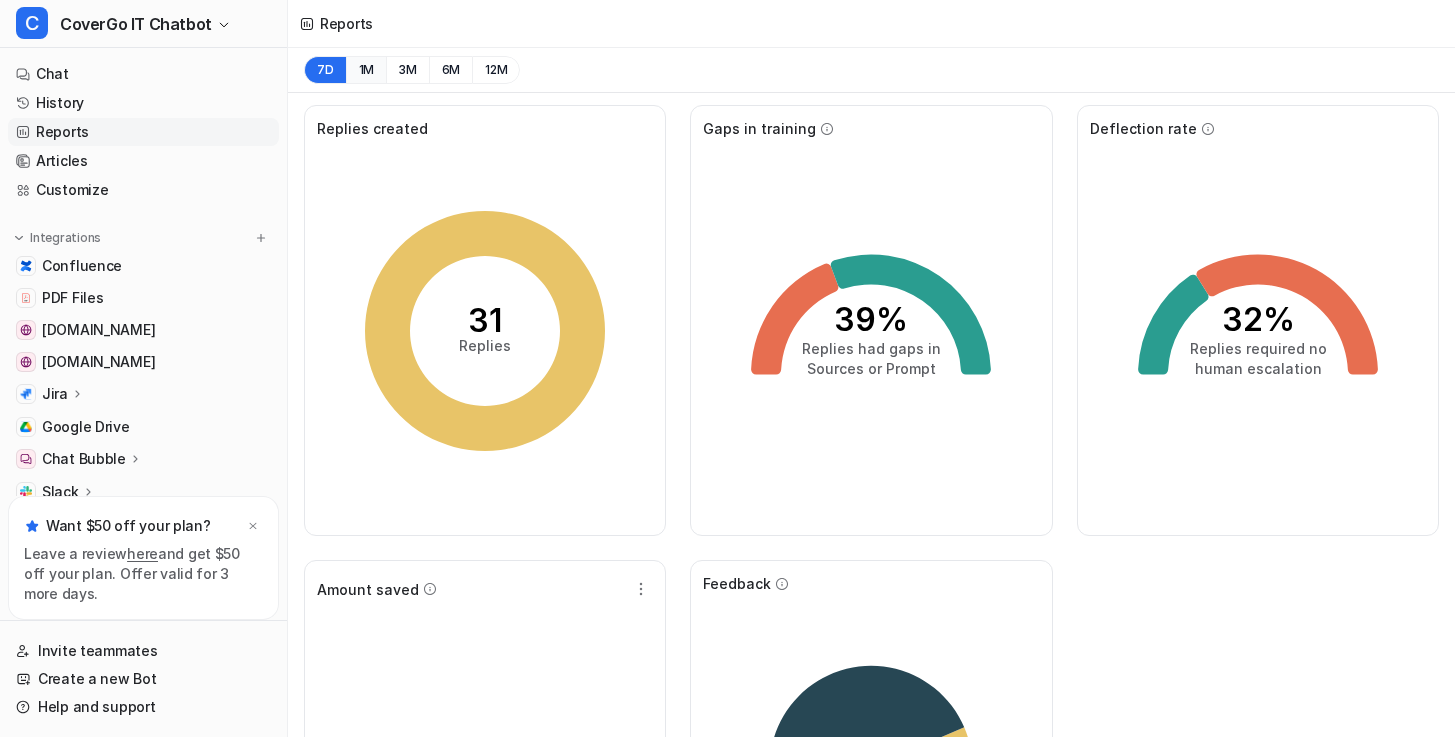 click on "1M" at bounding box center [366, 70] 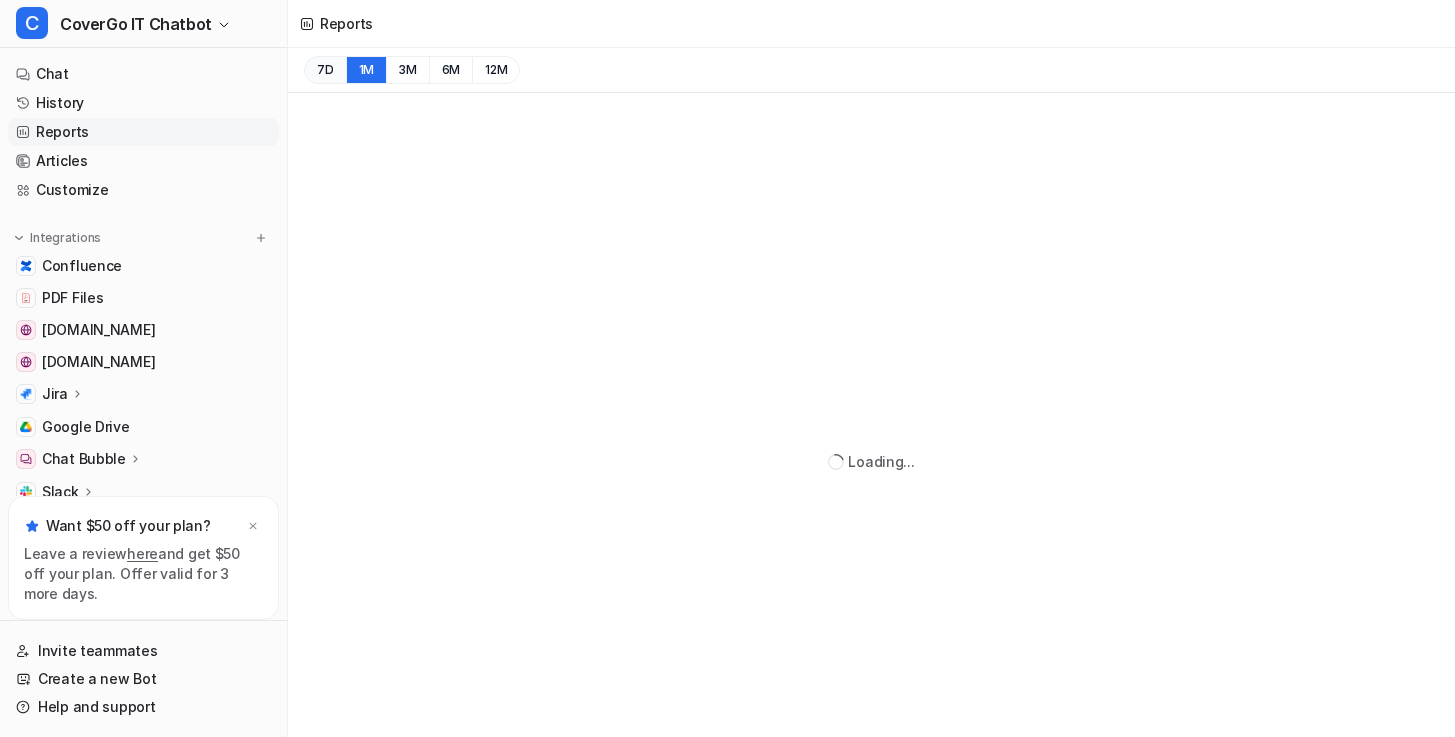 click on "7D" at bounding box center [325, 70] 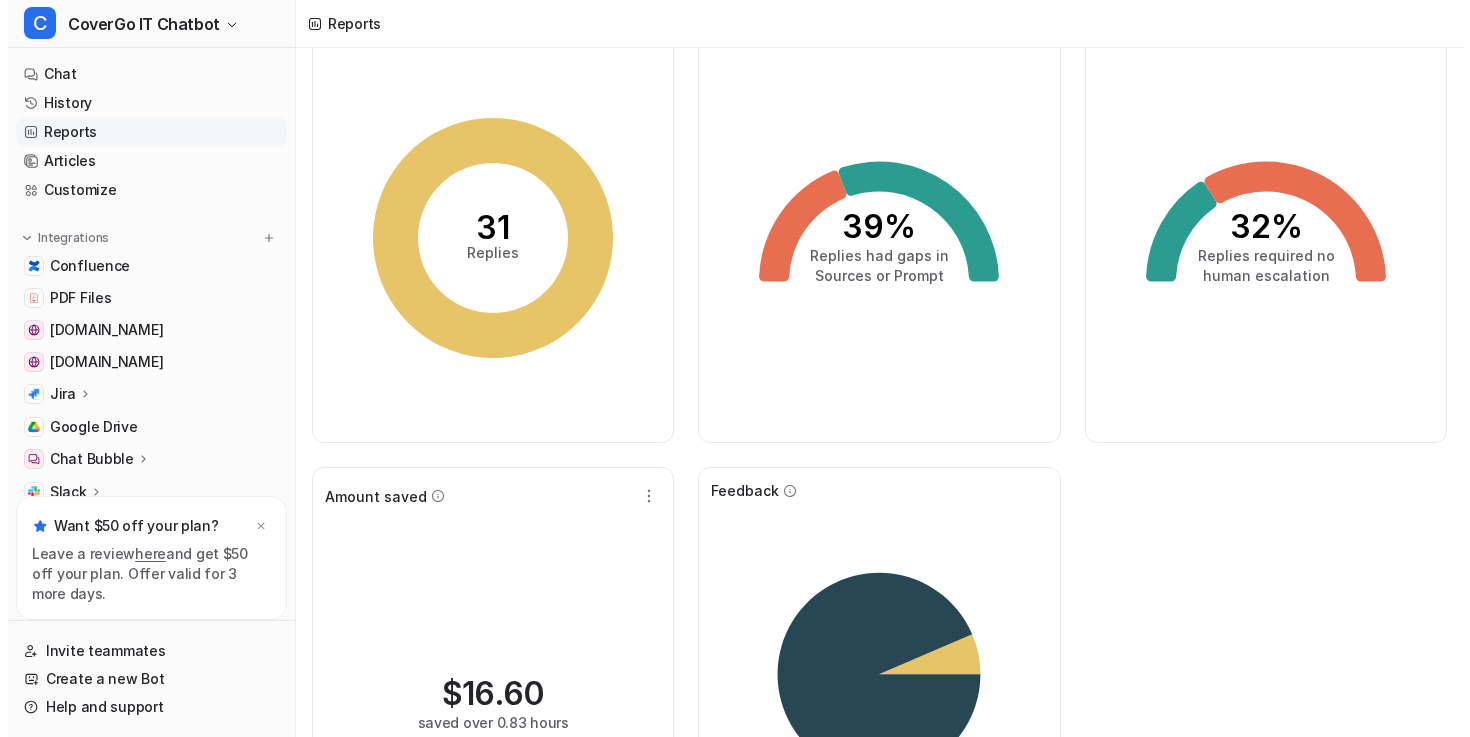 scroll, scrollTop: 0, scrollLeft: 0, axis: both 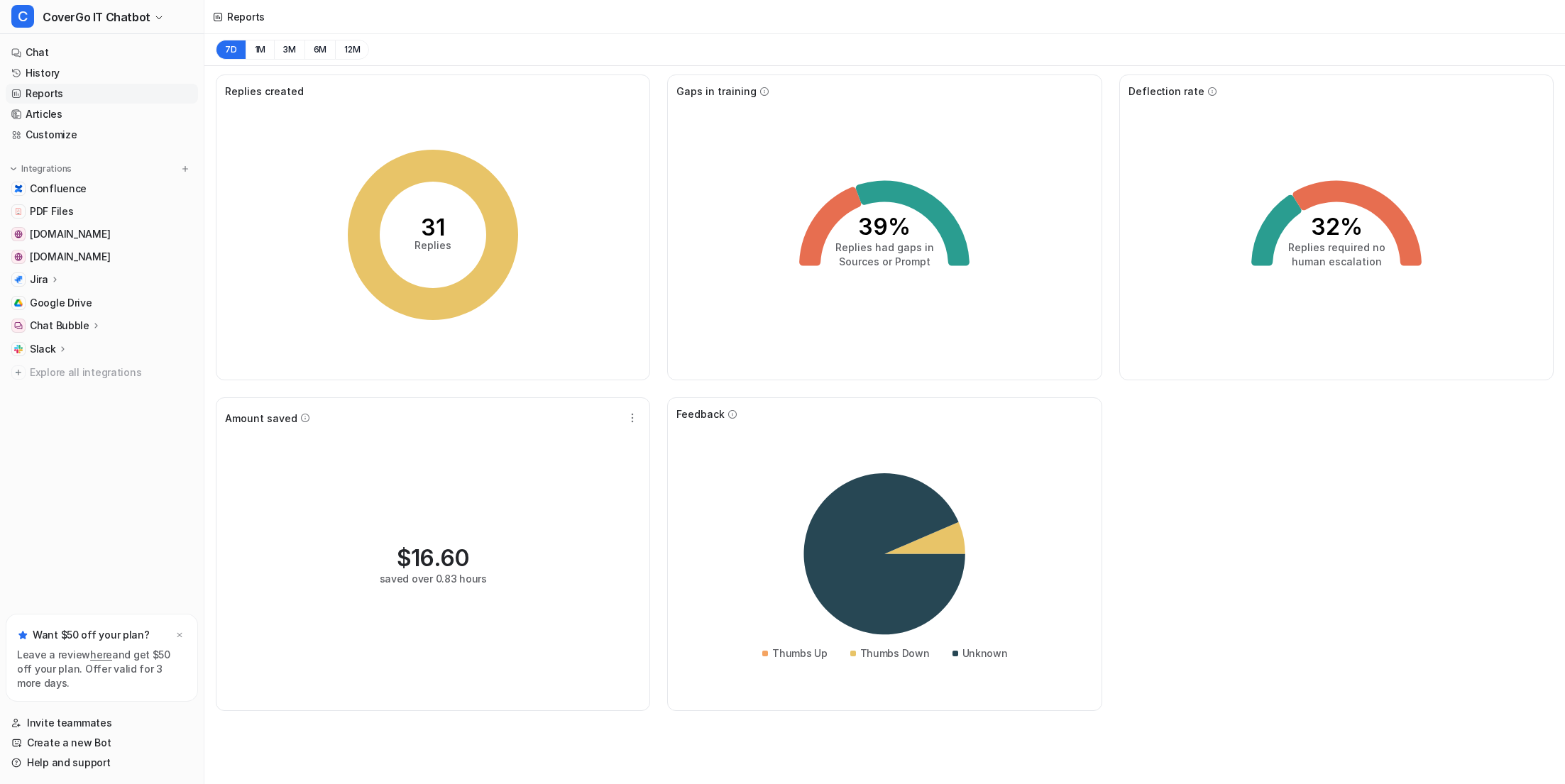 click on "Replies created 31 Replies Gaps in training 39% Replies had gaps in Sources or Prompt Deflection rate 32% Replies required no human escalation Amount saved $ 16.60 saved over 0.83 hours Feedback Thumbs Up Thumbs Down Unknown" at bounding box center [884, 392] 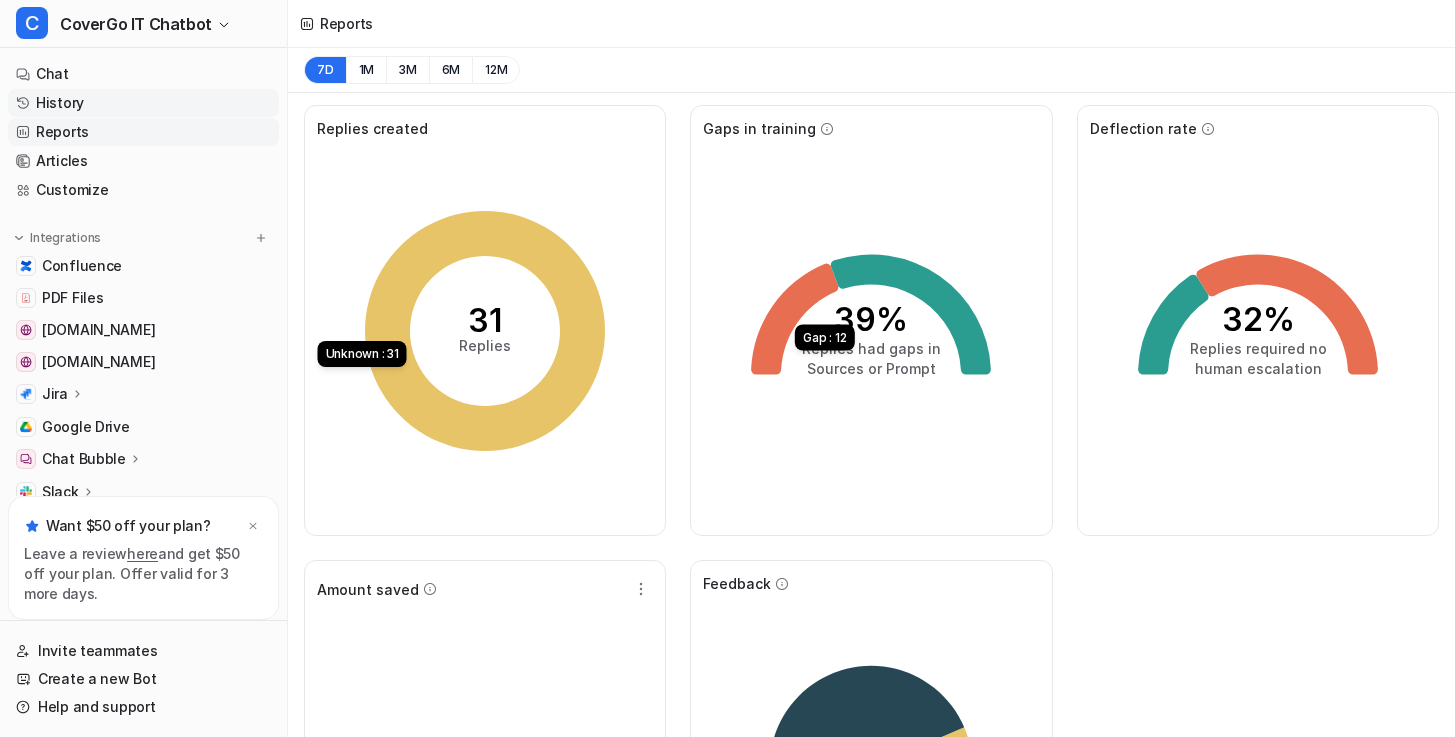 click on "History" at bounding box center [143, 103] 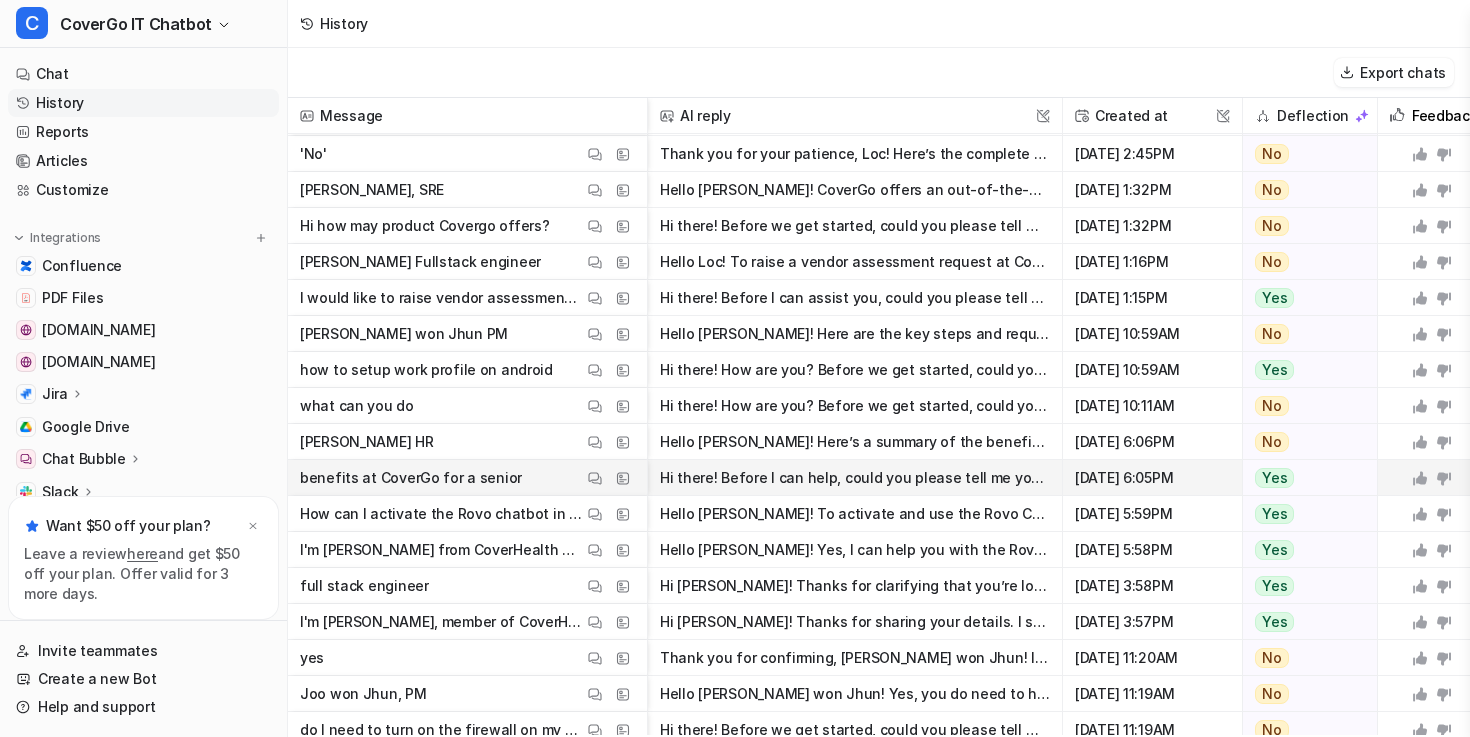 scroll, scrollTop: 612, scrollLeft: 0, axis: vertical 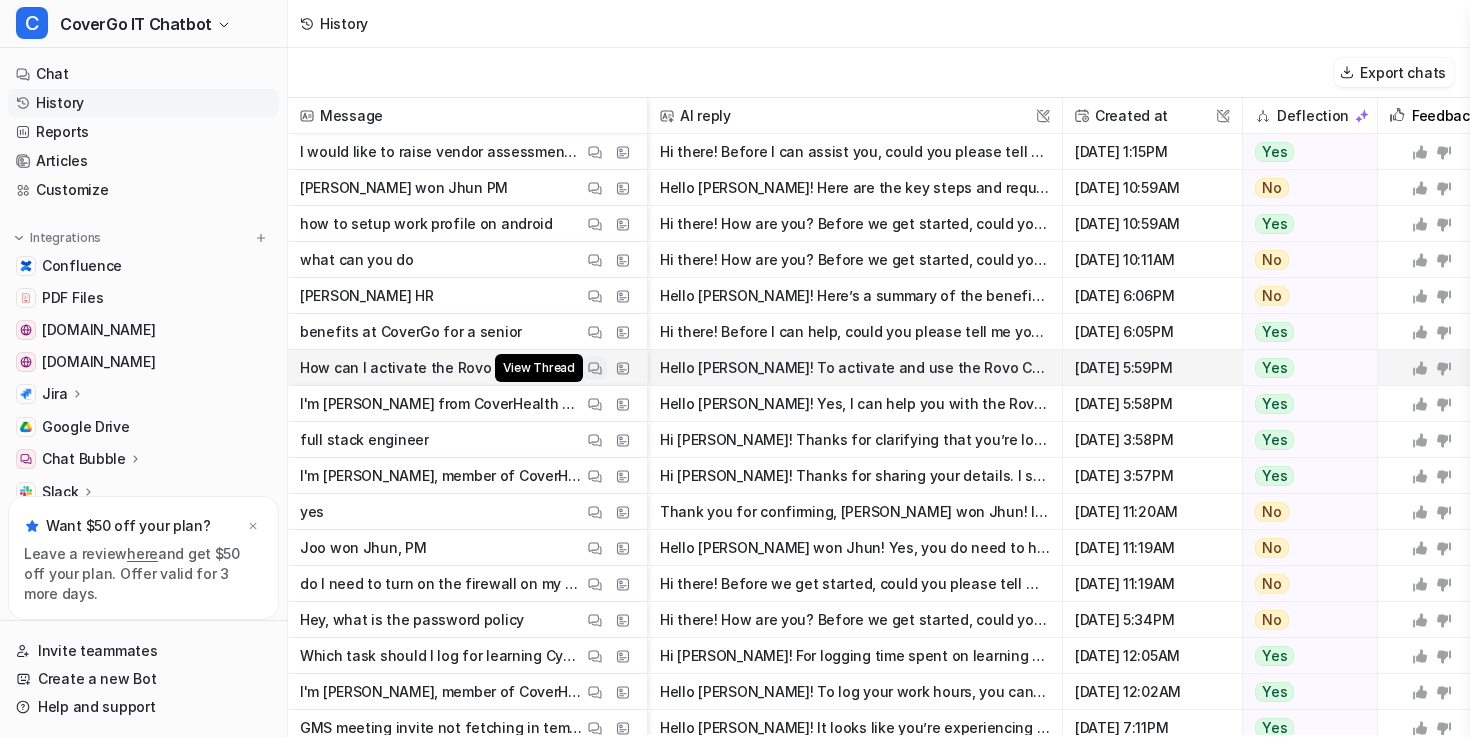 click on "View Thread" at bounding box center [595, 368] 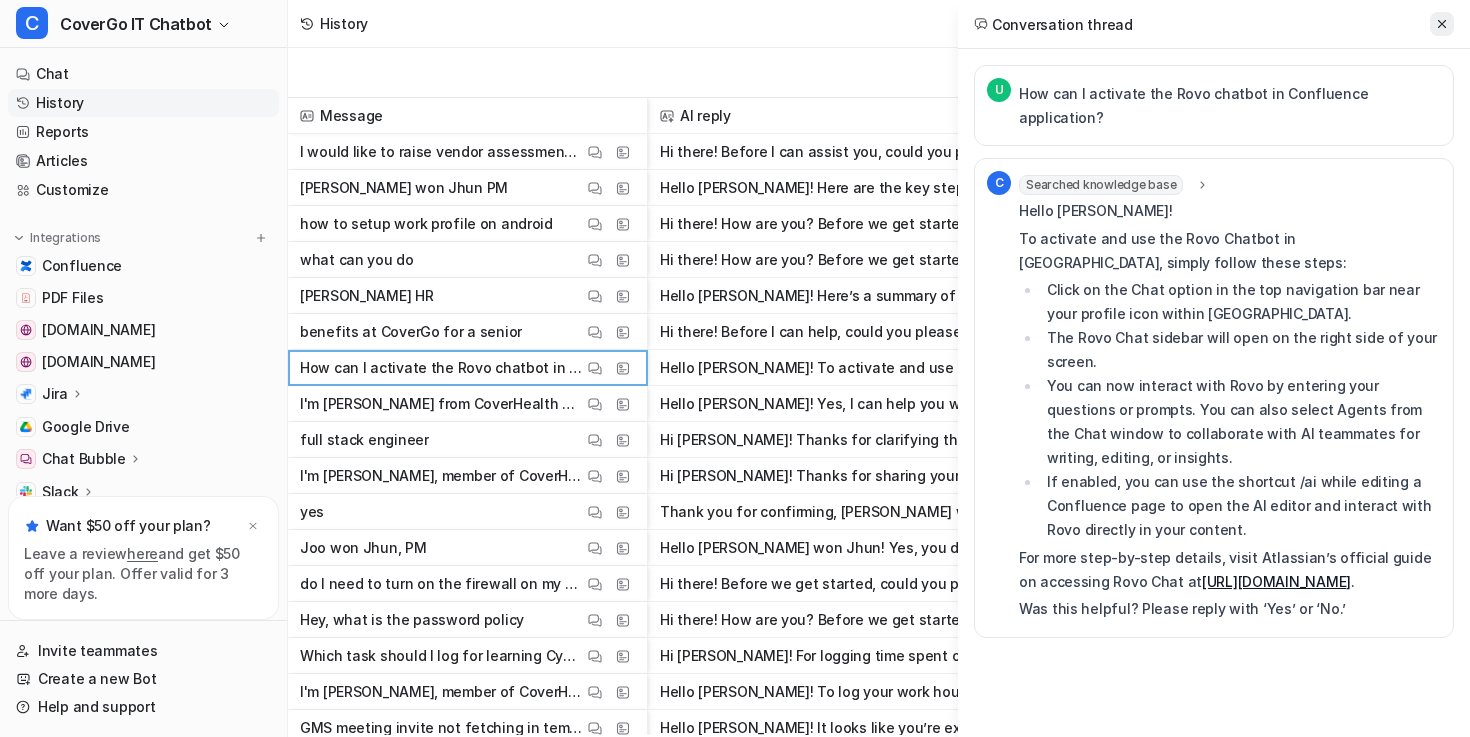 click 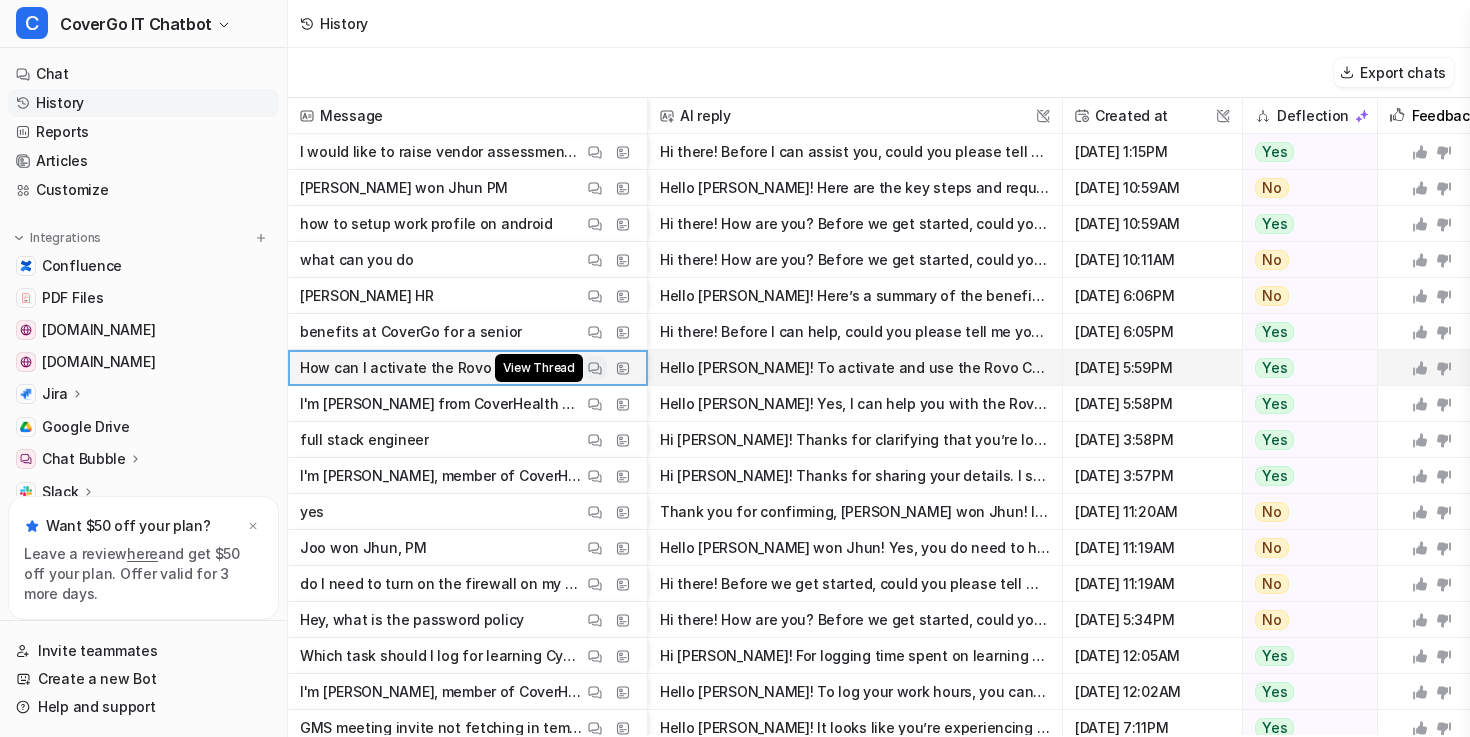 click at bounding box center [595, 368] 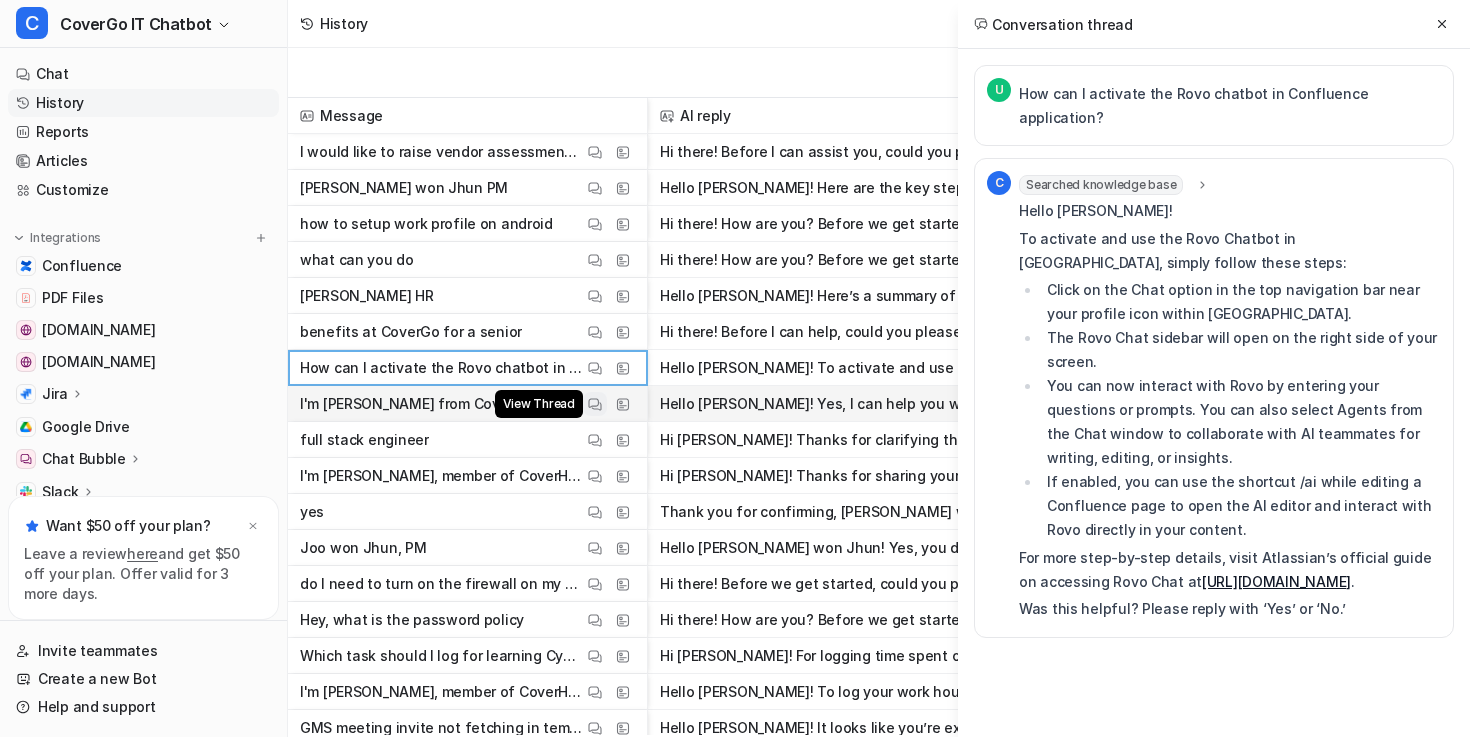 click at bounding box center [595, 404] 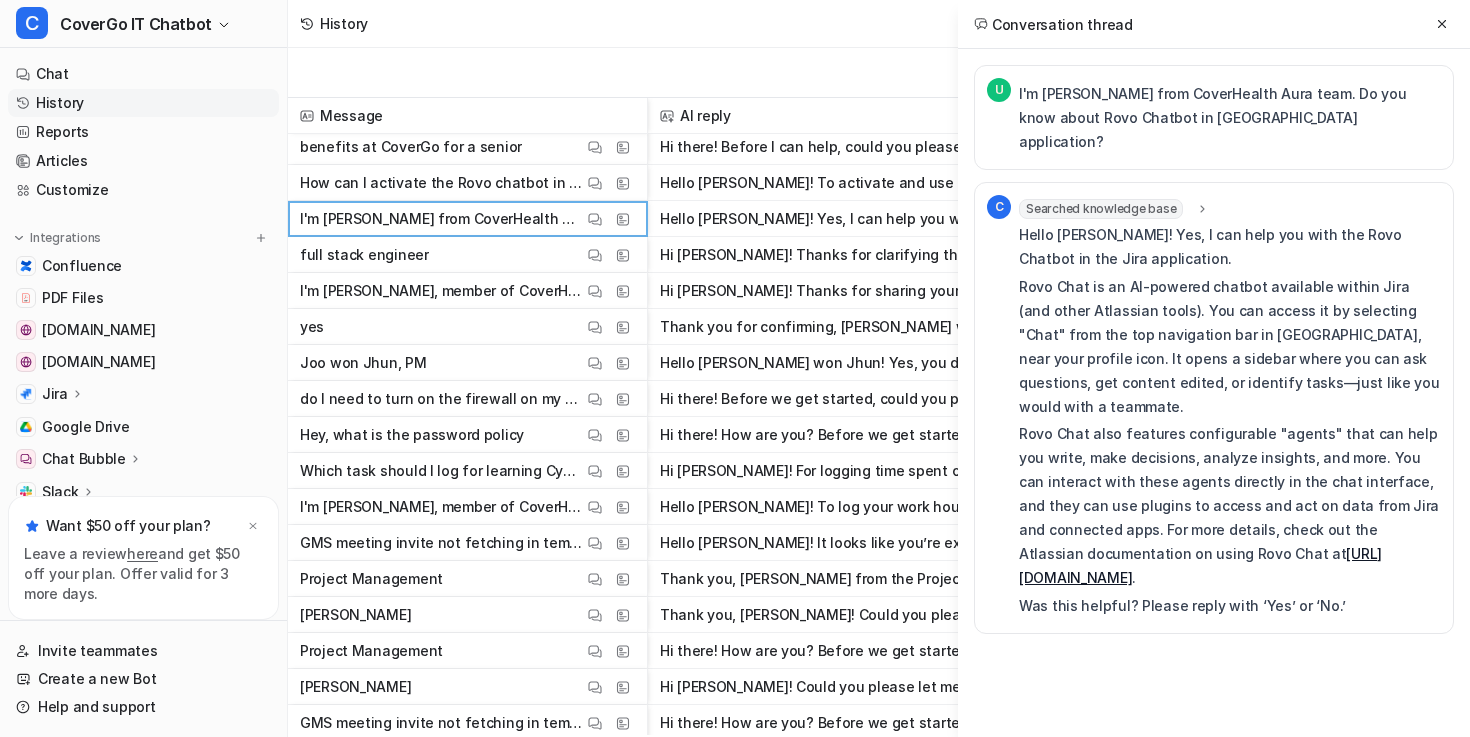 scroll, scrollTop: 799, scrollLeft: 0, axis: vertical 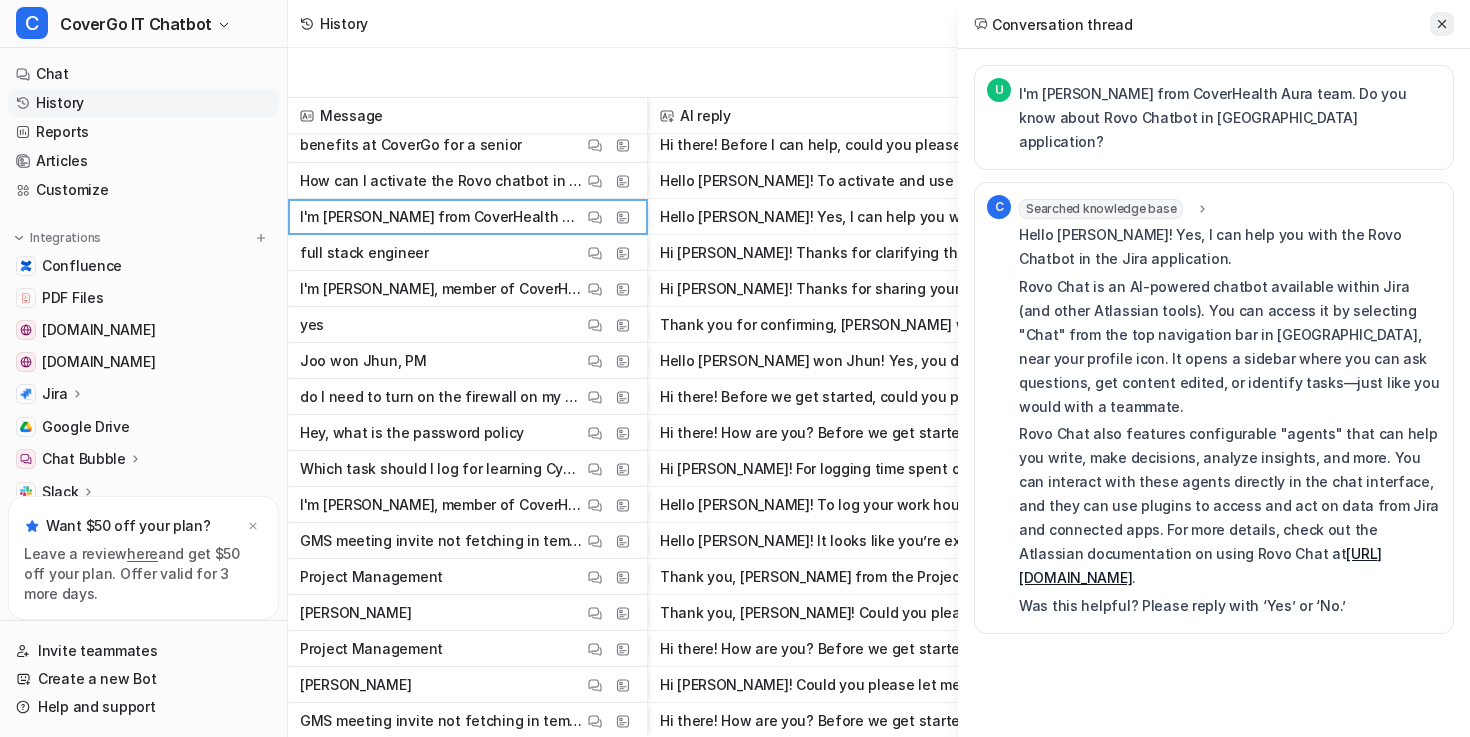 click at bounding box center [1442, 24] 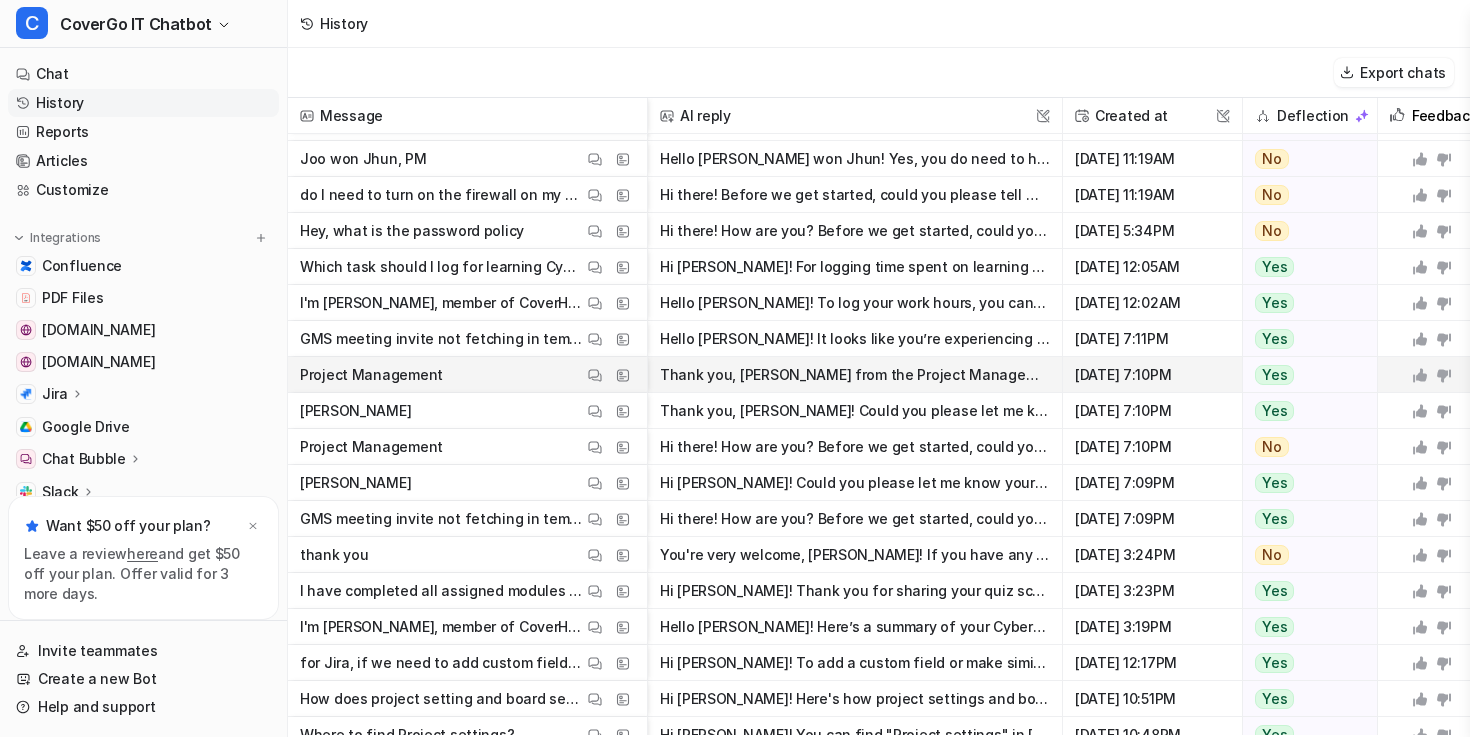 scroll, scrollTop: 1002, scrollLeft: 0, axis: vertical 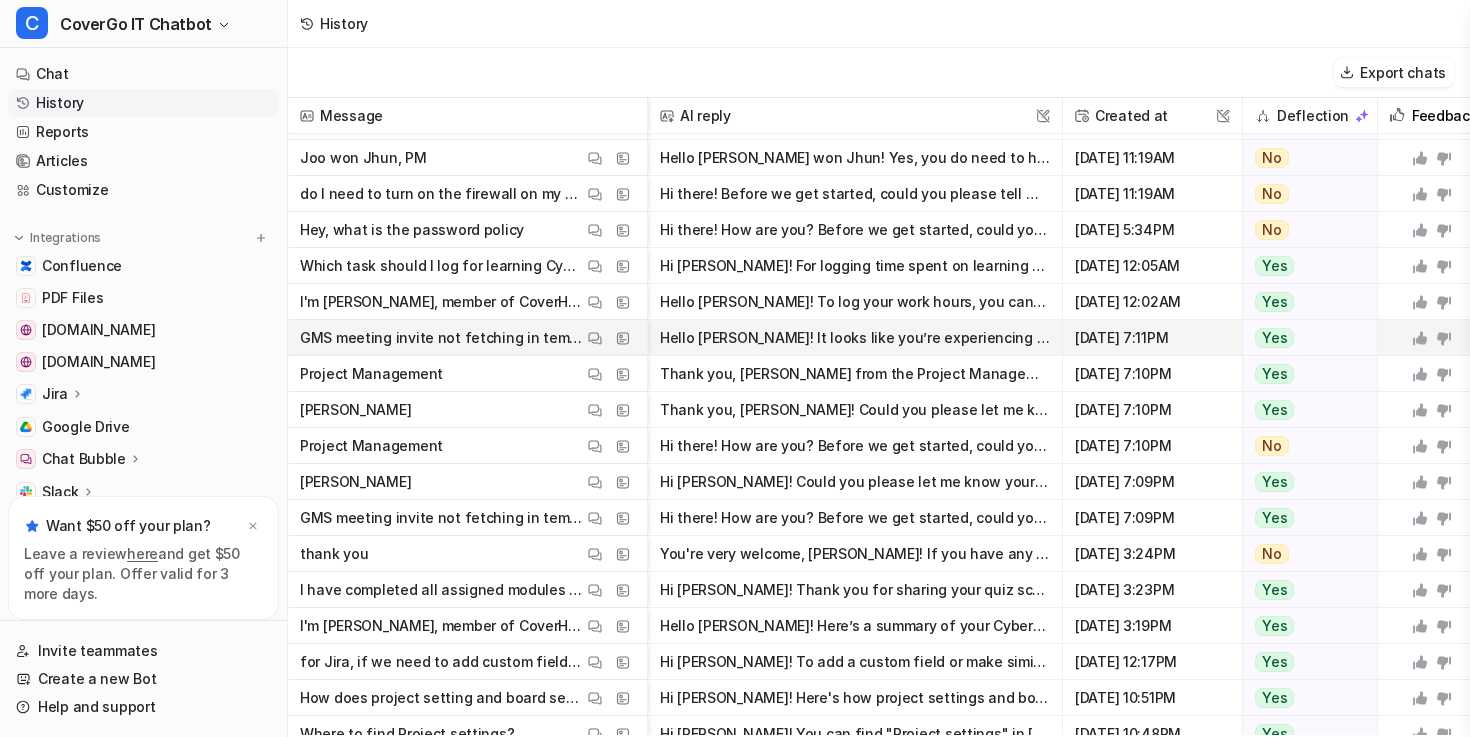 click on "GMS meeting invite not fetching in tempo View Thread View Sources" at bounding box center [467, 338] 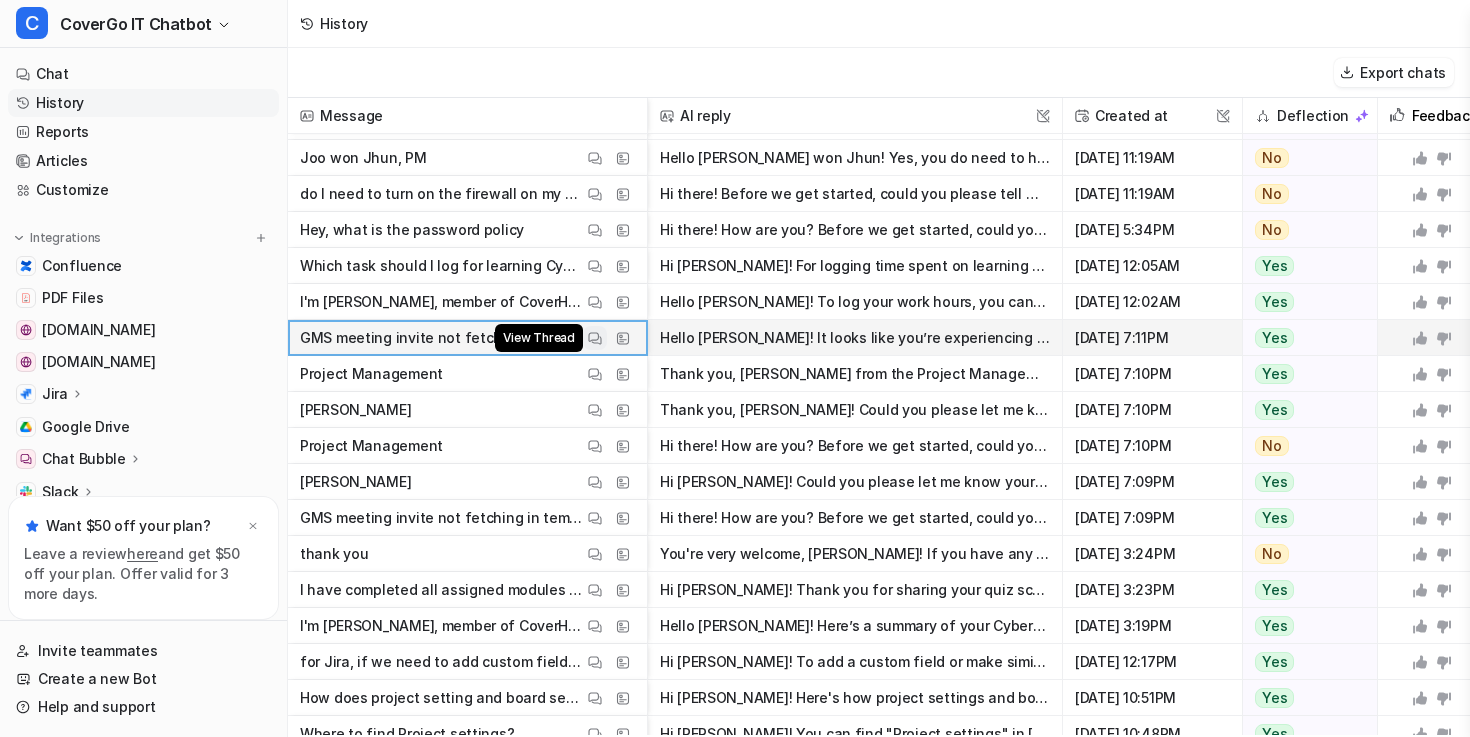 click at bounding box center [595, 338] 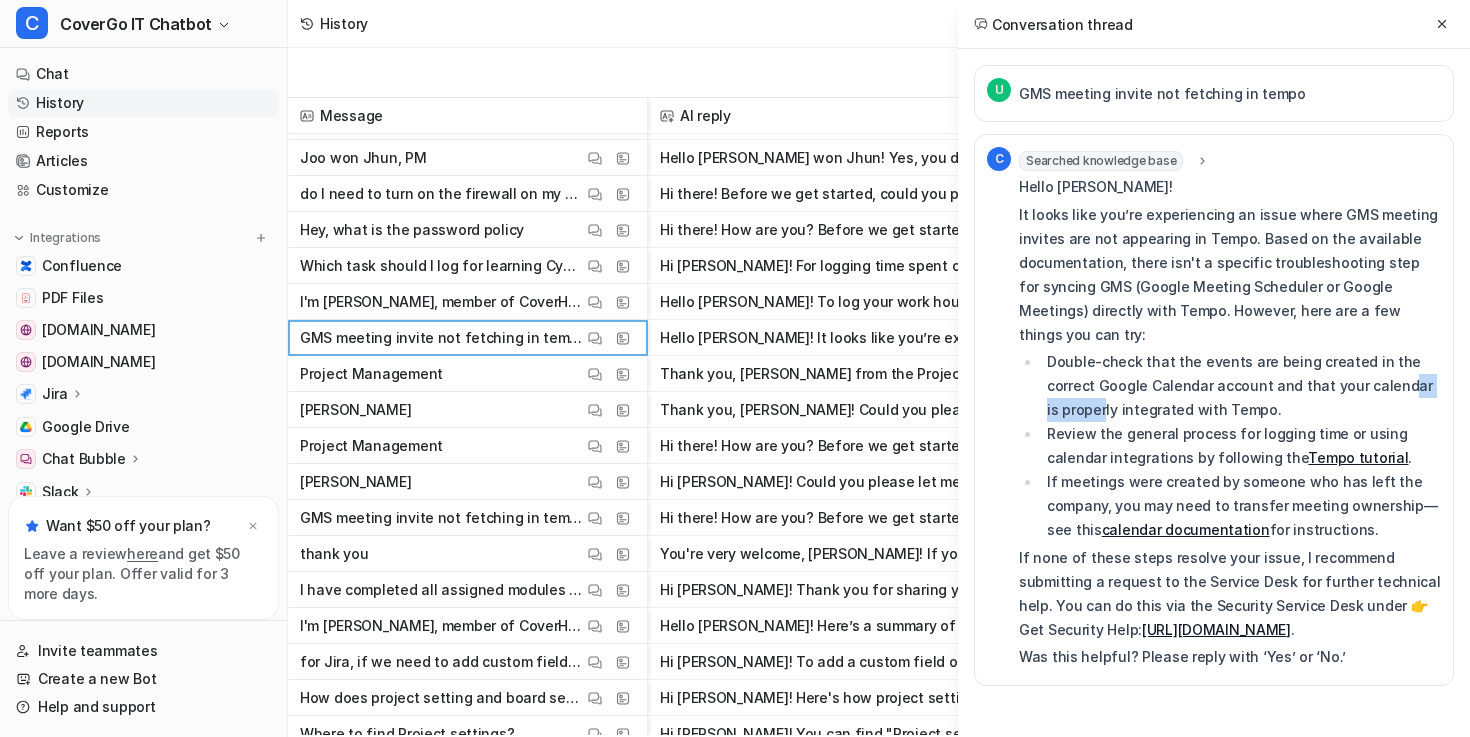 drag, startPoint x: 1305, startPoint y: 342, endPoint x: 1231, endPoint y: 341, distance: 74.00676 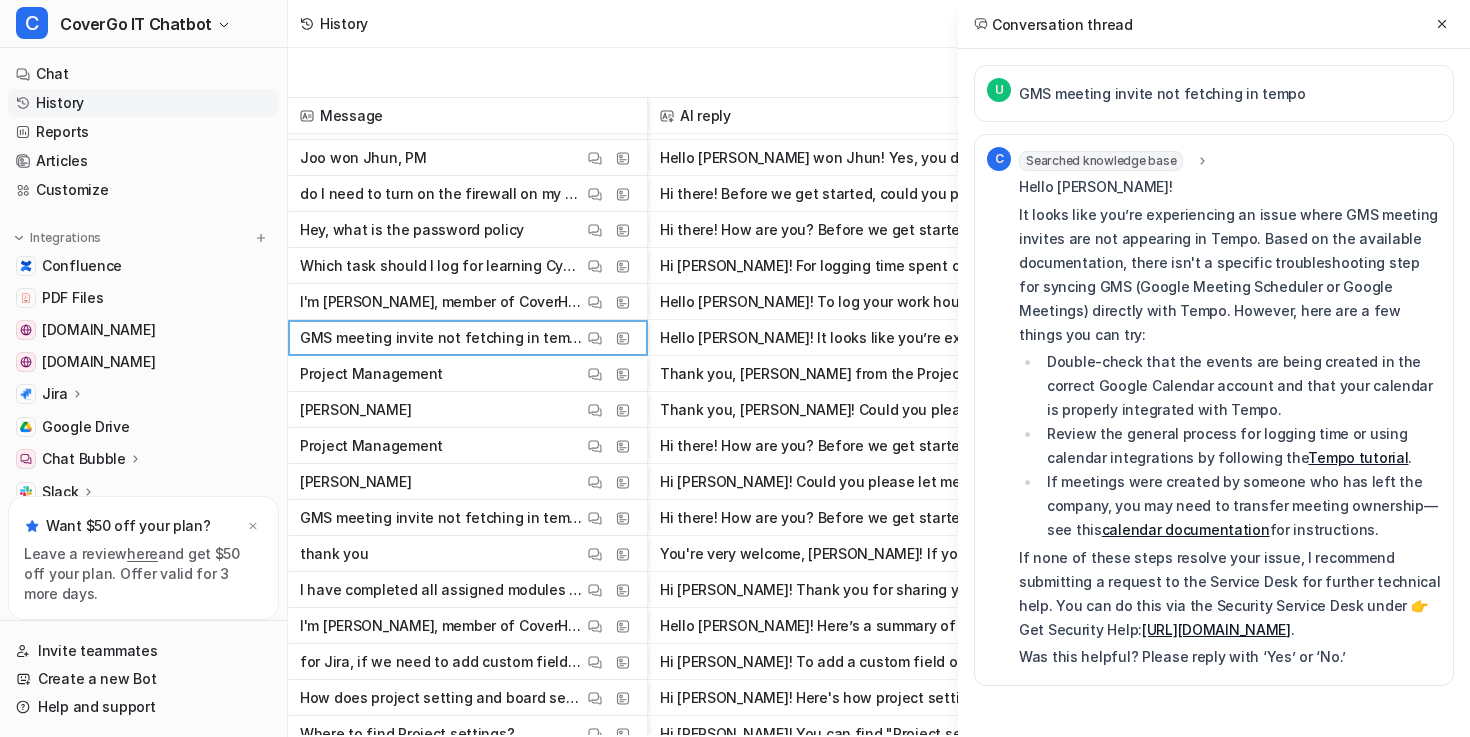 click on "Double-check that the events are being created in the correct Google Calendar account and that your calendar is properly integrated with Tempo." at bounding box center (1241, 386) 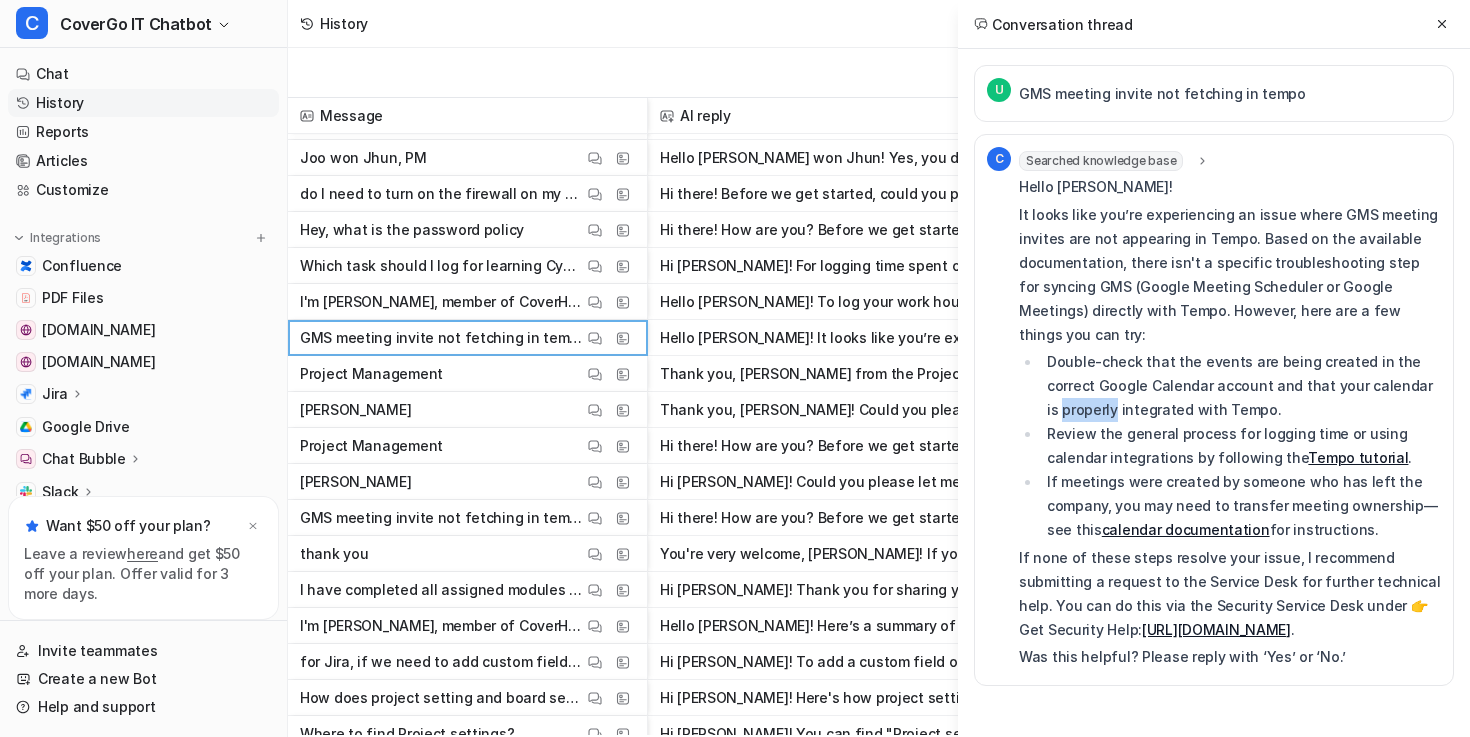 click on "Double-check that the events are being created in the correct Google Calendar account and that your calendar is properly integrated with Tempo." at bounding box center (1241, 386) 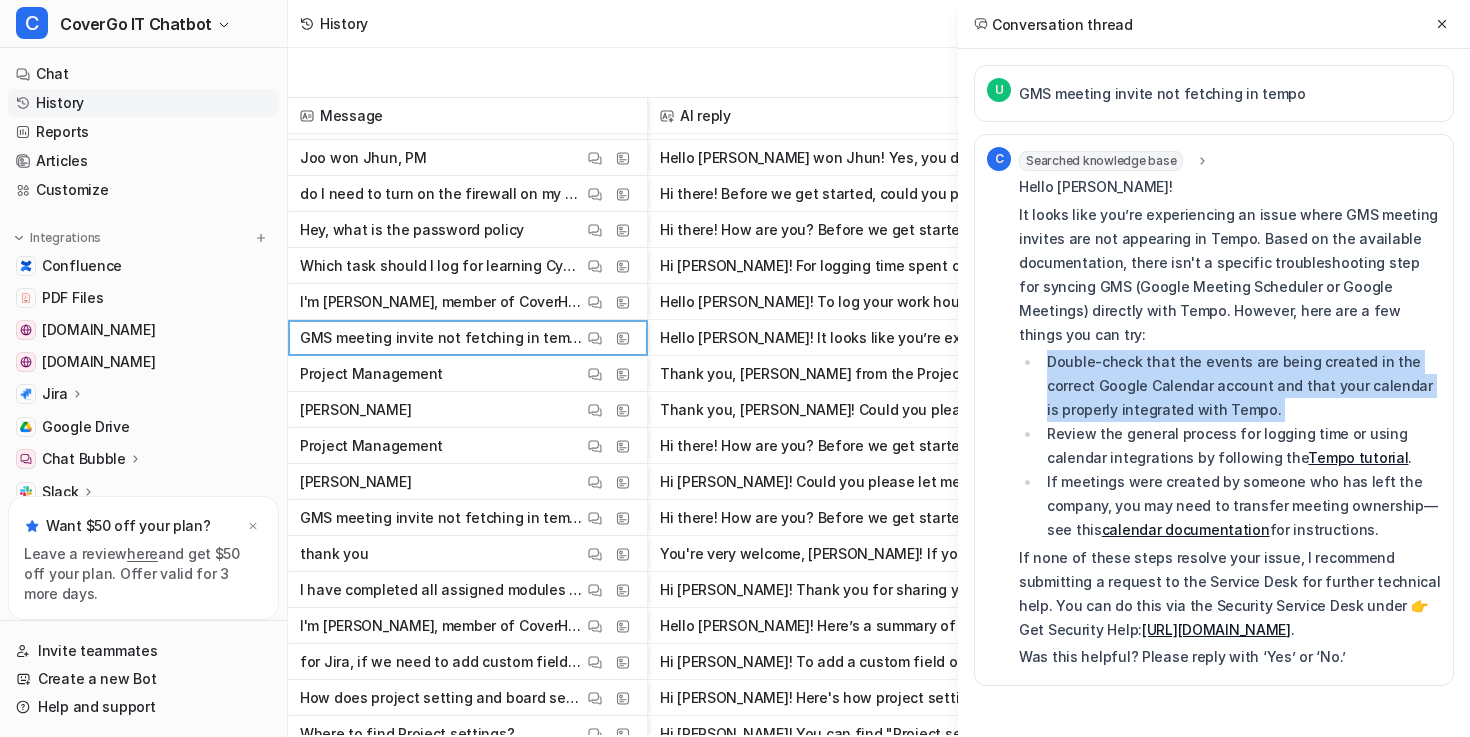 click on "Double-check that the events are being created in the correct Google Calendar account and that your calendar is properly integrated with Tempo." at bounding box center (1241, 386) 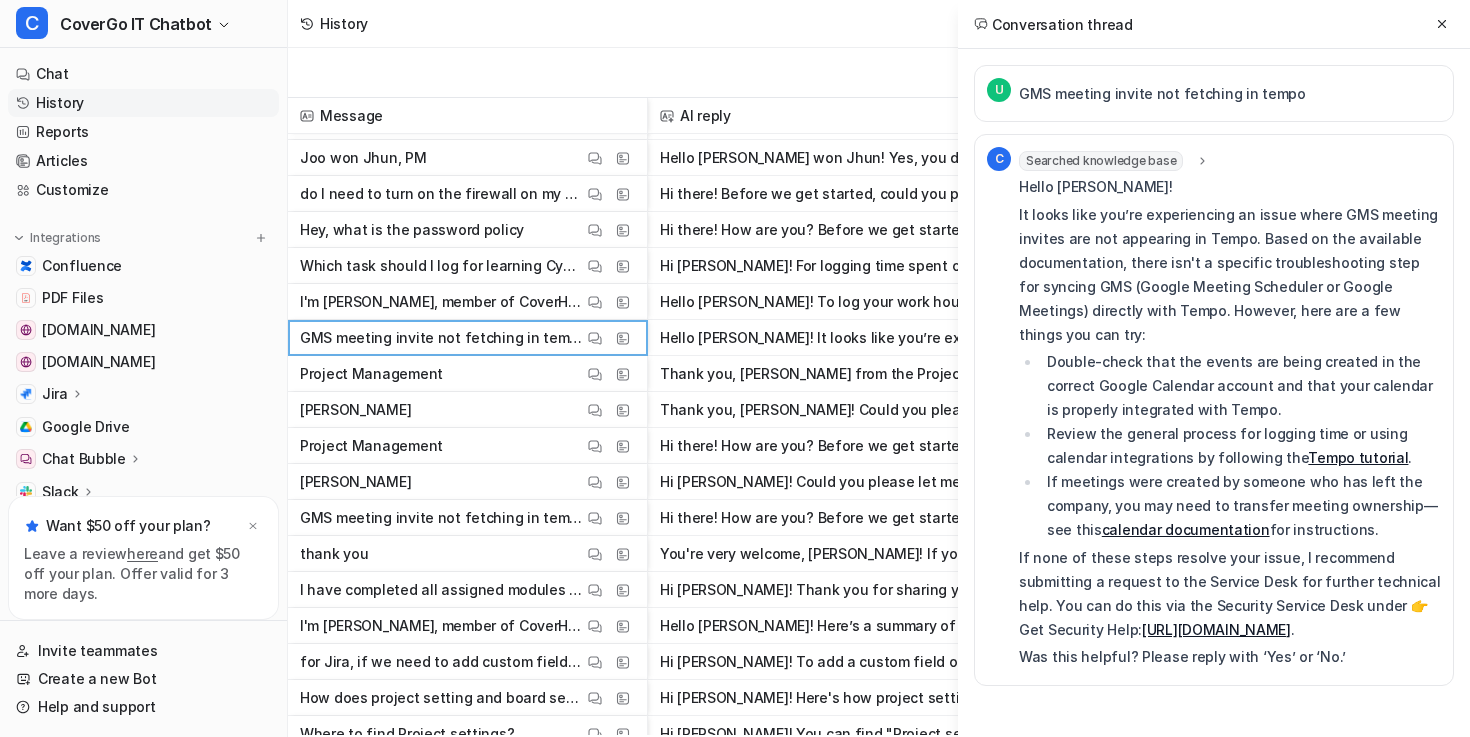 click on "Review the general process for logging time or using calendar integrations by following the  Tempo tutorial ." at bounding box center (1241, 446) 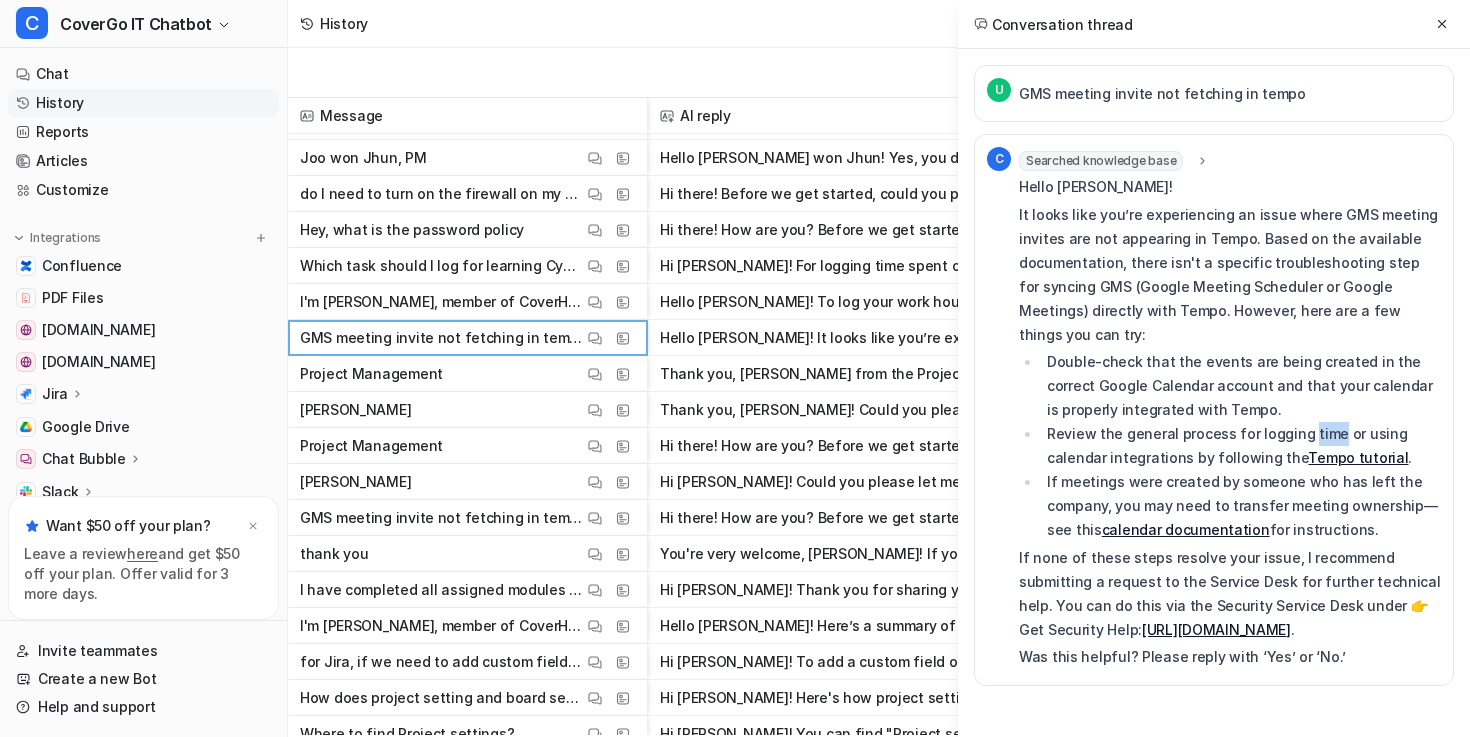 click on "Review the general process for logging time or using calendar integrations by following the  Tempo tutorial ." at bounding box center (1241, 446) 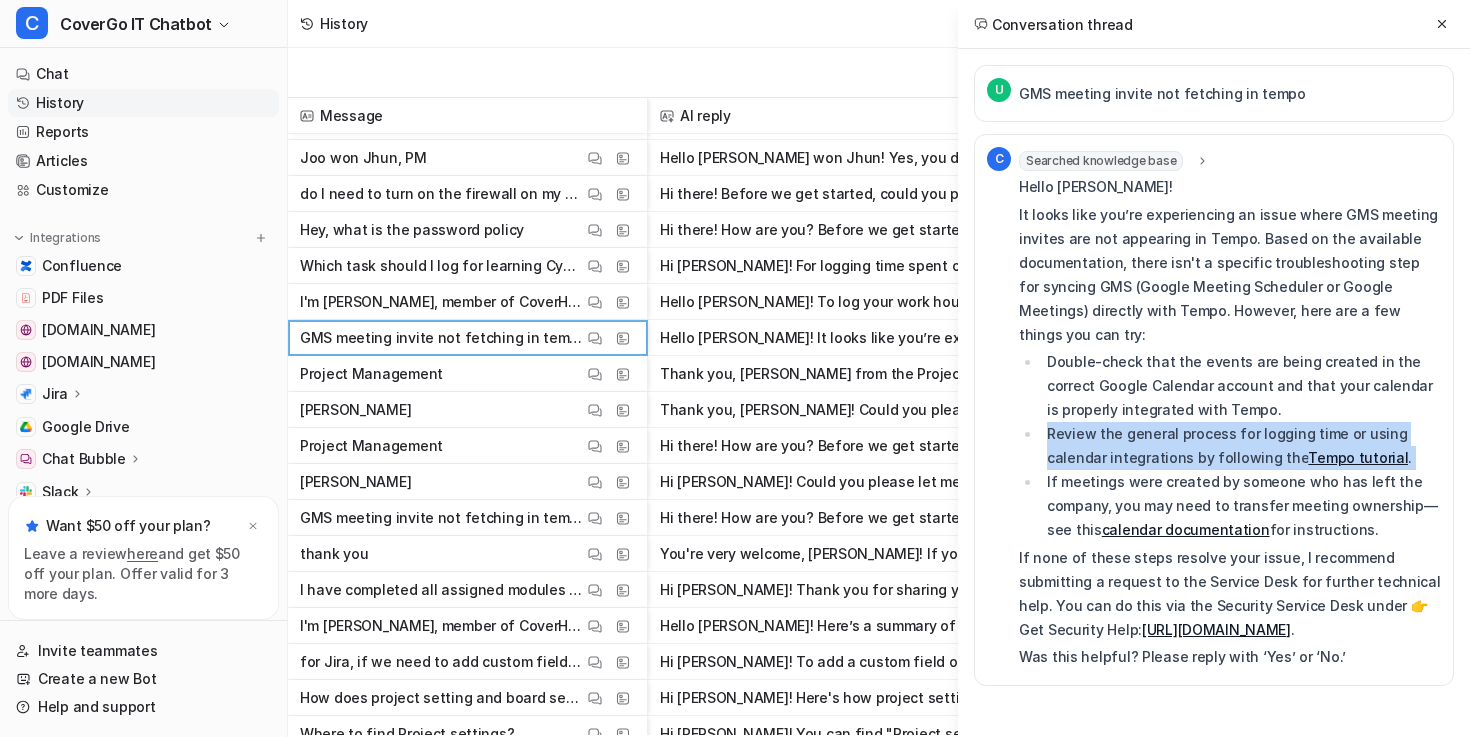 click on "Review the general process for logging time or using calendar integrations by following the  Tempo tutorial ." at bounding box center [1241, 446] 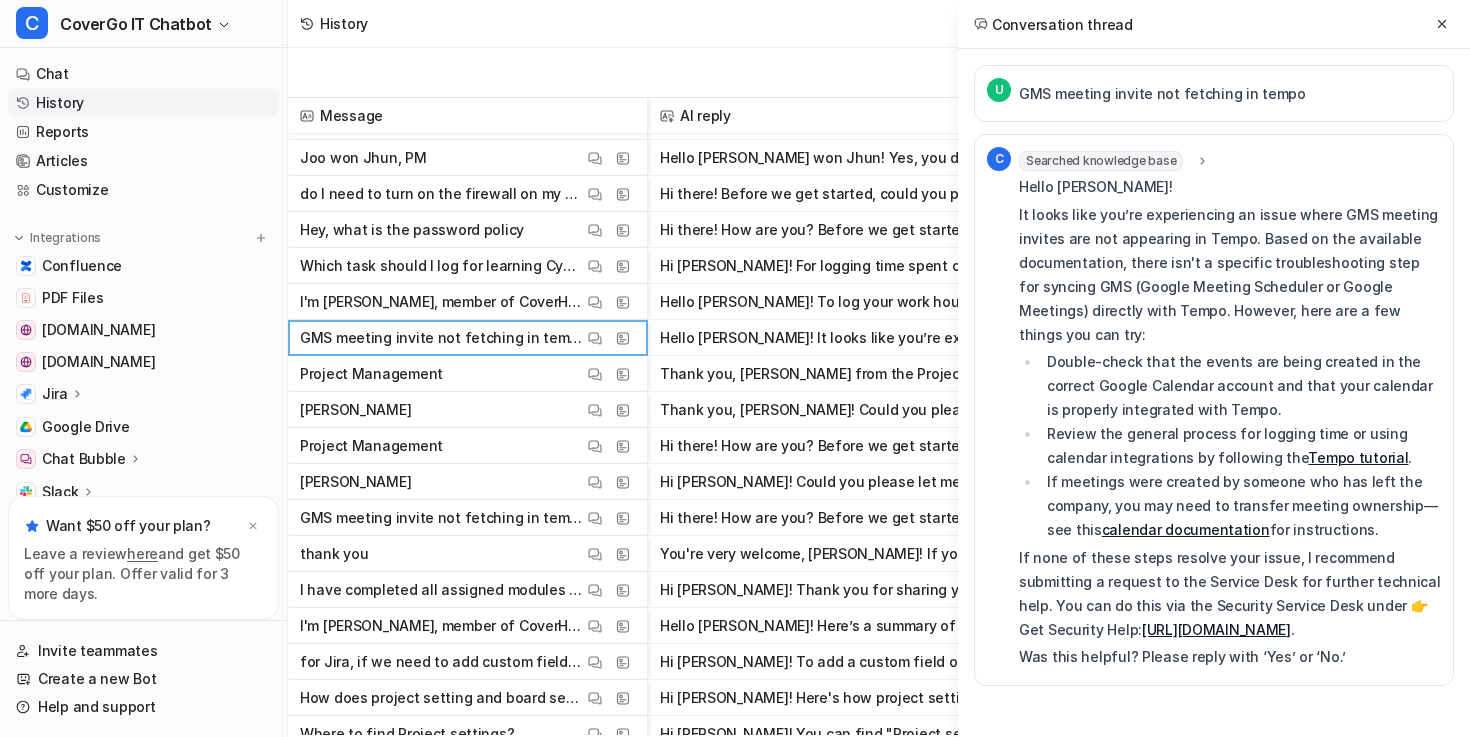 click on "It looks like you’re experiencing an issue where GMS meeting invites are not appearing in Tempo. Based on the available documentation, there isn't a specific troubleshooting step for syncing GMS (Google Meeting Scheduler or Google Meetings) directly with Tempo. However, here are a few things you can try:" at bounding box center [1230, 275] 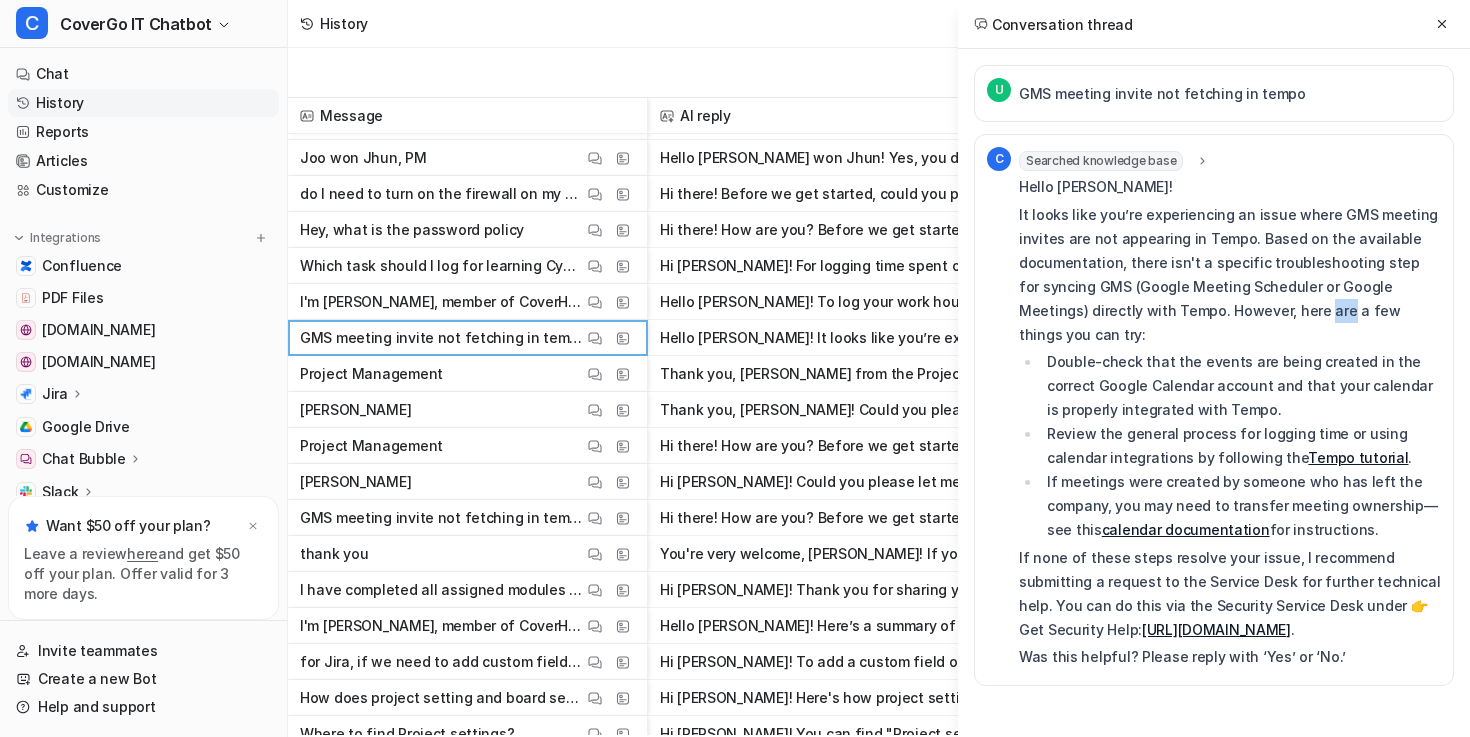 click on "It looks like you’re experiencing an issue where GMS meeting invites are not appearing in Tempo. Based on the available documentation, there isn't a specific troubleshooting step for syncing GMS (Google Meeting Scheduler or Google Meetings) directly with Tempo. However, here are a few things you can try:" at bounding box center [1230, 275] 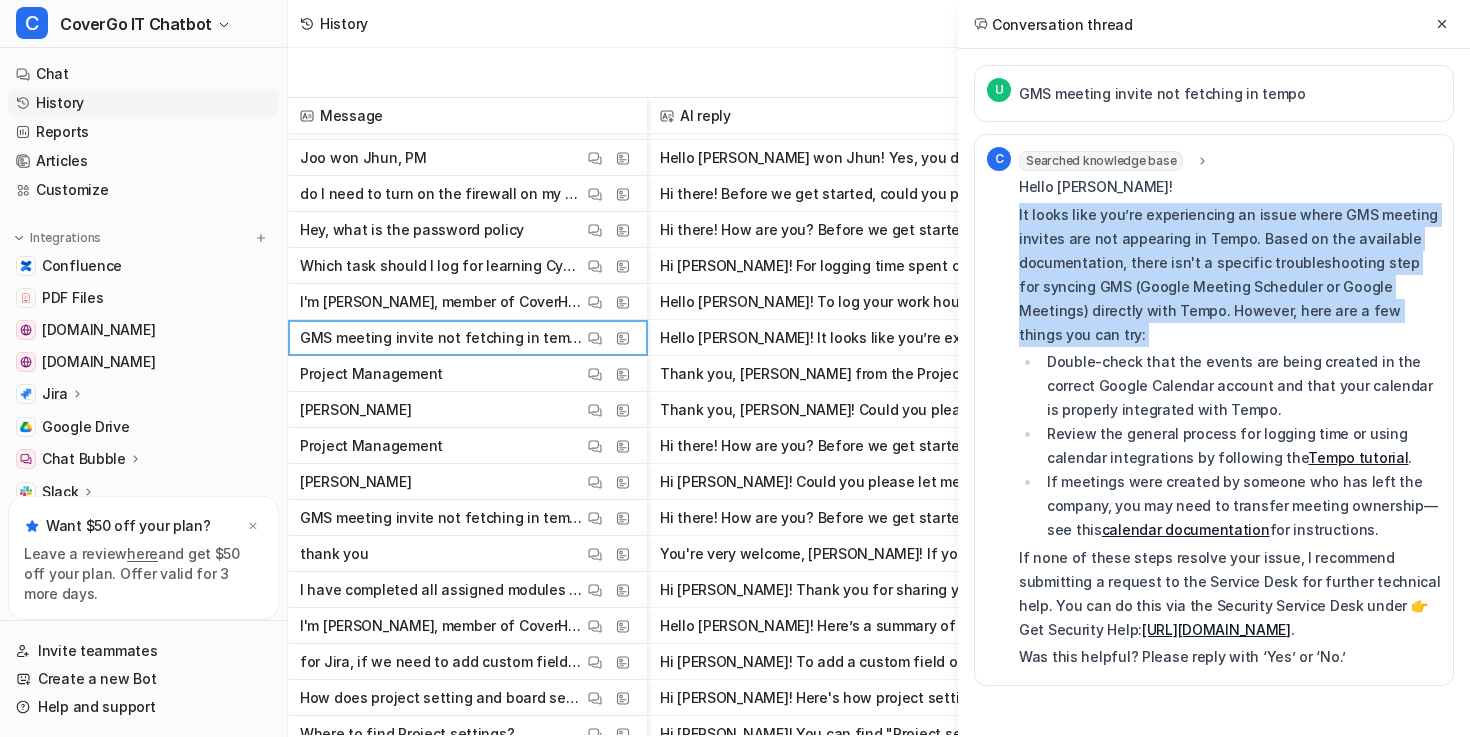 click on "It looks like you’re experiencing an issue where GMS meeting invites are not appearing in Tempo. Based on the available documentation, there isn't a specific troubleshooting step for syncing GMS (Google Meeting Scheduler or Google Meetings) directly with Tempo. However, here are a few things you can try:" at bounding box center [1230, 275] 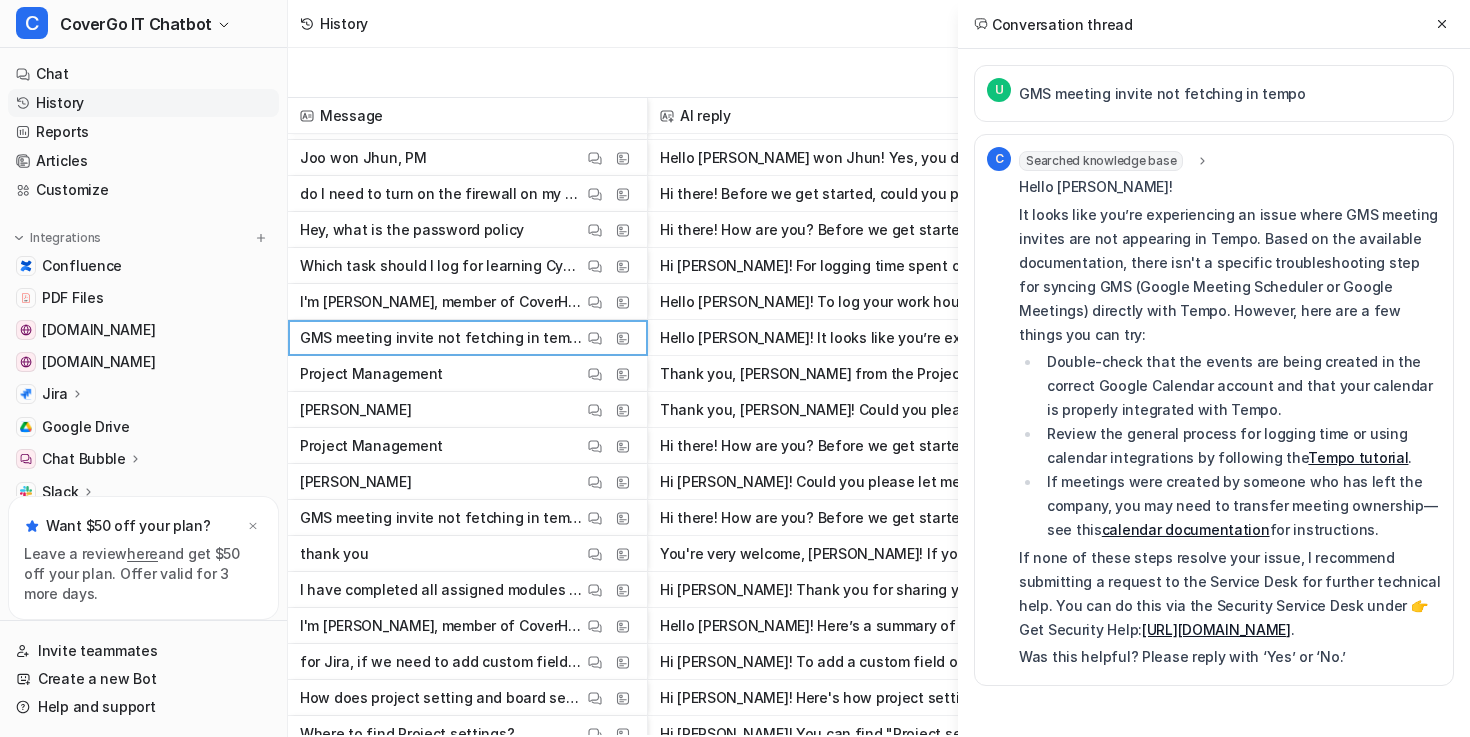 click on "Double-check that the events are being created in the correct Google Calendar account and that your calendar is properly integrated with Tempo." at bounding box center [1241, 386] 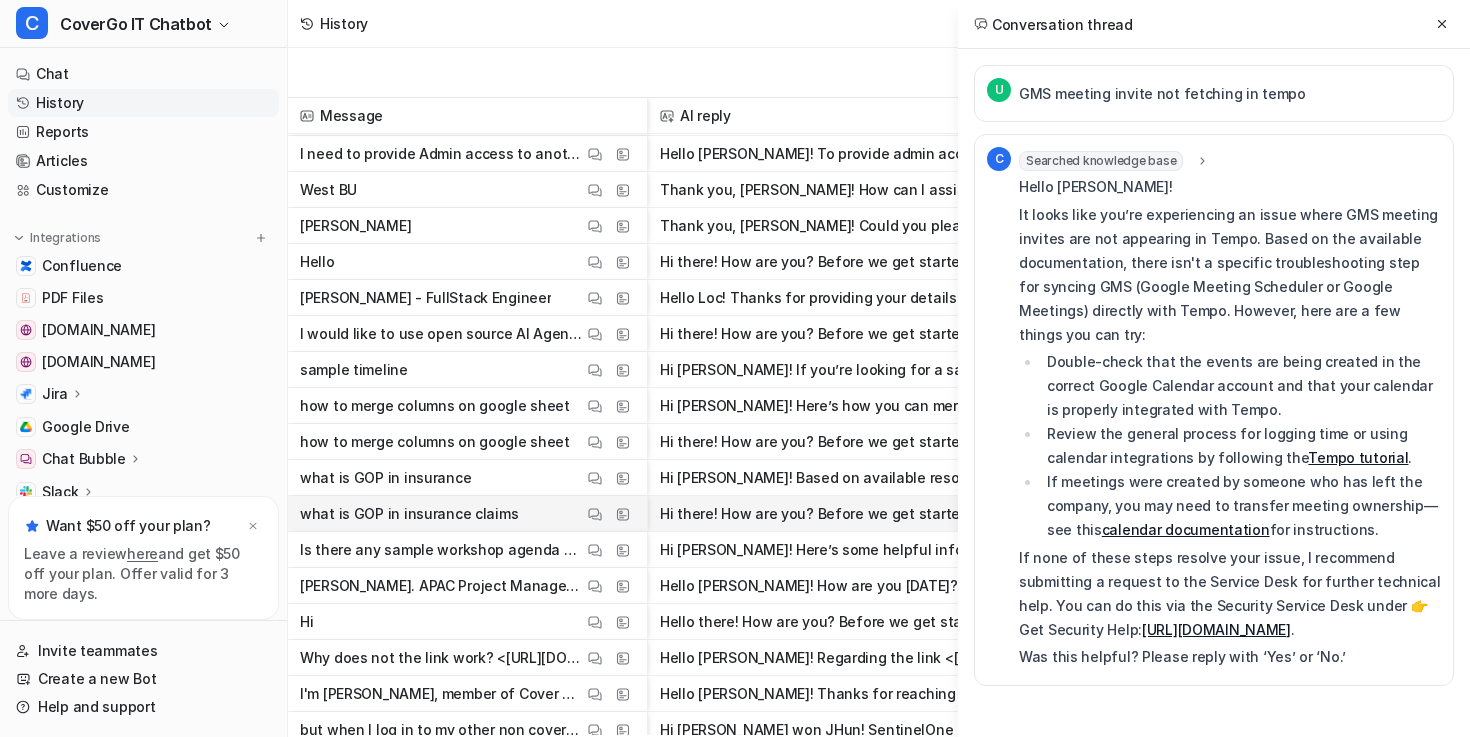scroll, scrollTop: 1736, scrollLeft: 0, axis: vertical 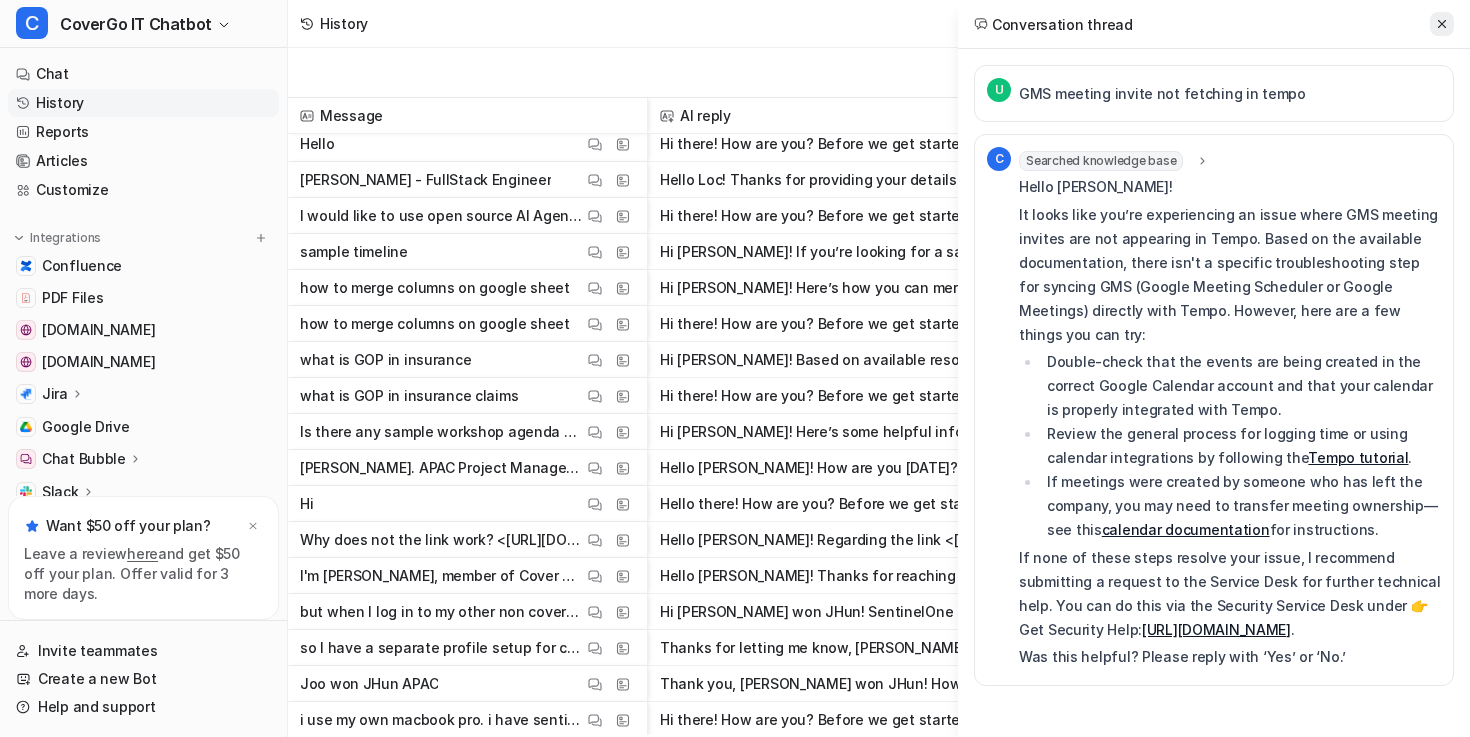click 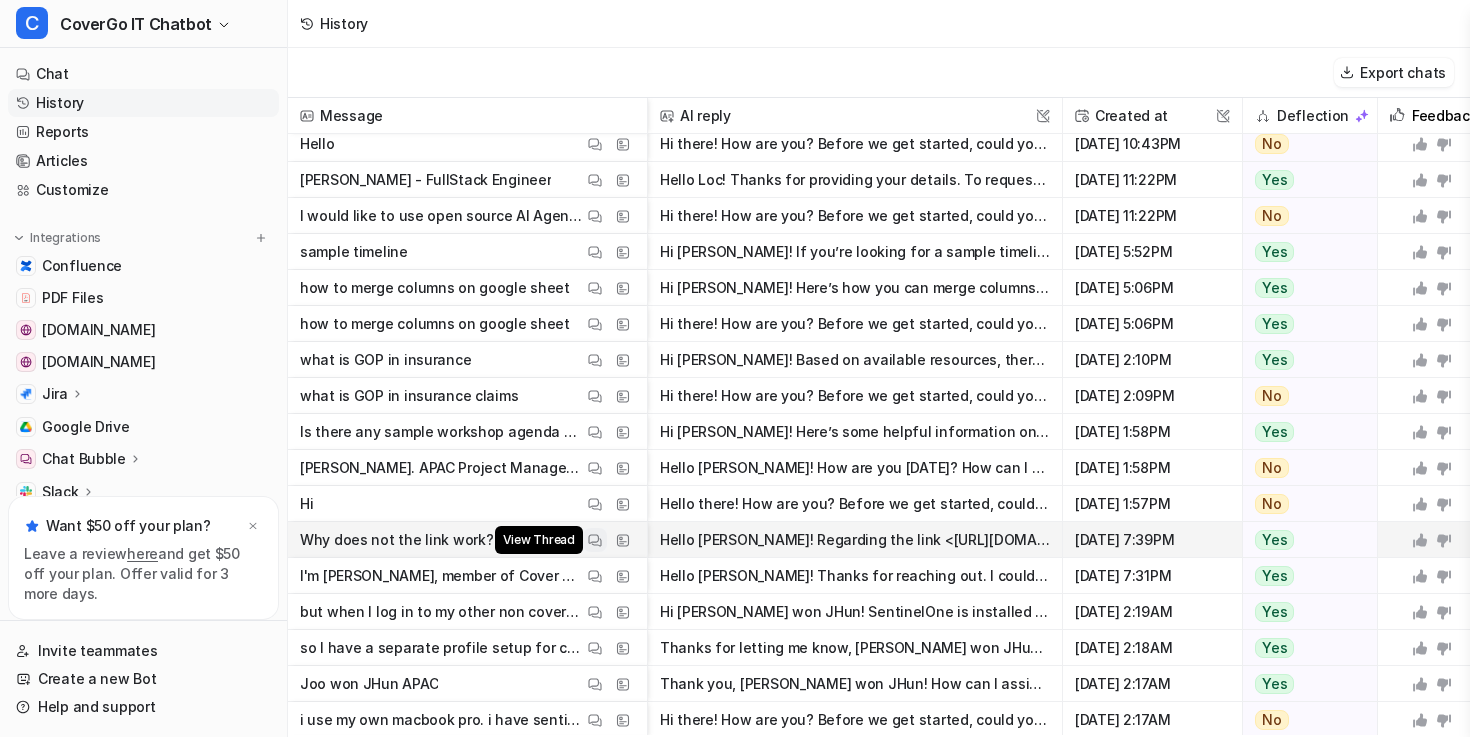 click on "View Thread" at bounding box center [595, 540] 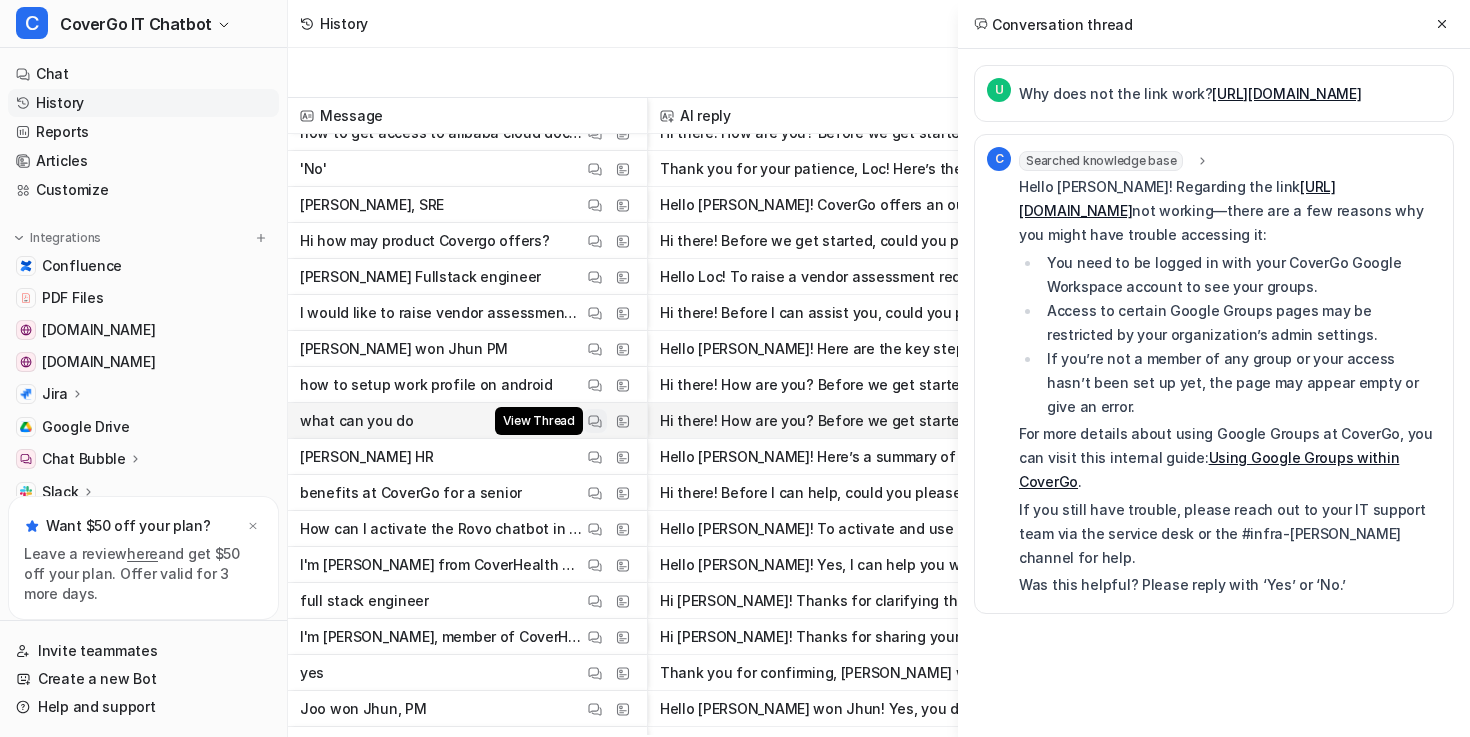 scroll, scrollTop: 447, scrollLeft: 0, axis: vertical 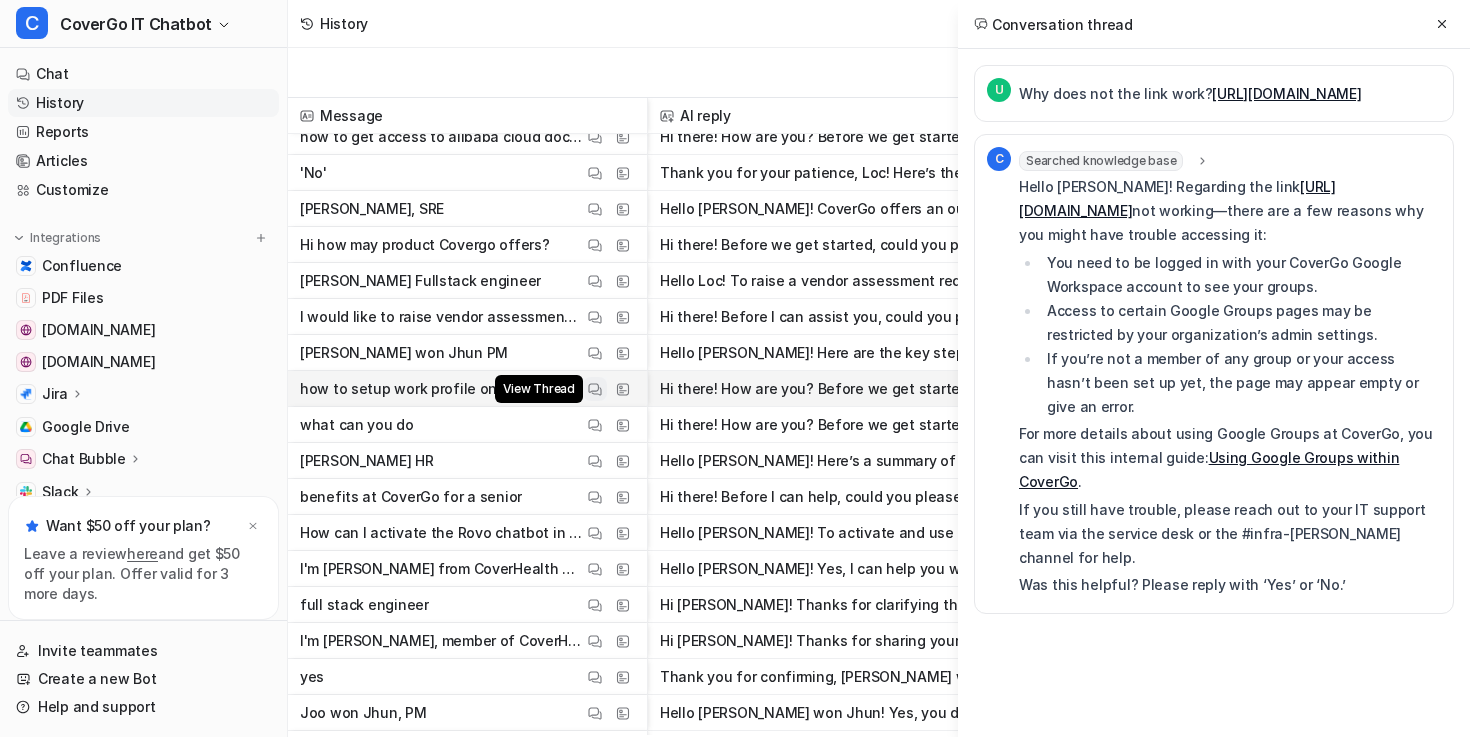 click at bounding box center [595, 389] 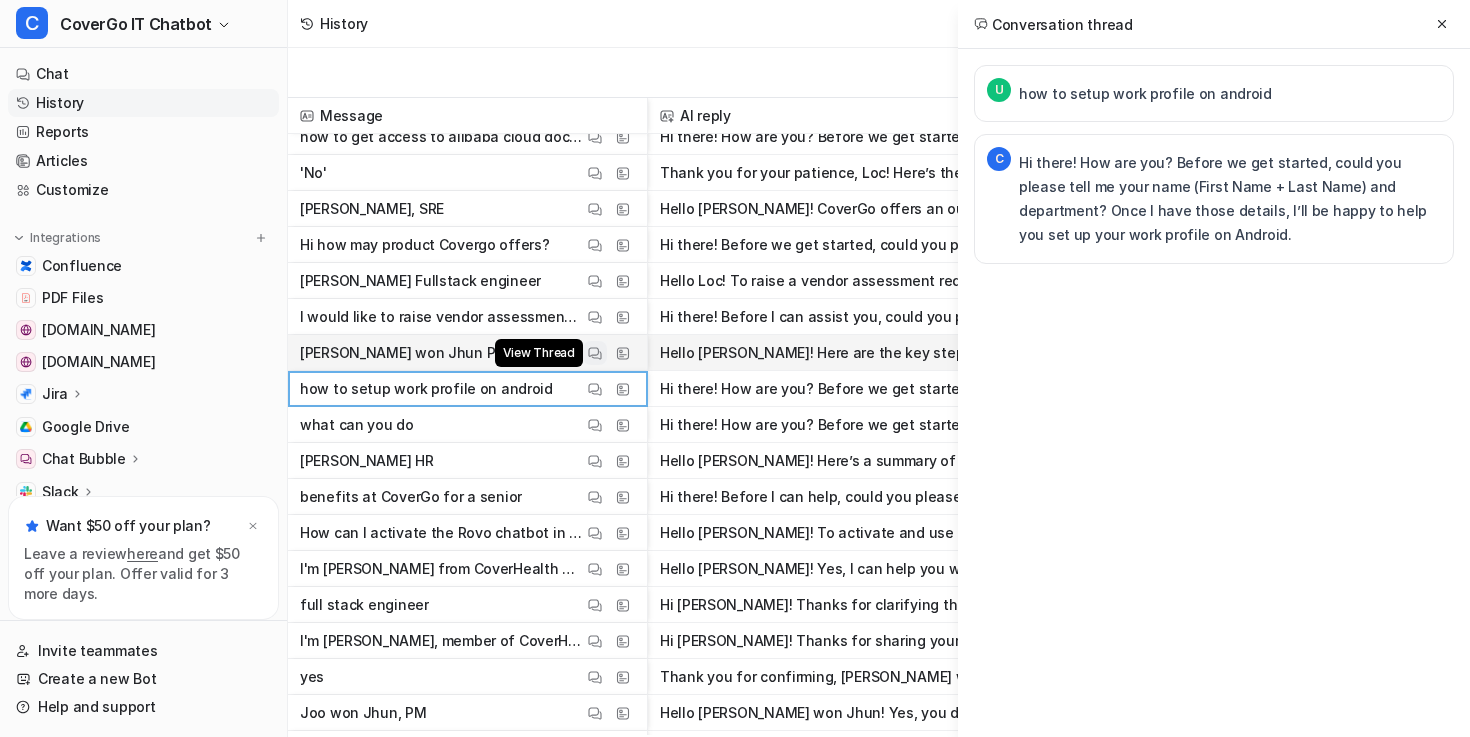 click at bounding box center (595, 353) 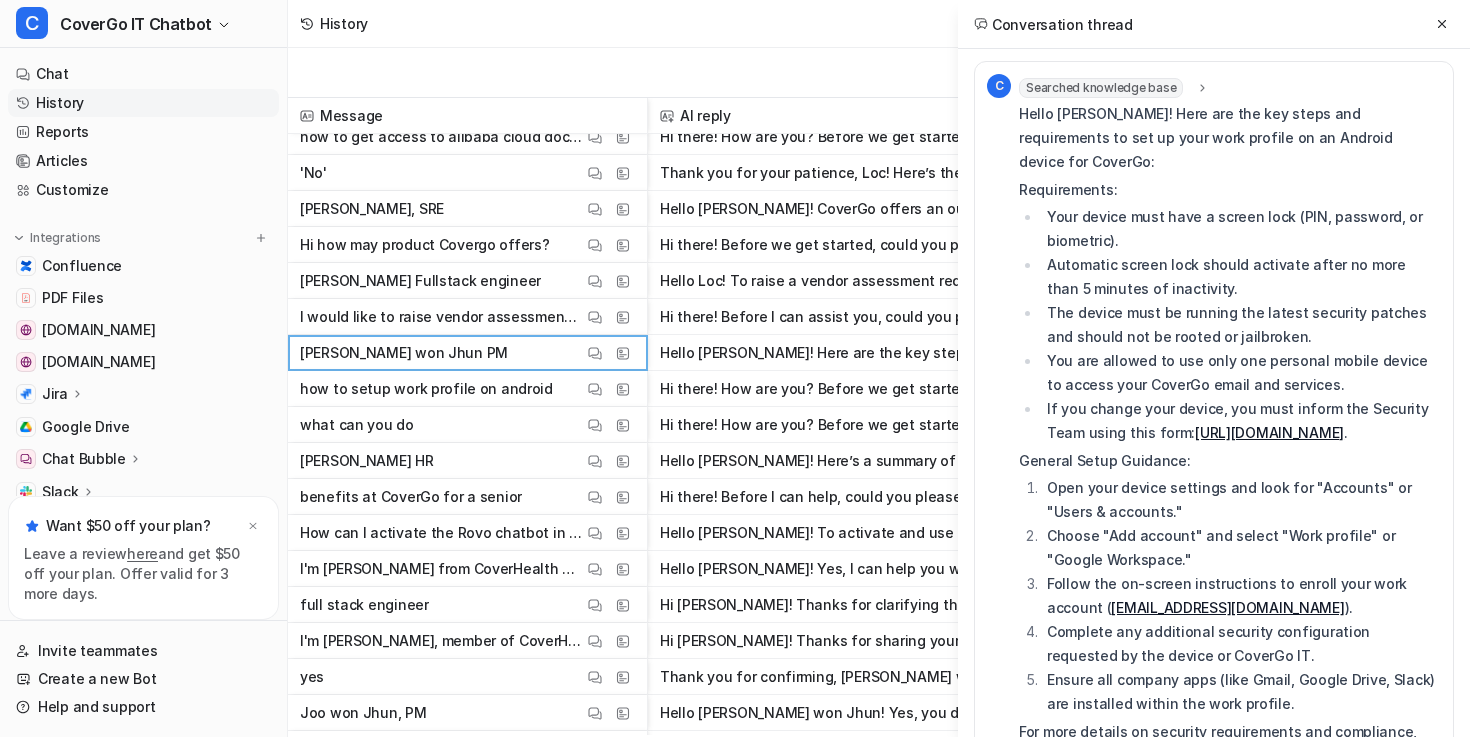 scroll, scrollTop: 74, scrollLeft: 0, axis: vertical 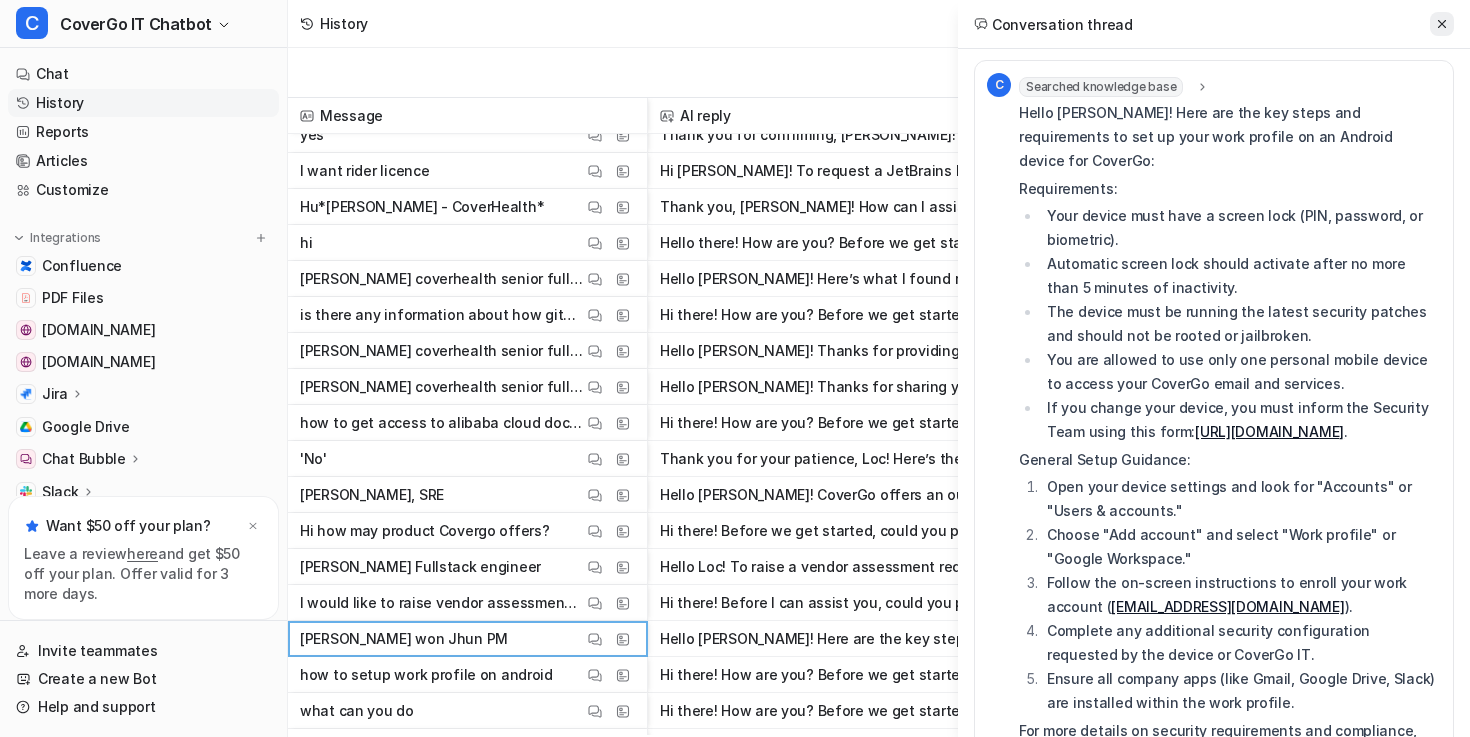 click 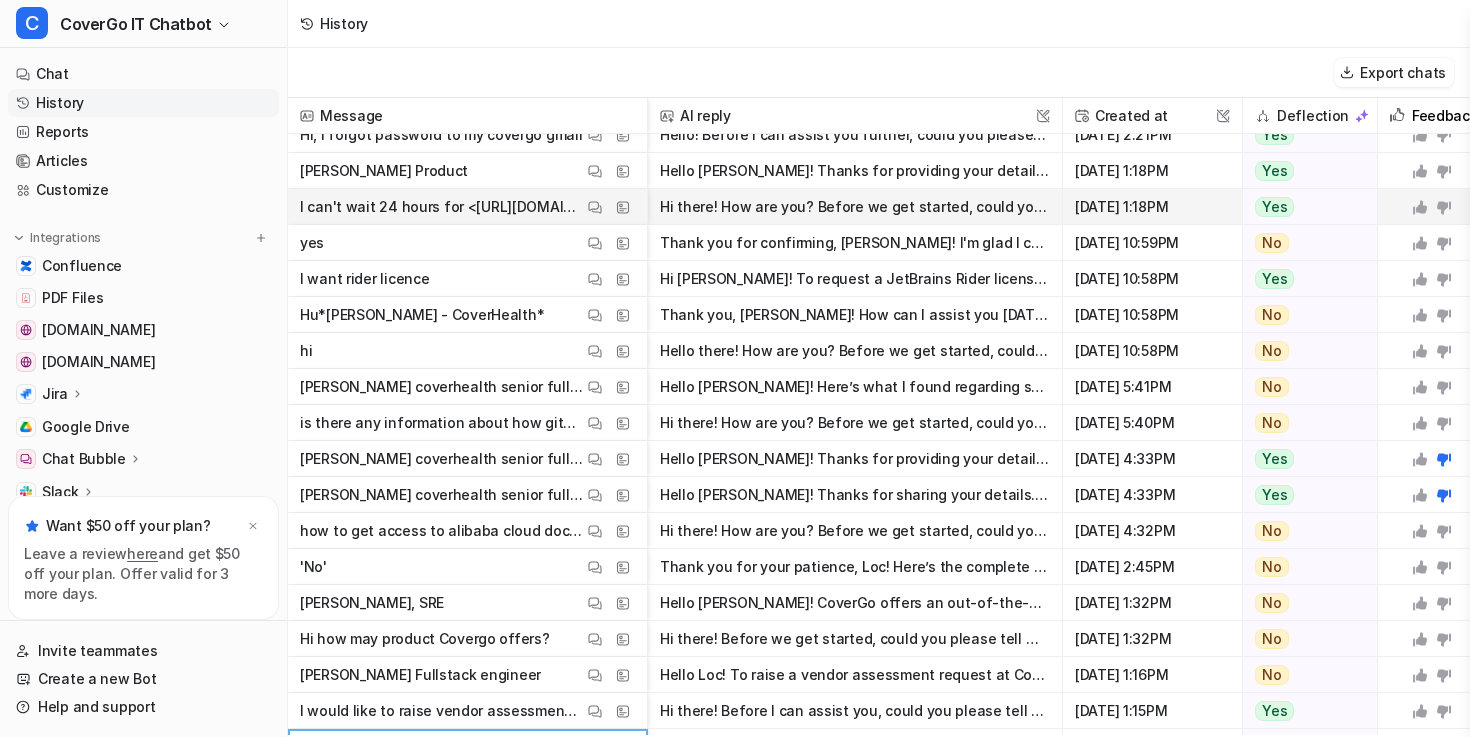 scroll, scrollTop: 22, scrollLeft: 0, axis: vertical 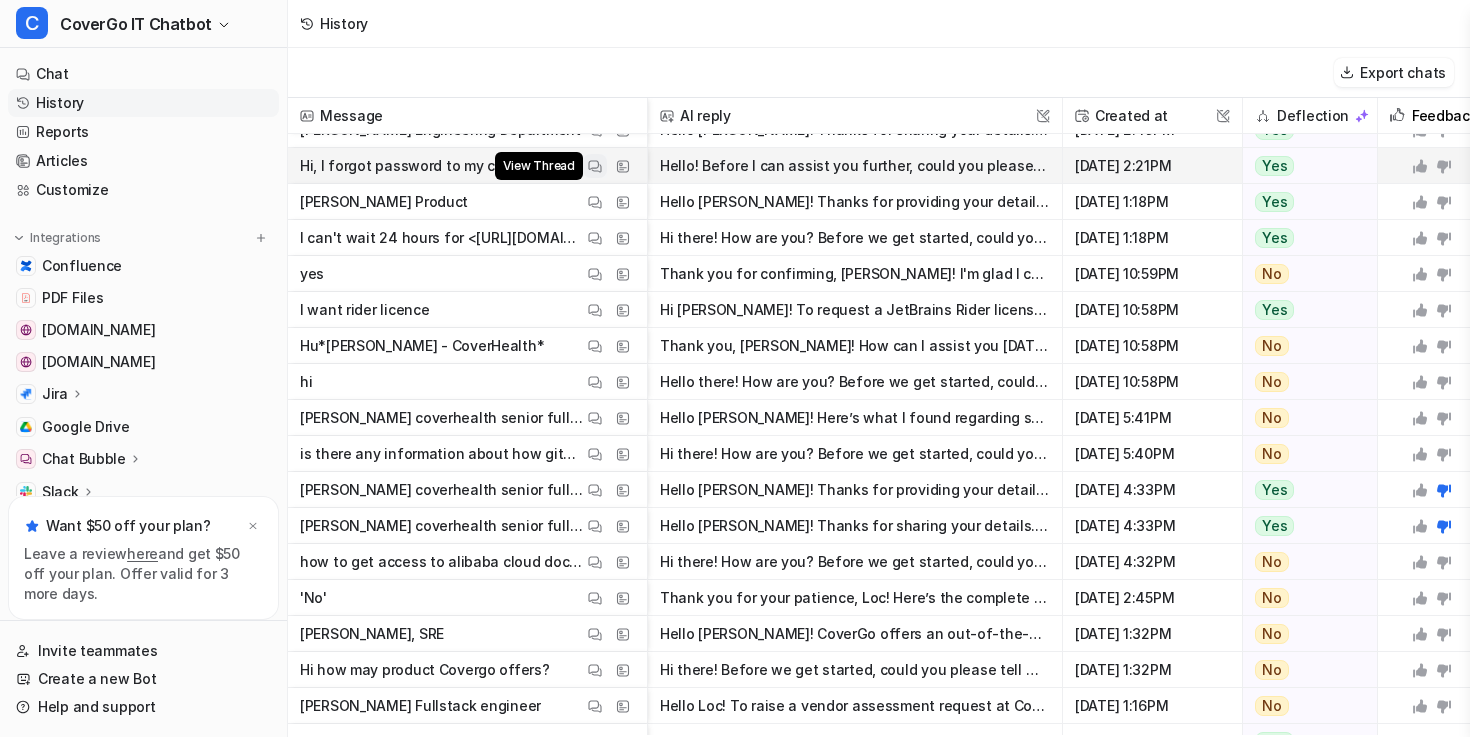 click on "View Thread" at bounding box center (595, 166) 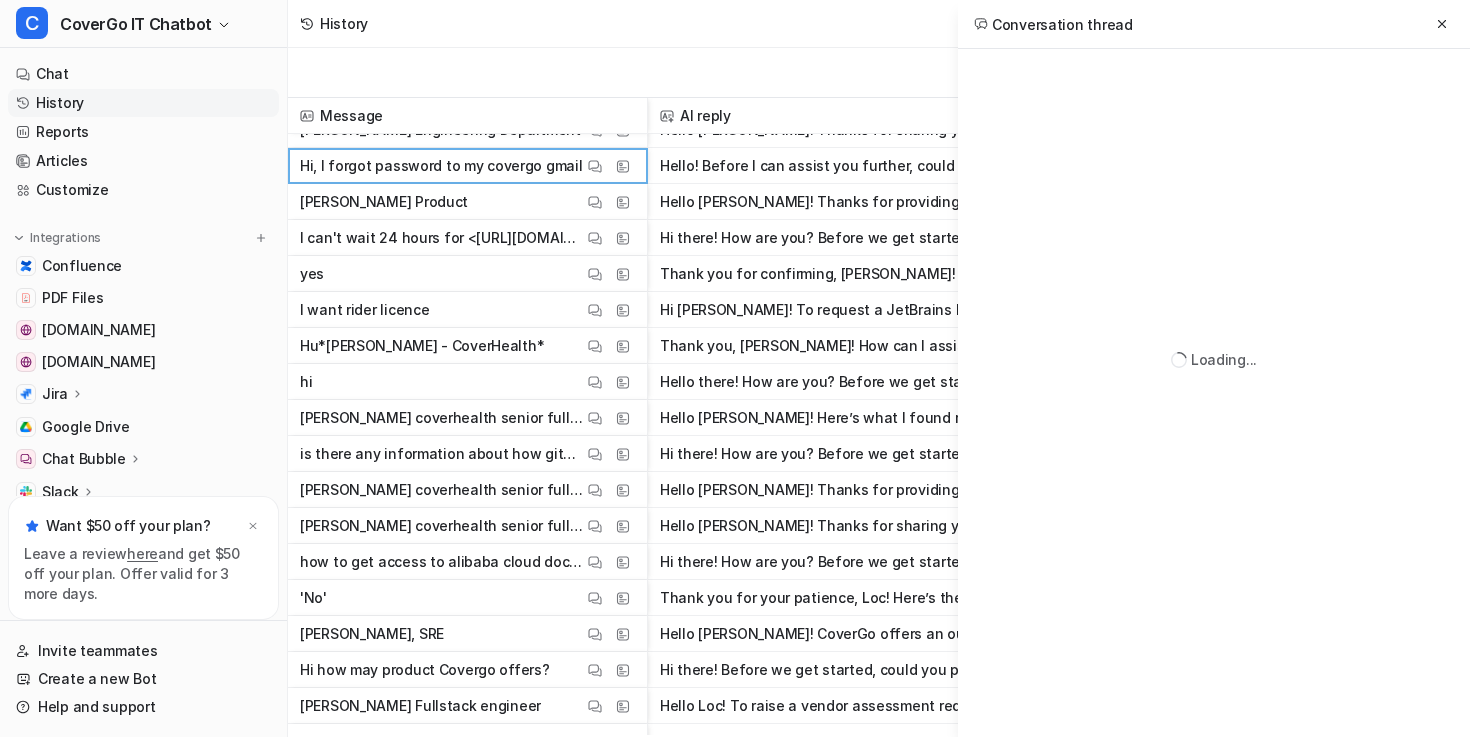 scroll, scrollTop: 0, scrollLeft: 0, axis: both 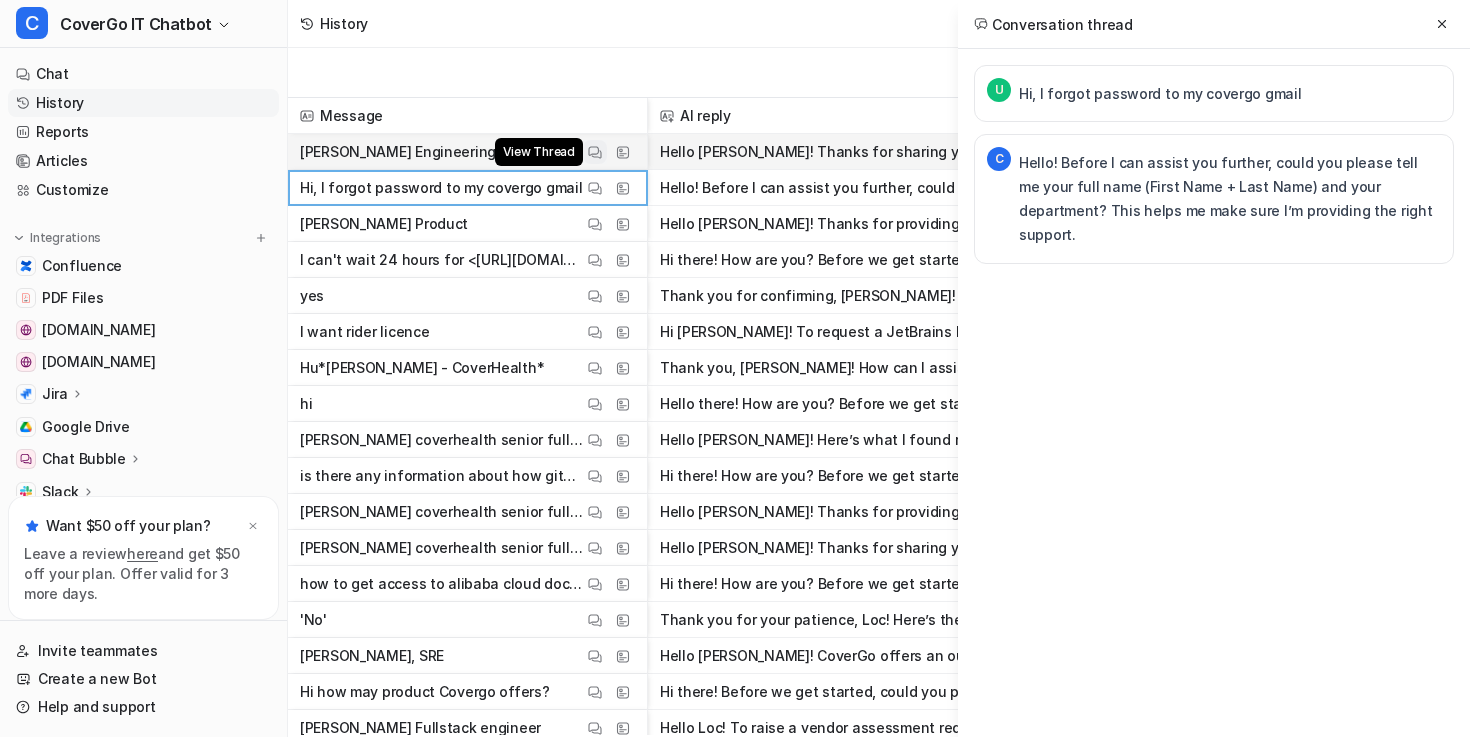 click at bounding box center [595, 152] 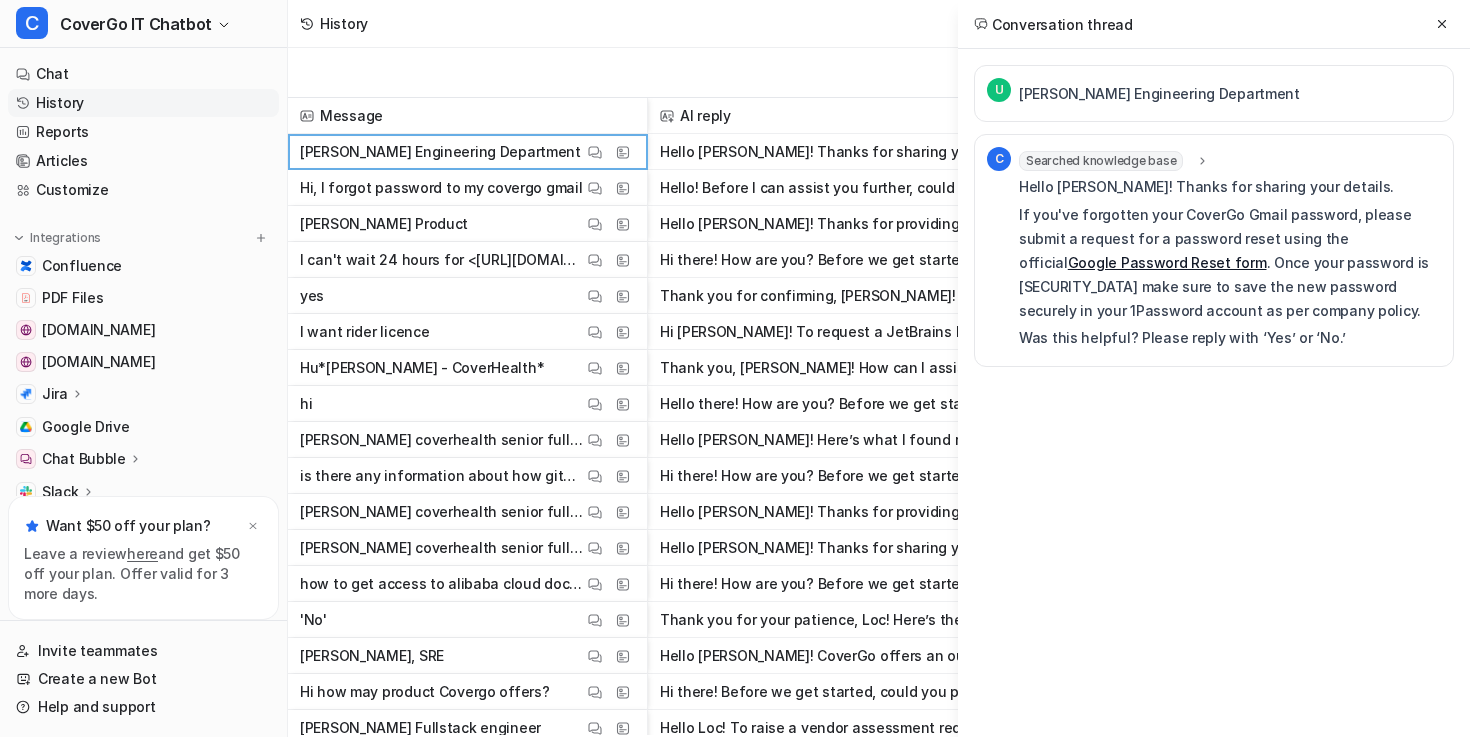 click on "Google Password Reset form" at bounding box center [1167, 262] 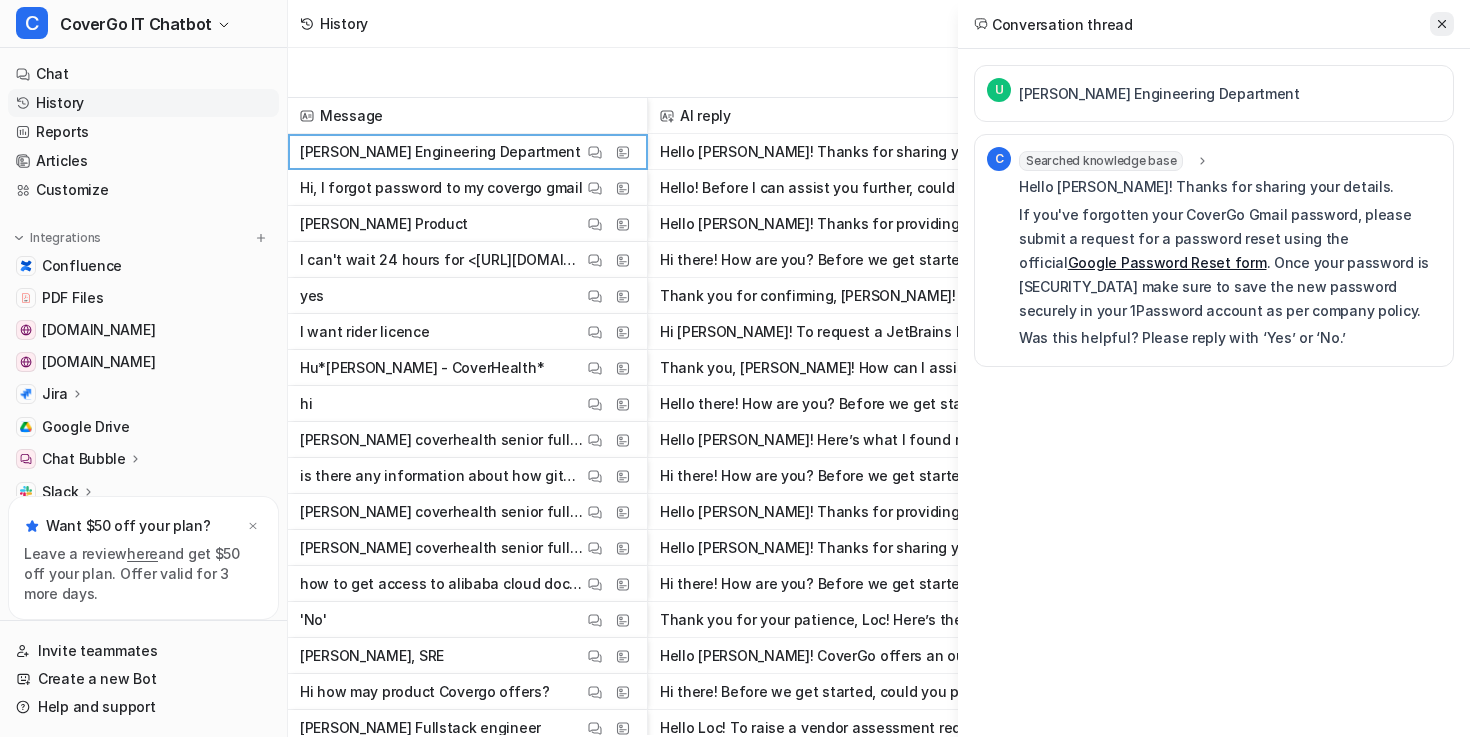 click at bounding box center [1442, 24] 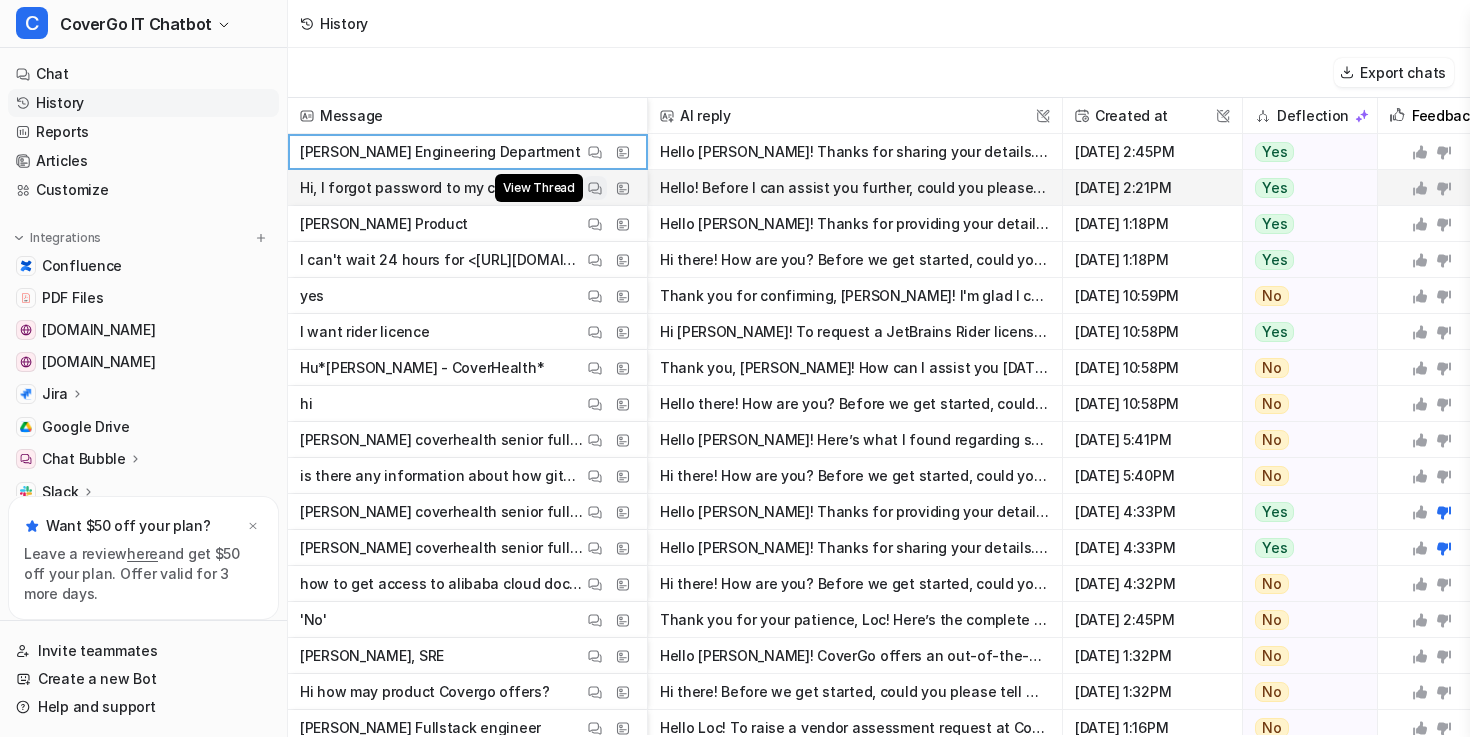 click at bounding box center [595, 188] 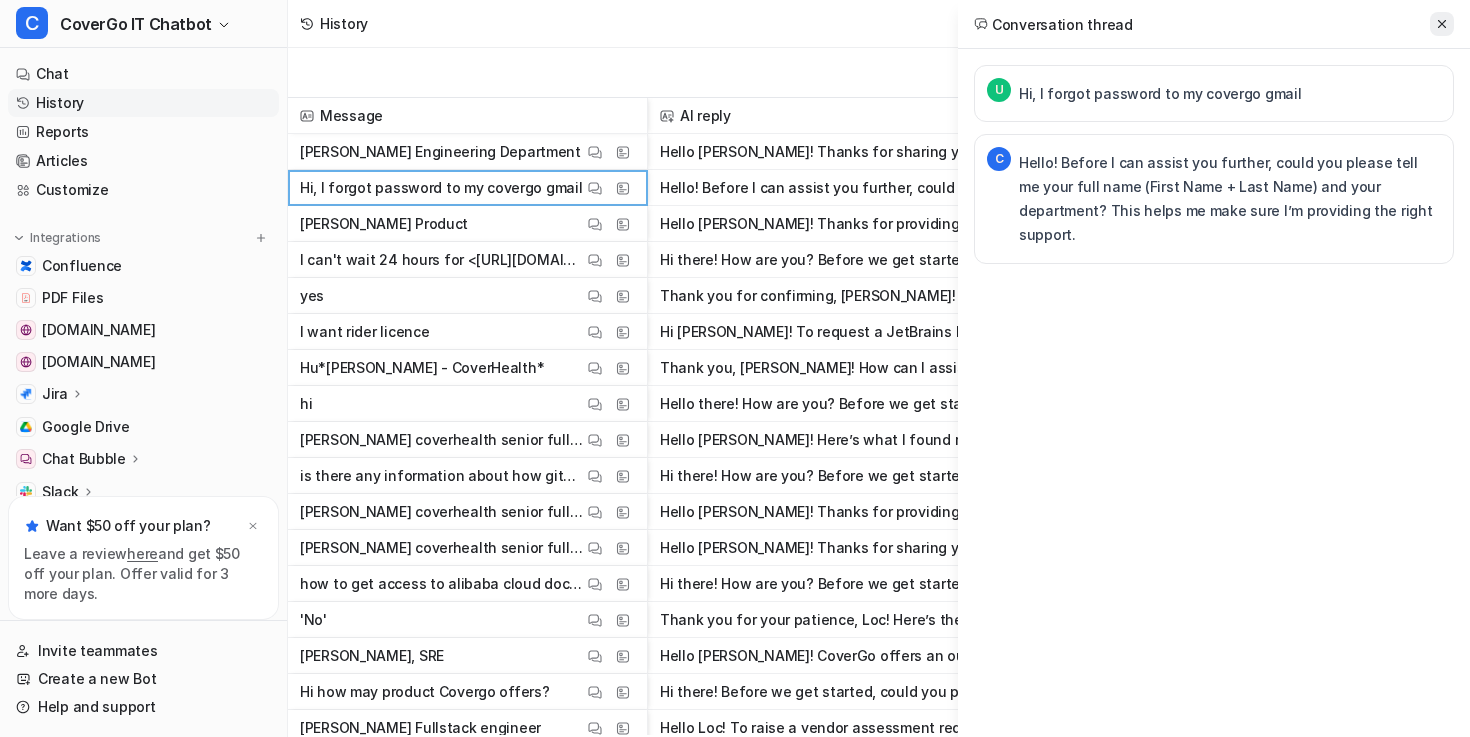 click 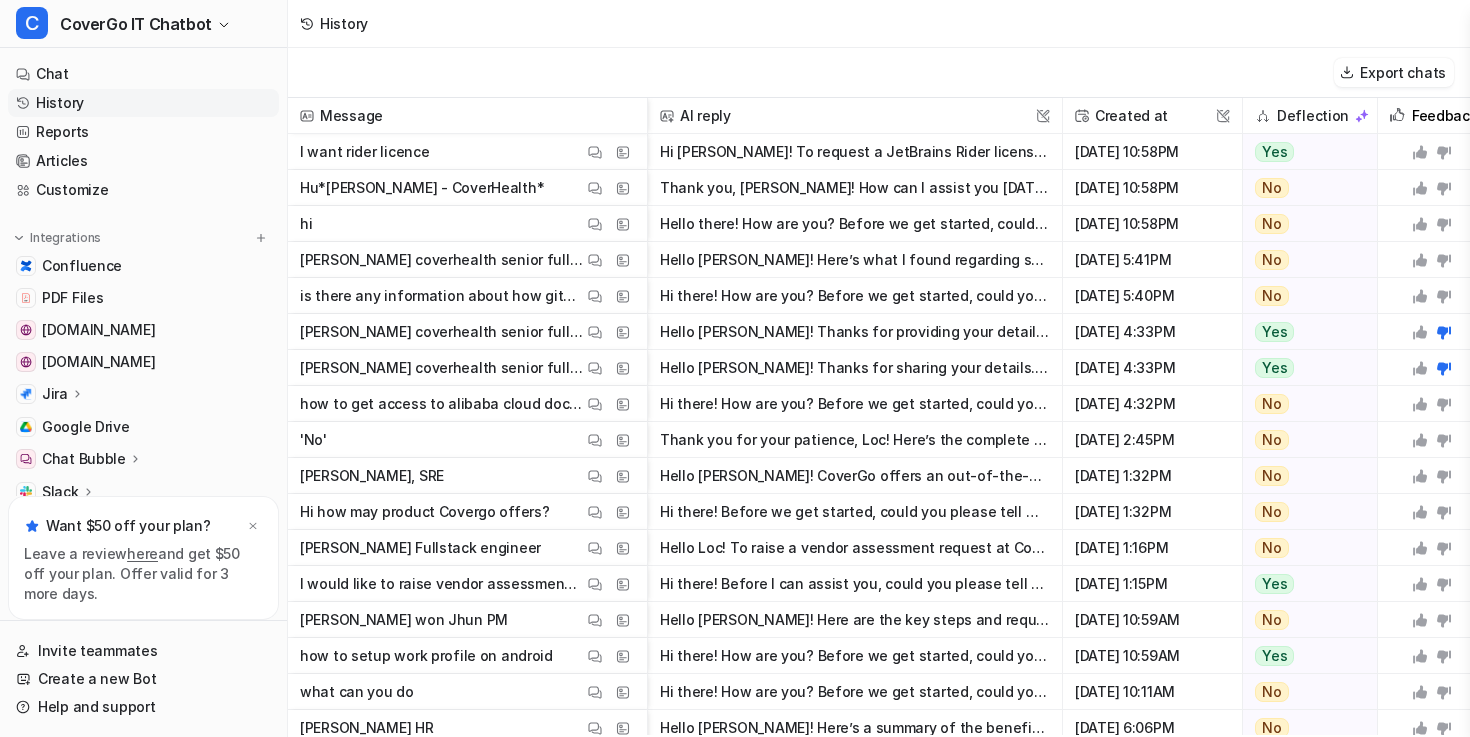 scroll, scrollTop: 0, scrollLeft: 0, axis: both 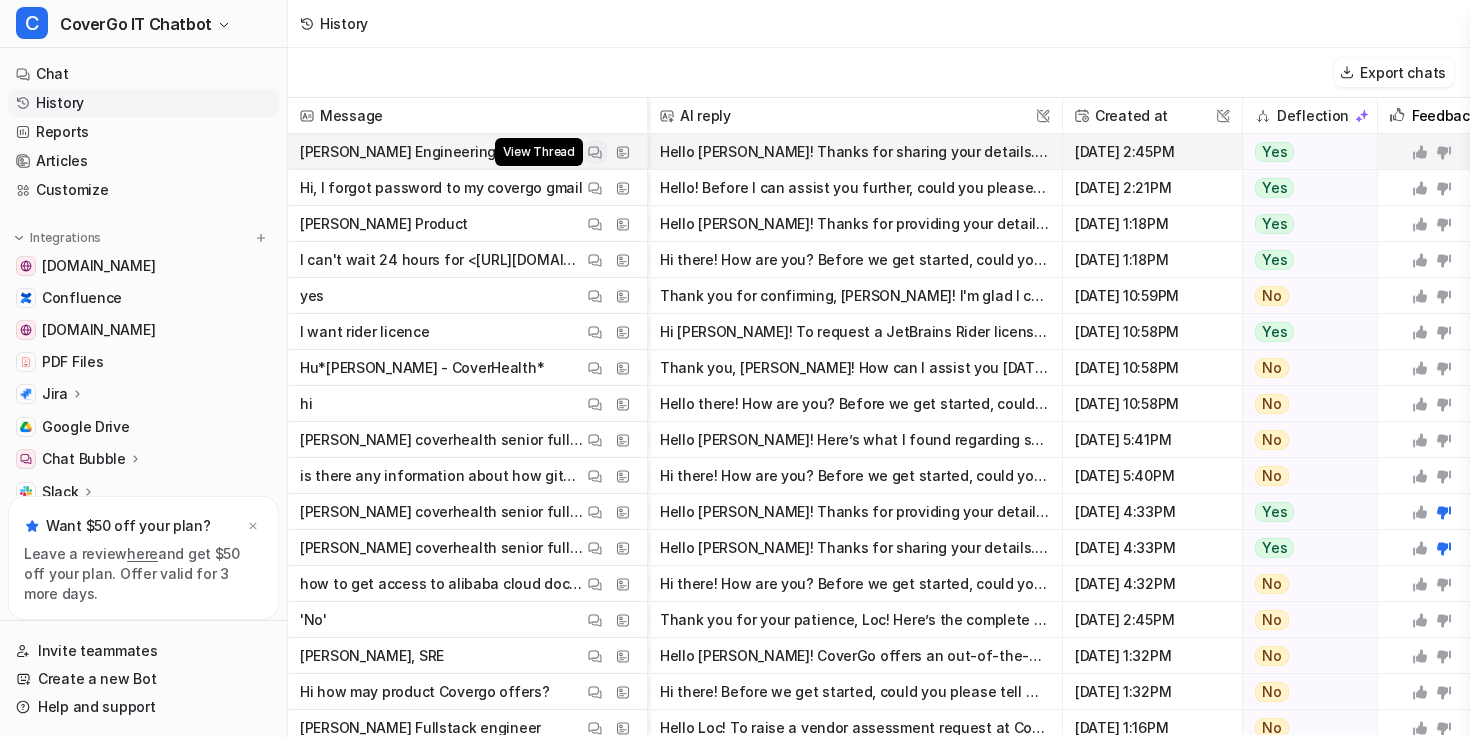 click at bounding box center [595, 152] 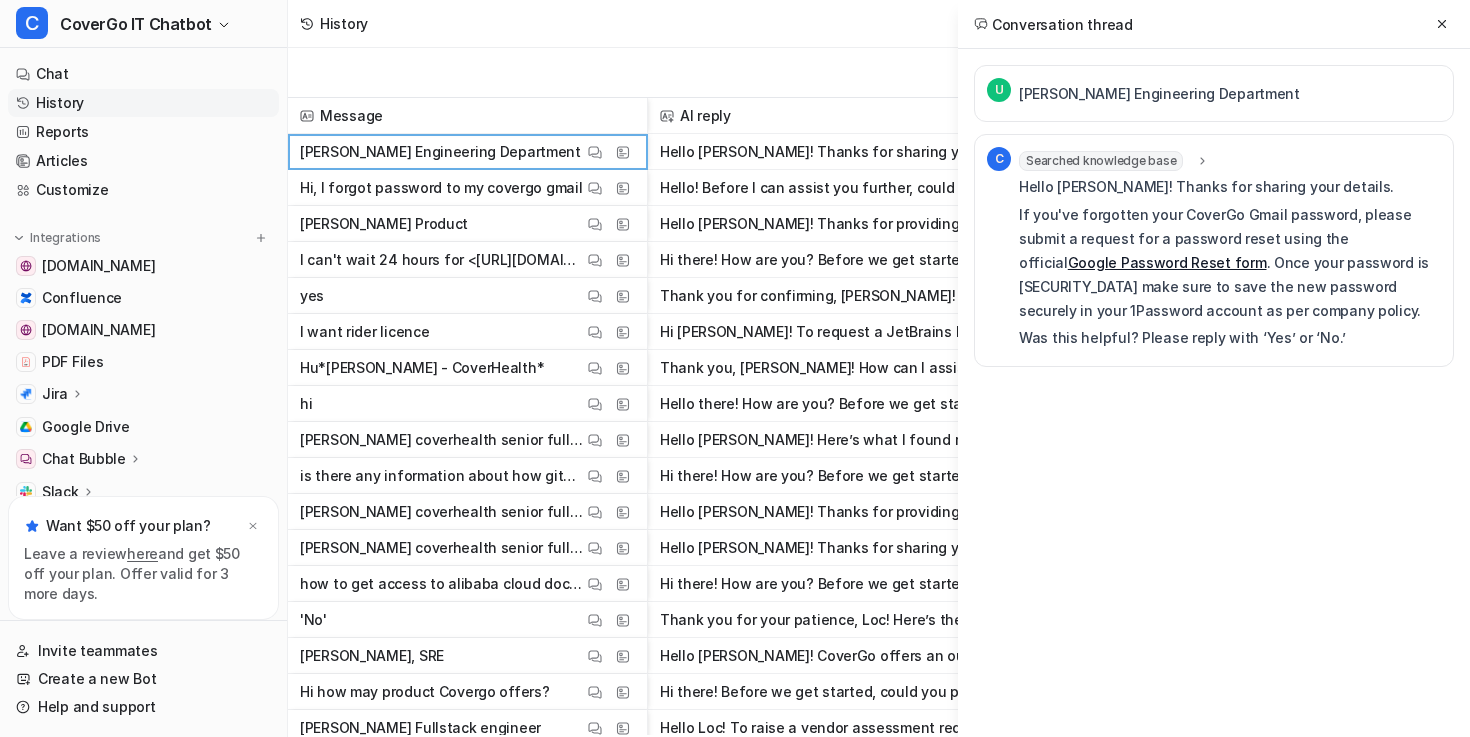 click on "Google Password Reset form" at bounding box center [1167, 262] 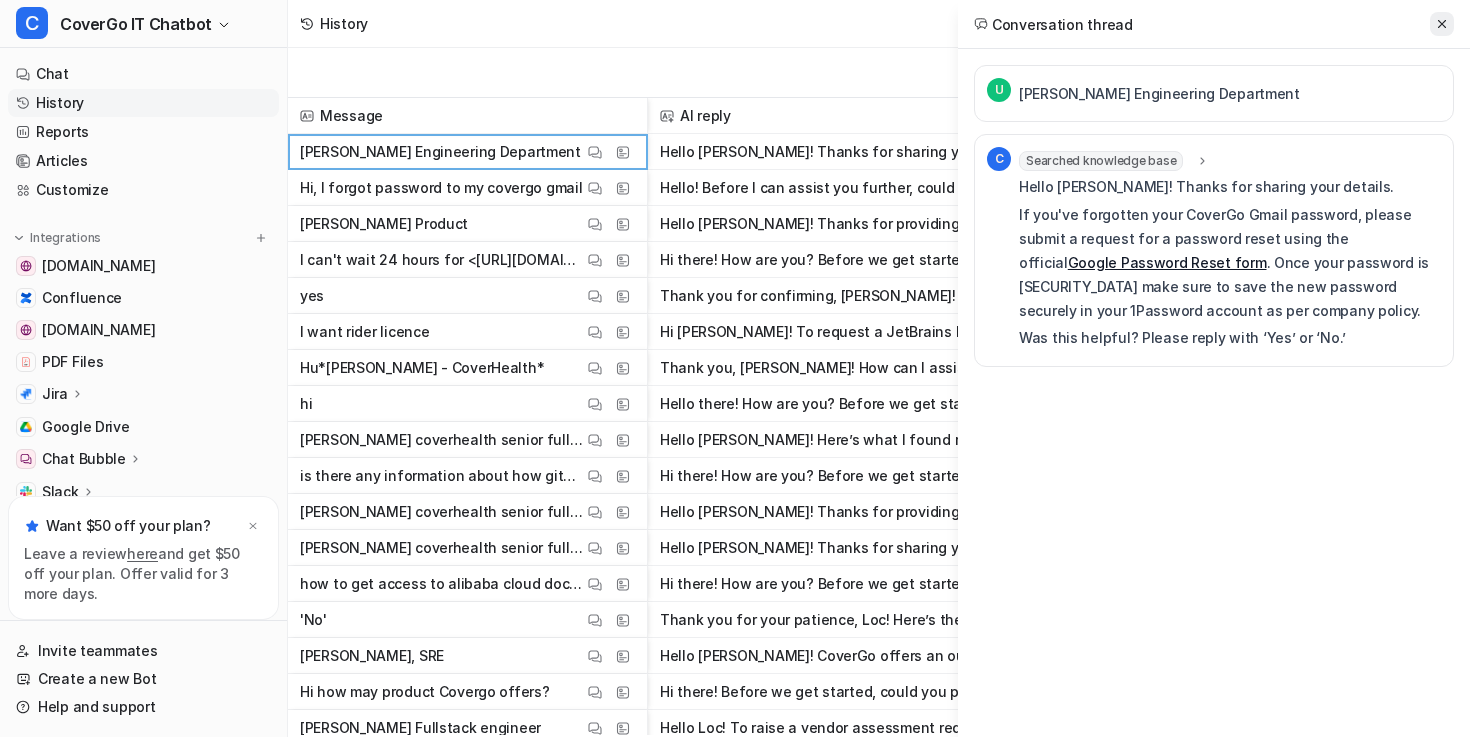 click 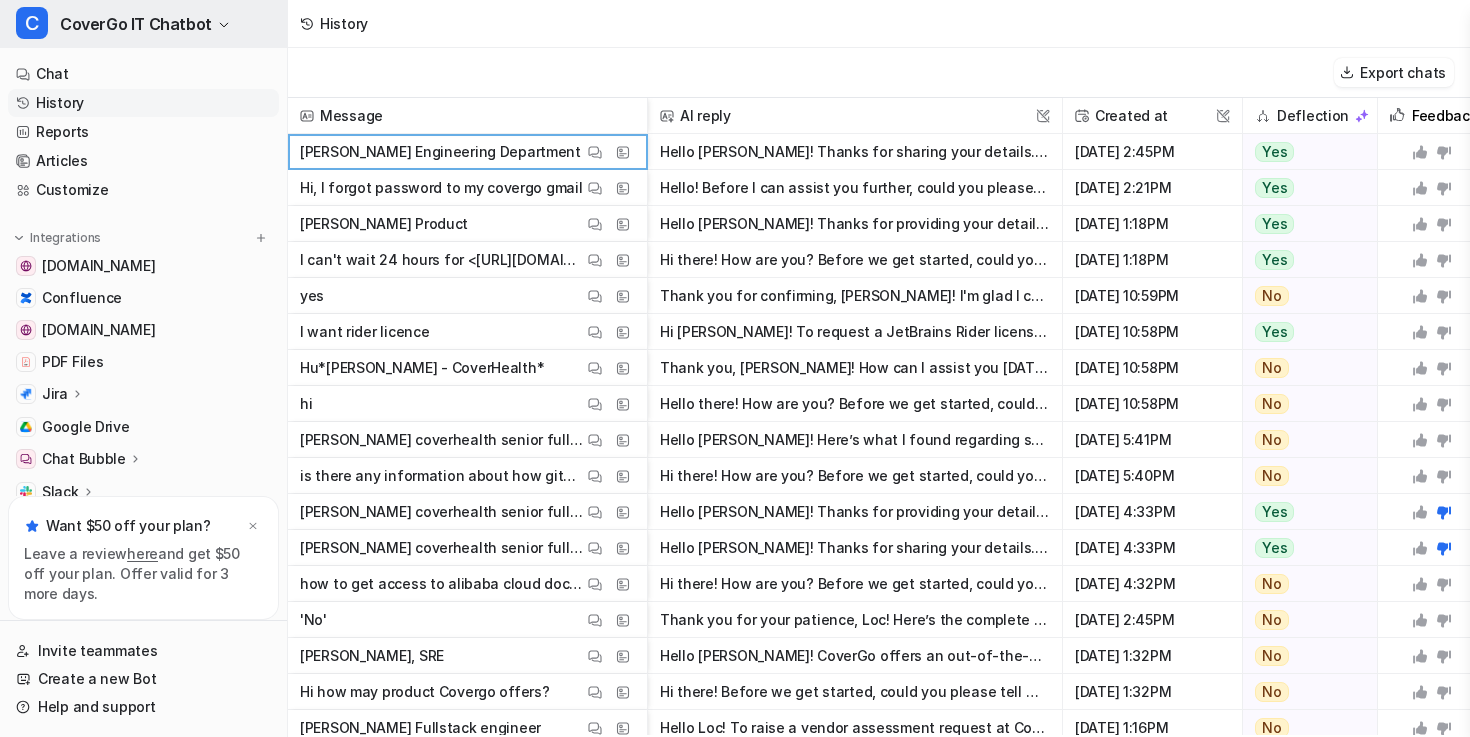 click on "CoverGo IT Chatbot" at bounding box center (136, 24) 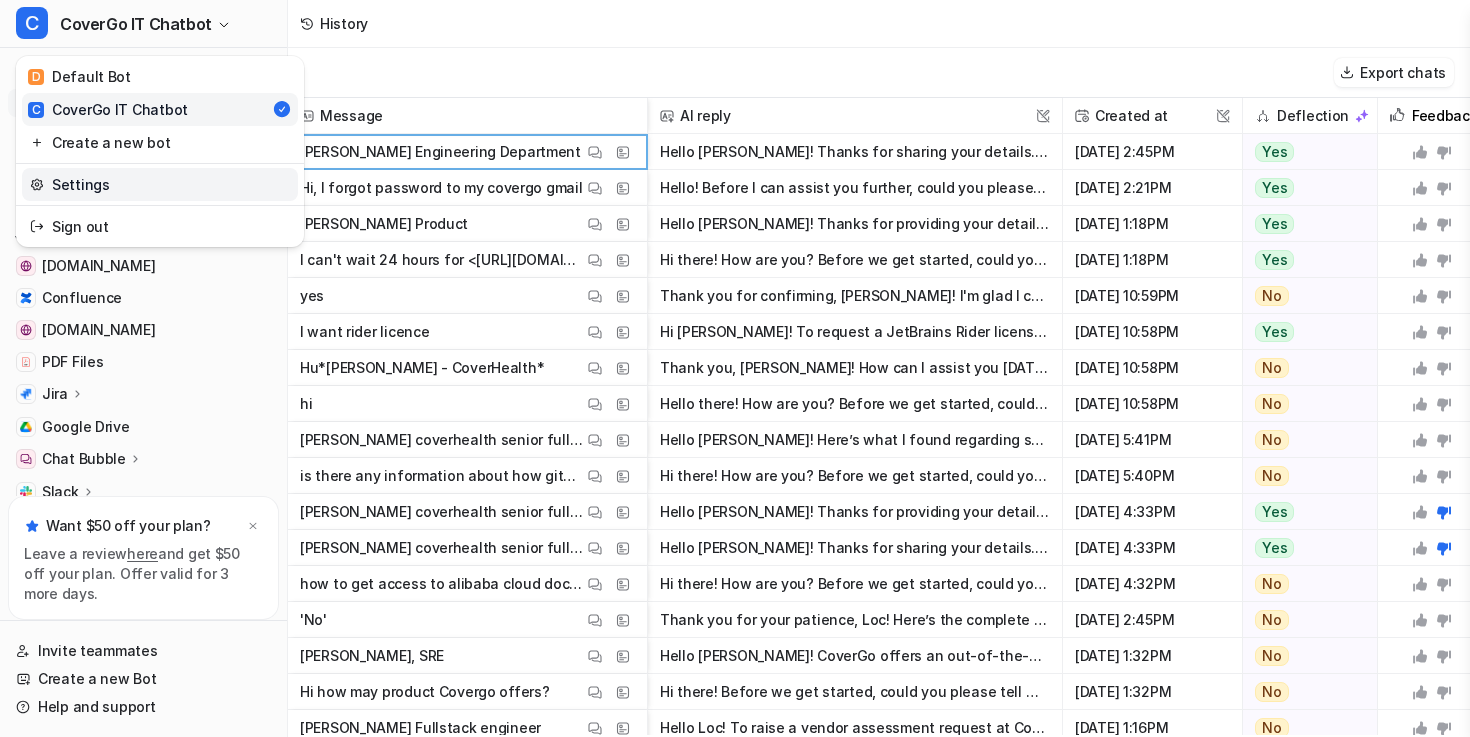 click on "Settings" at bounding box center (160, 184) 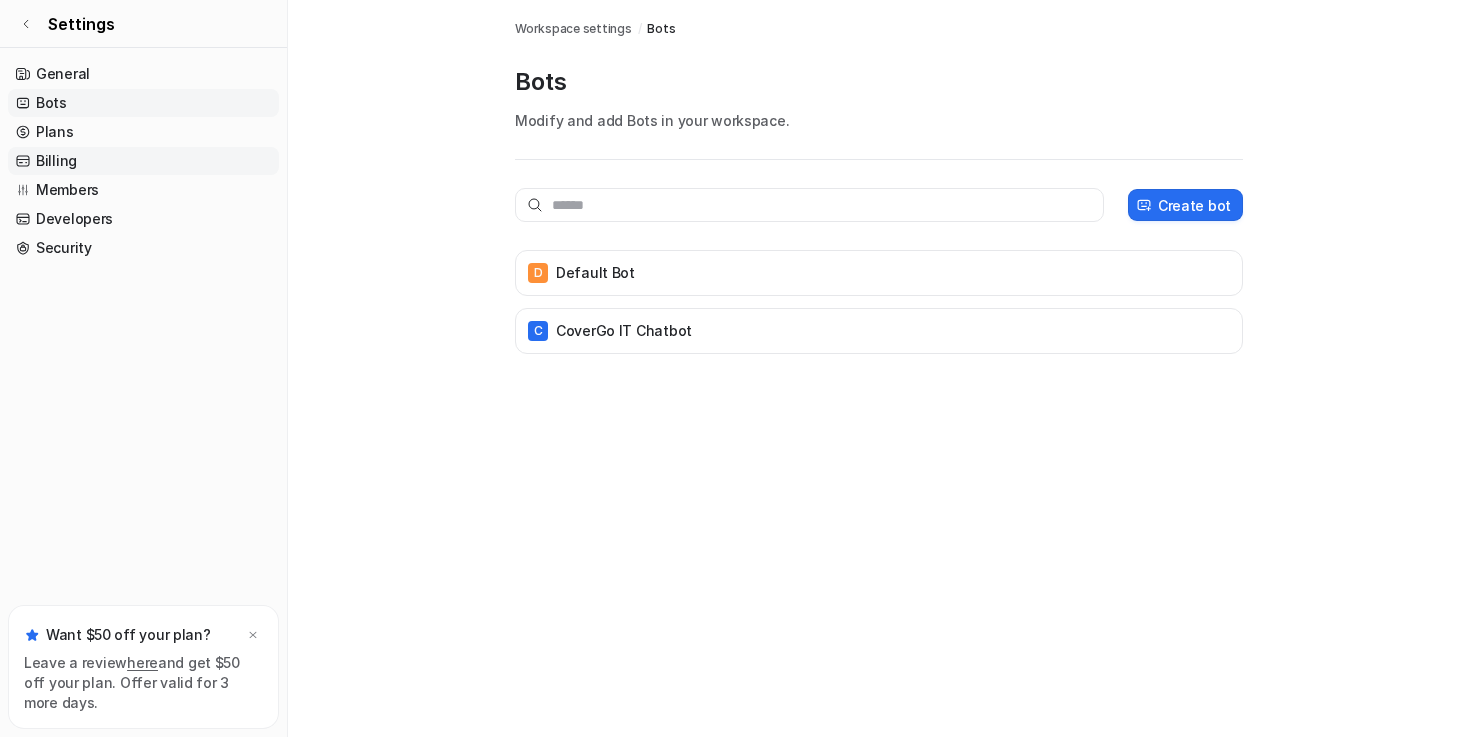 click on "Billing" at bounding box center (143, 161) 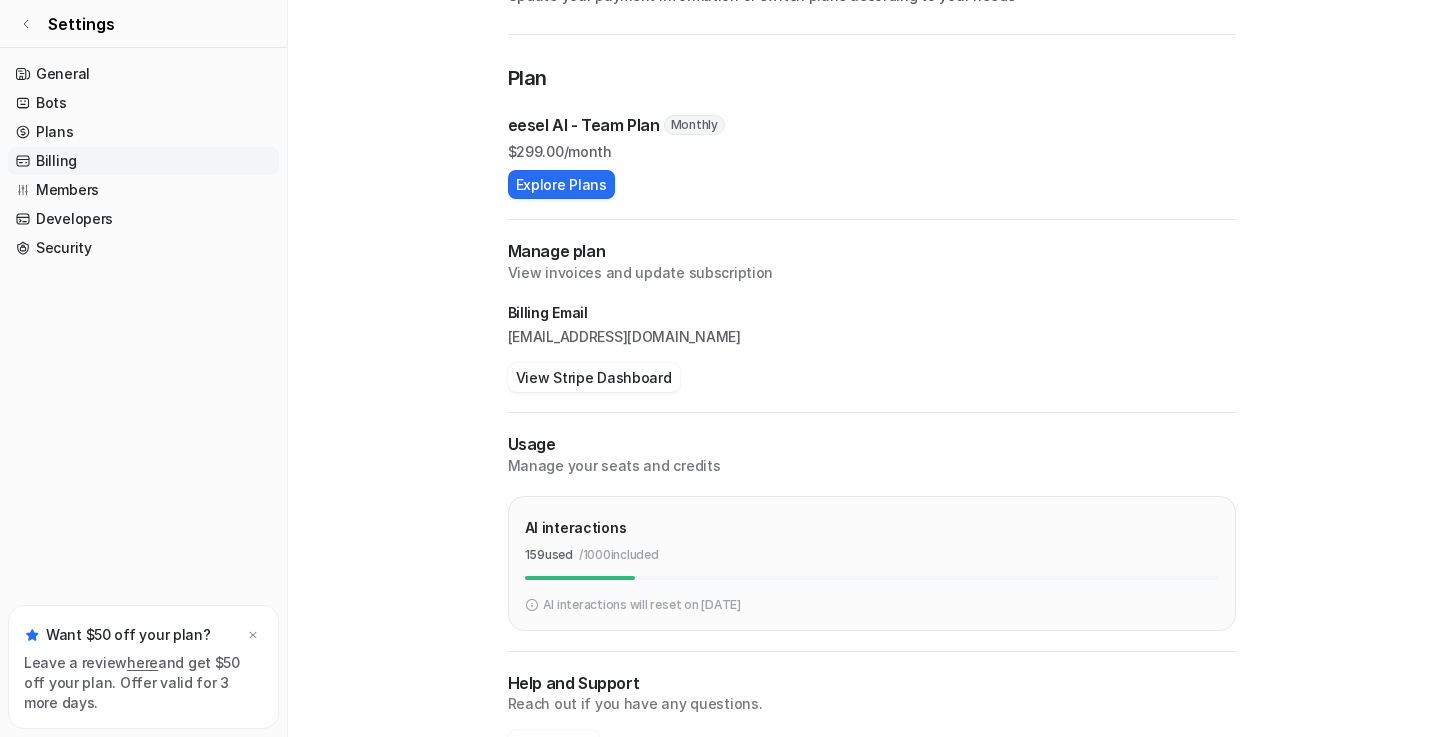 scroll, scrollTop: 187, scrollLeft: 0, axis: vertical 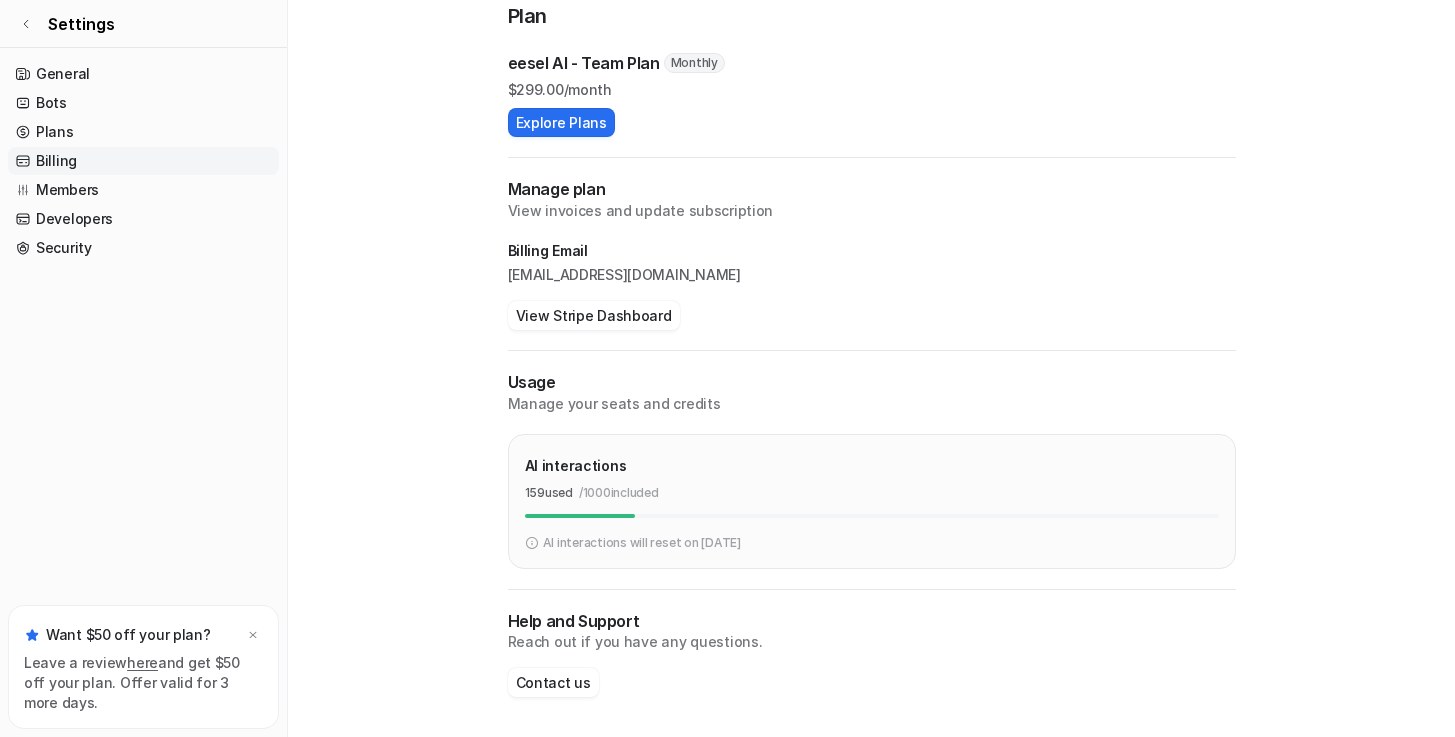 click on "AI interactions 159  used /  1000  included" at bounding box center [872, 484] 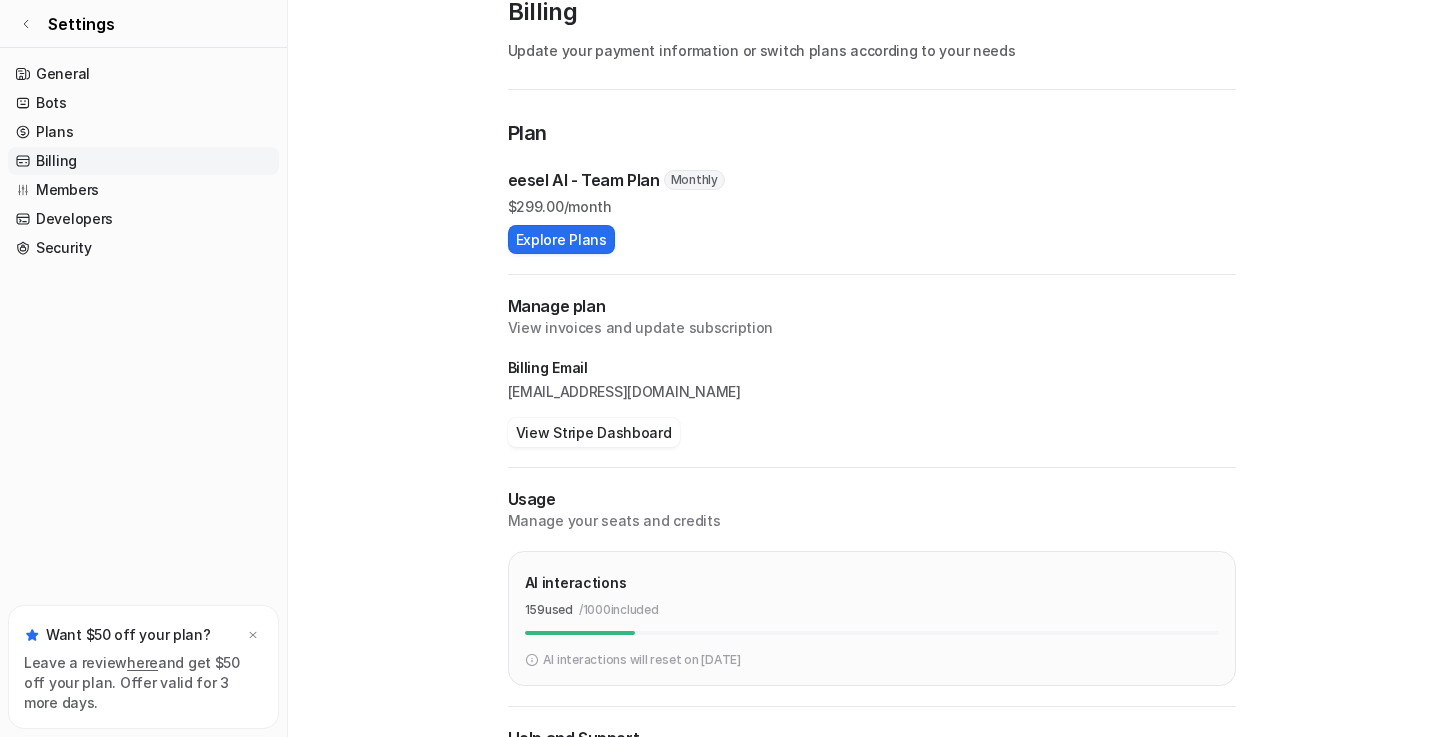 scroll, scrollTop: 187, scrollLeft: 0, axis: vertical 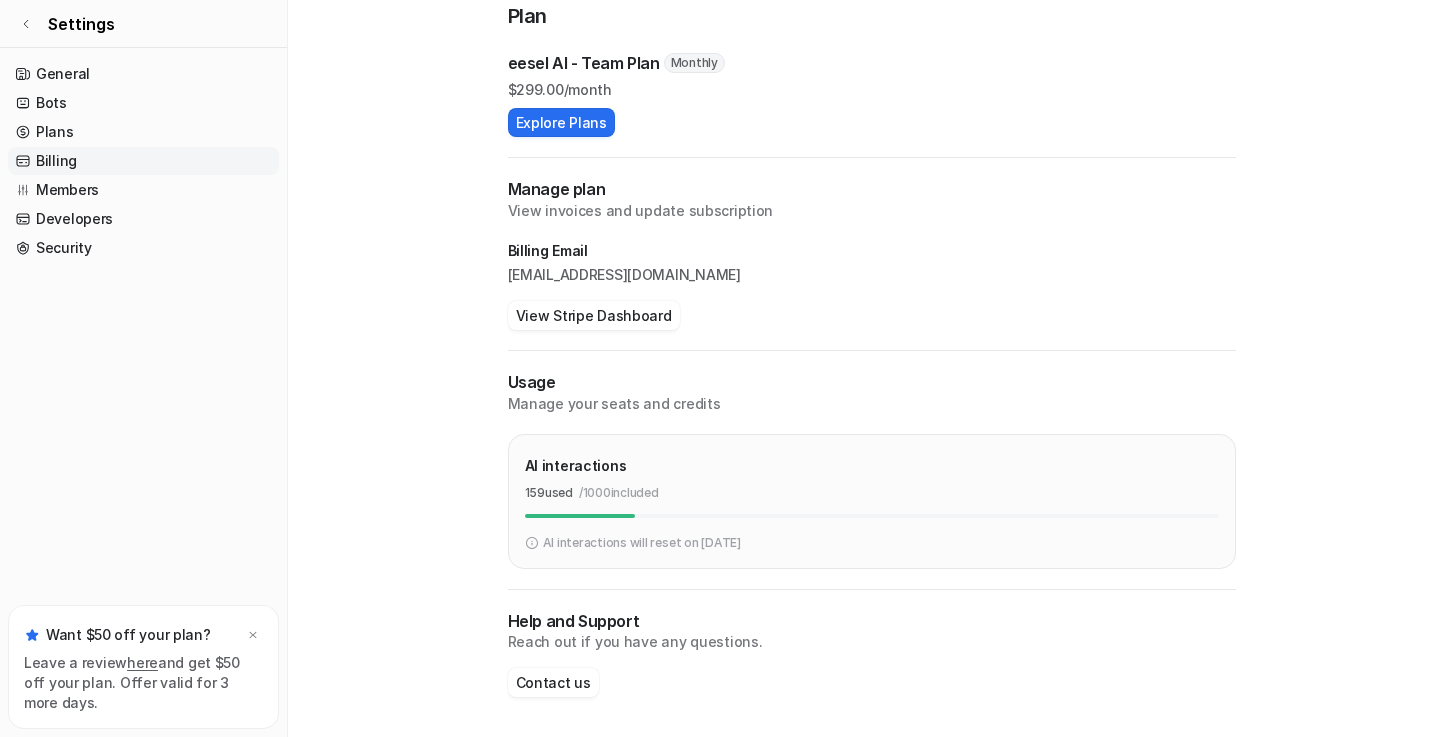 click on "AI interactions 159  used /  1000  included" at bounding box center [872, 484] 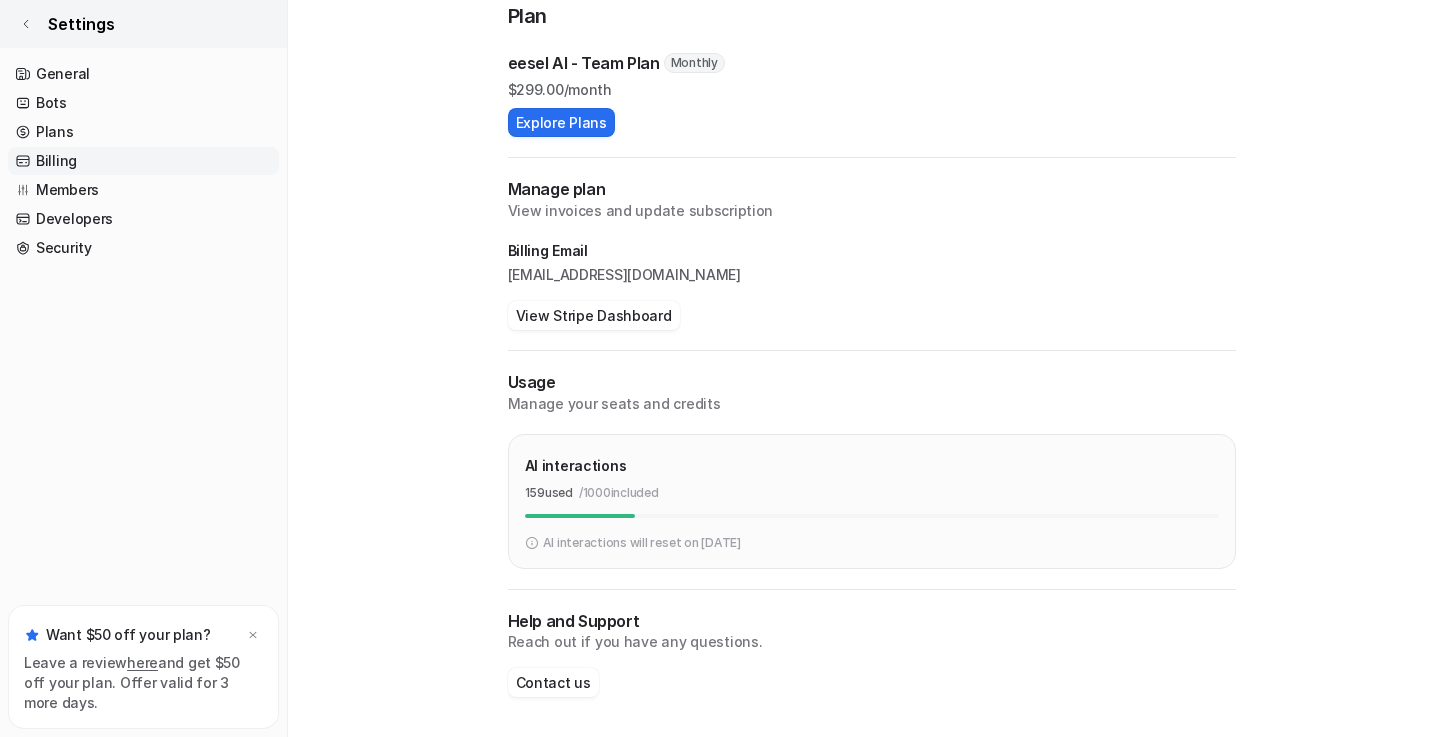 click on "Settings" at bounding box center (143, 24) 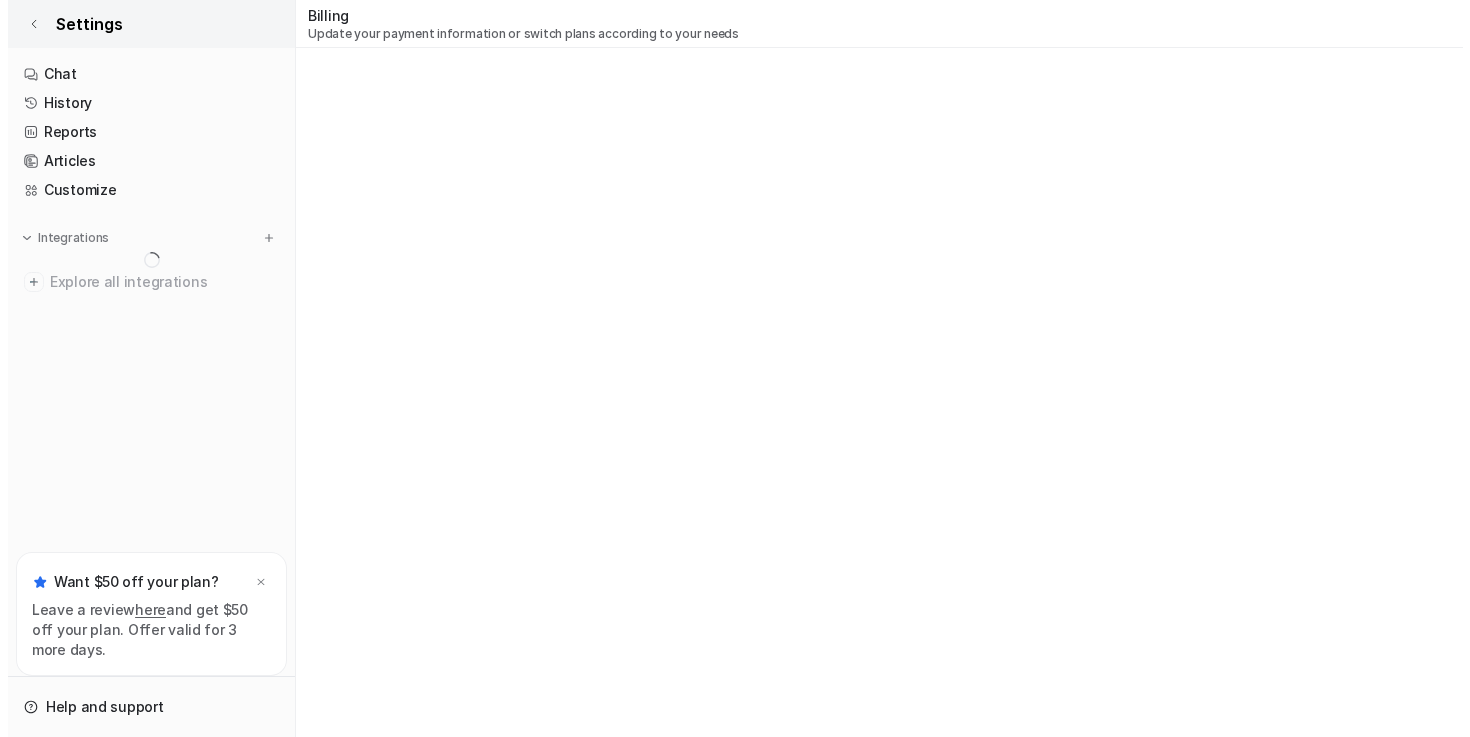 scroll, scrollTop: 0, scrollLeft: 0, axis: both 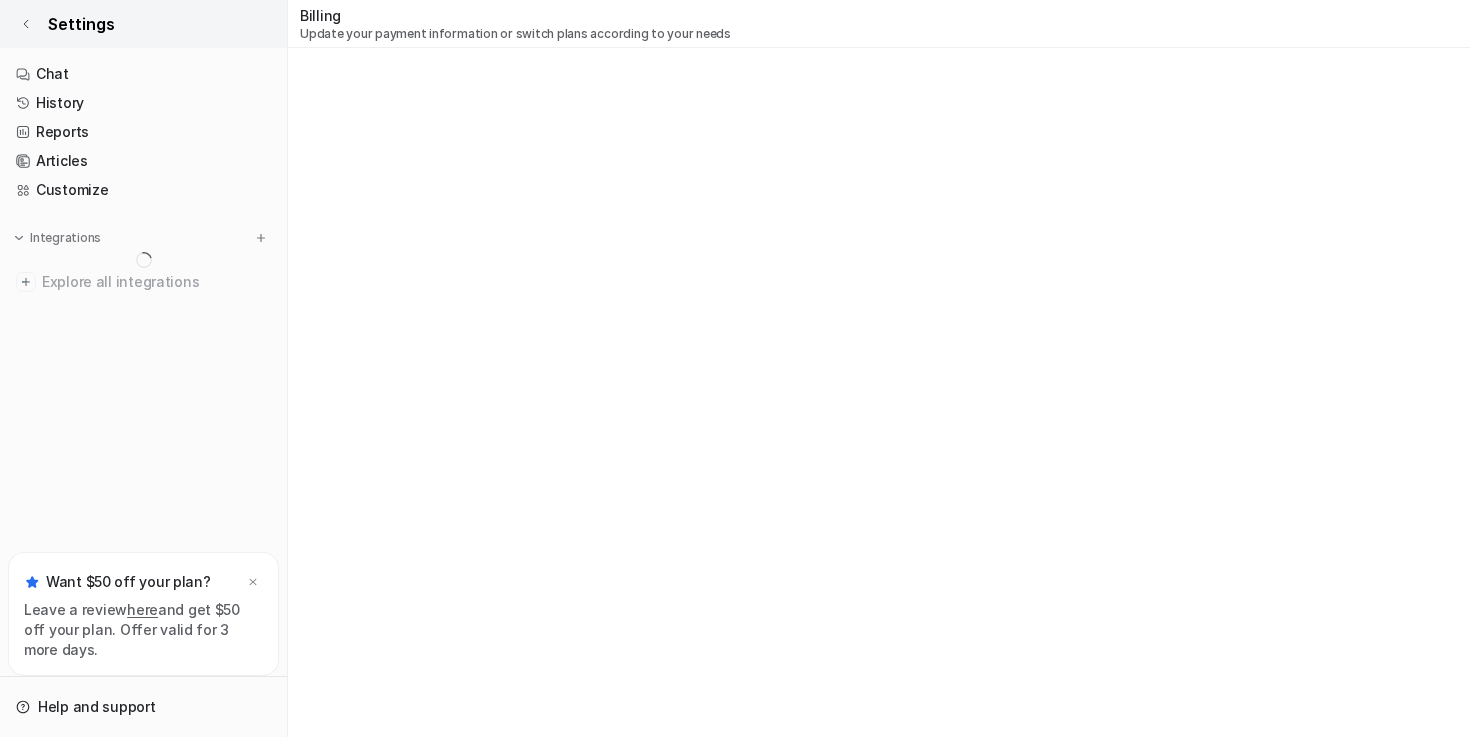 click 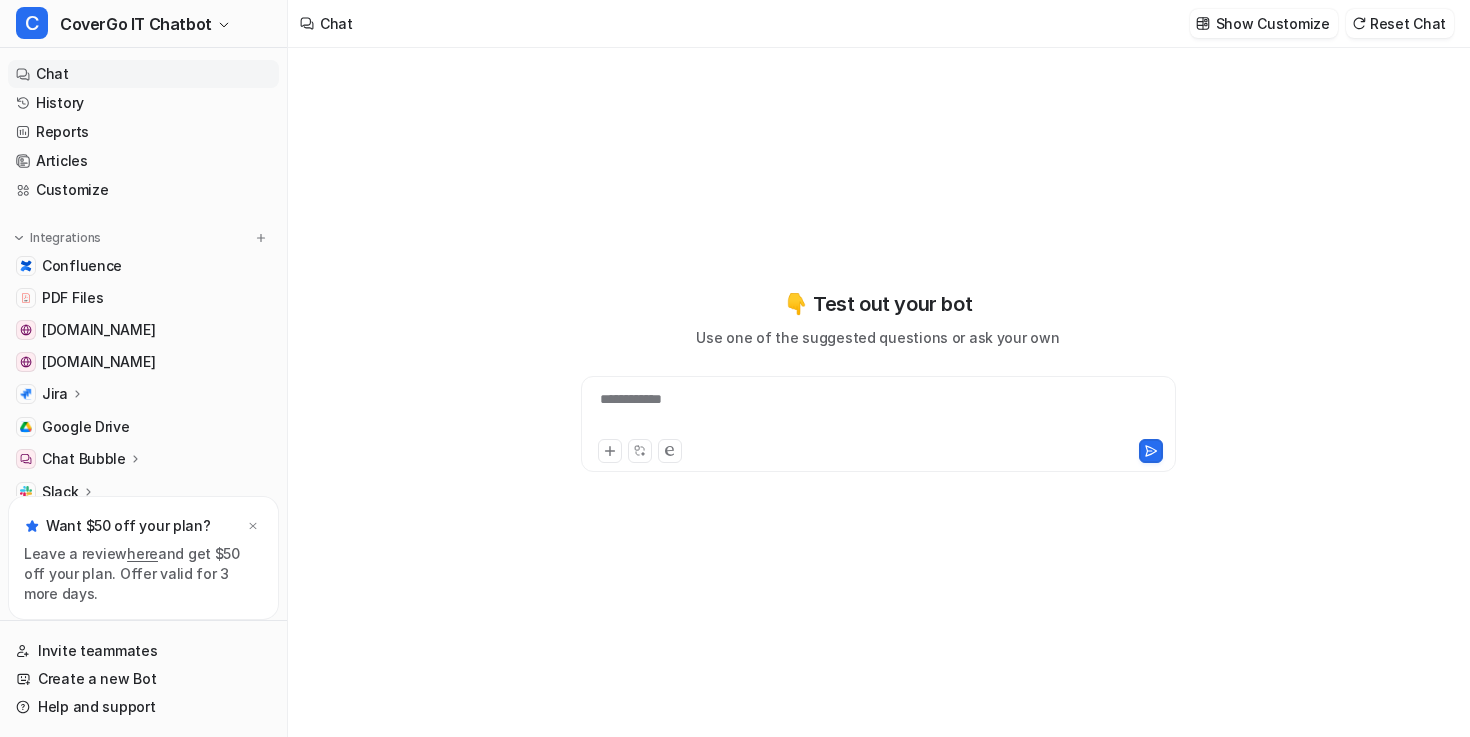 type on "**********" 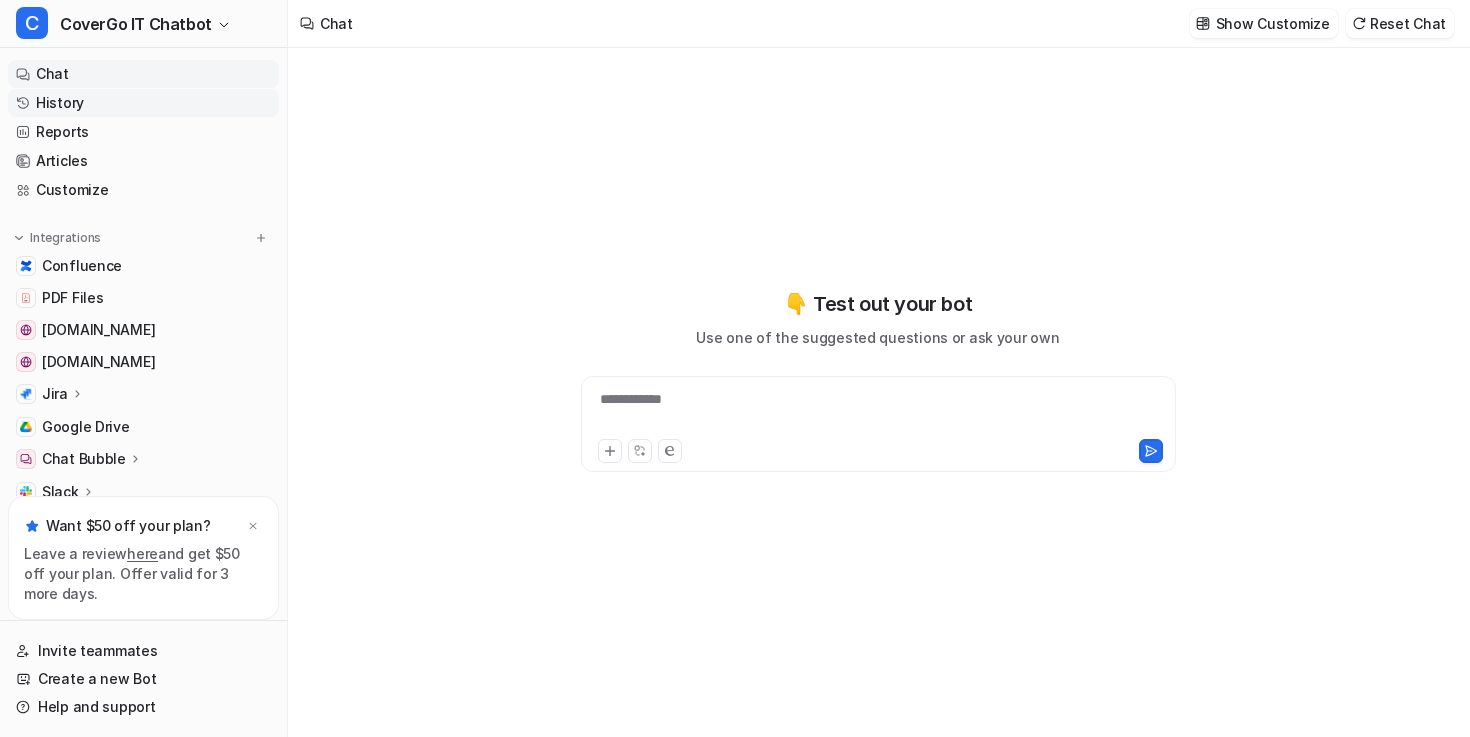 click on "History" at bounding box center [143, 103] 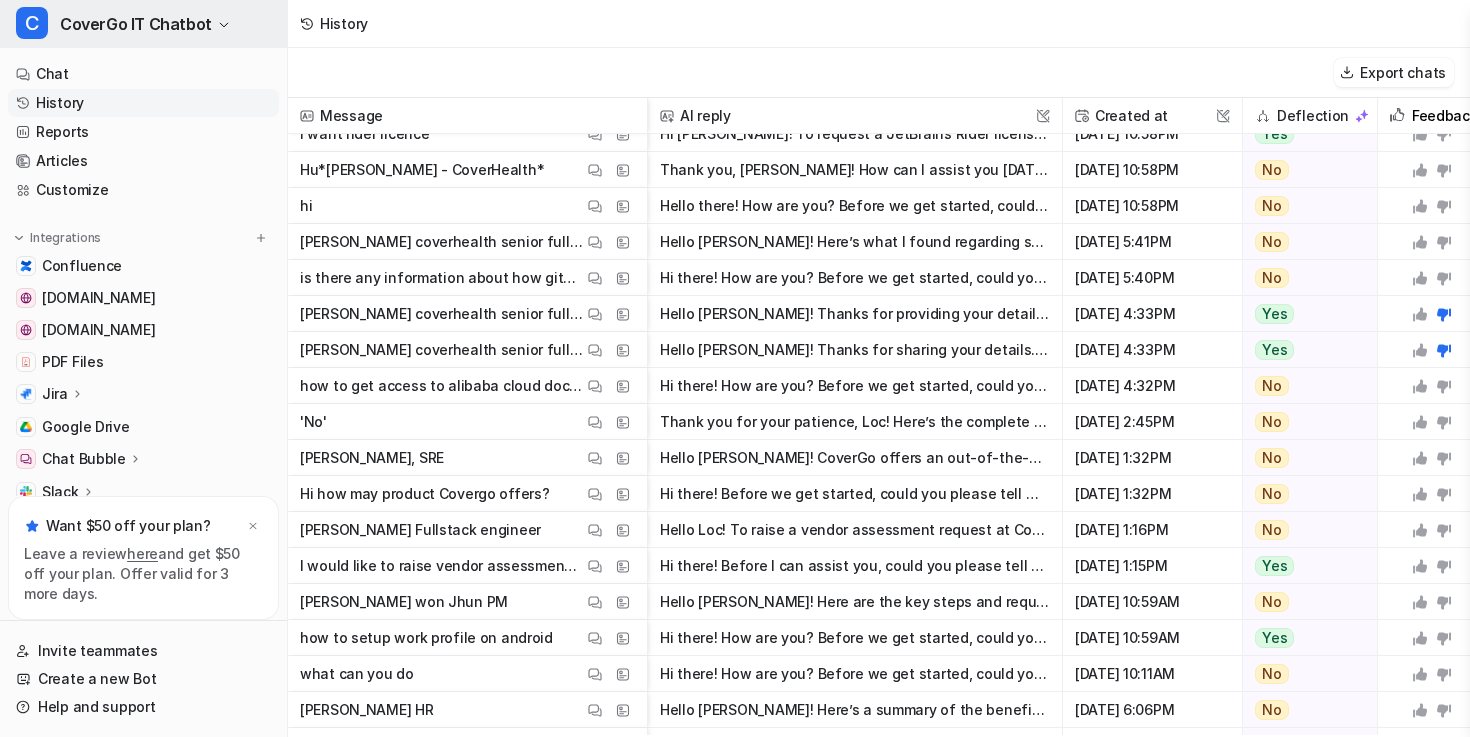 scroll, scrollTop: 197, scrollLeft: 0, axis: vertical 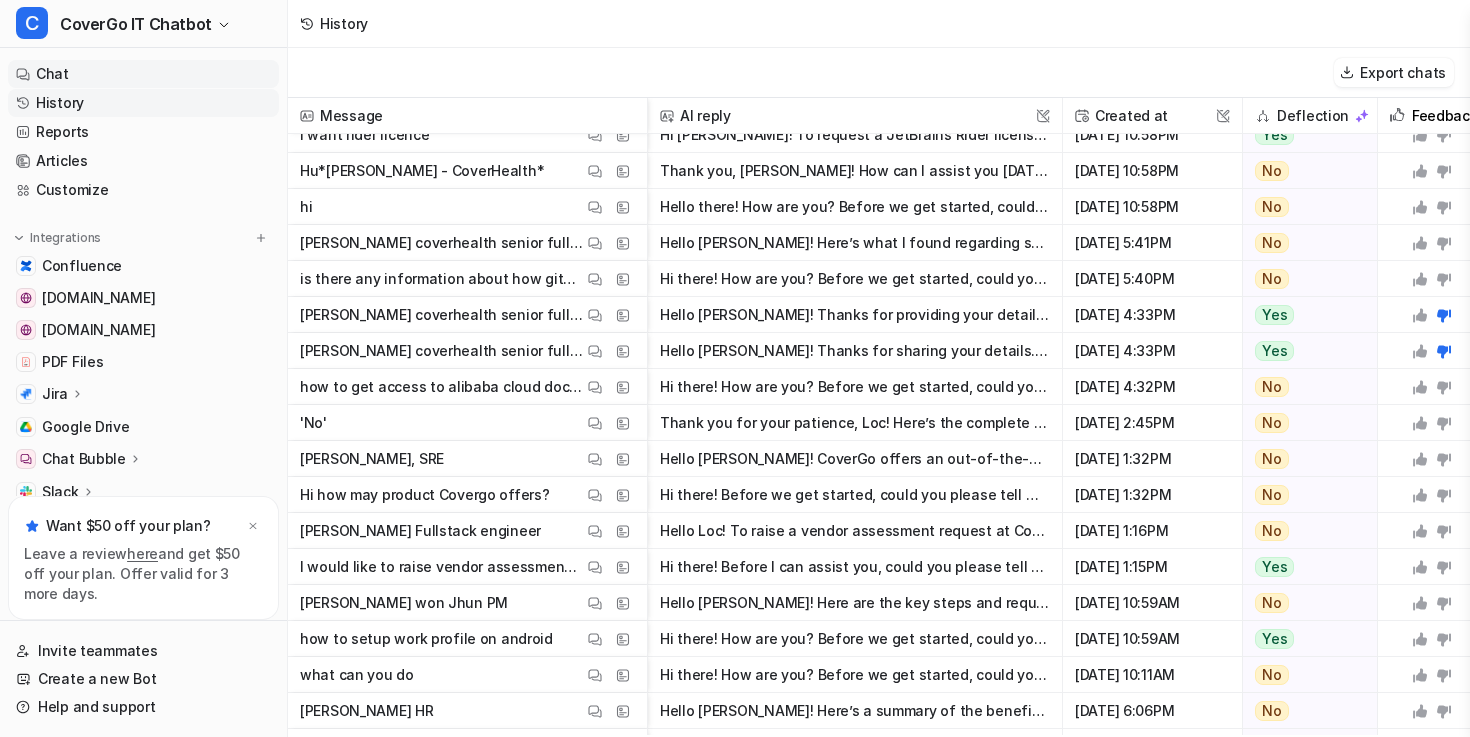 click on "Chat" at bounding box center (143, 74) 